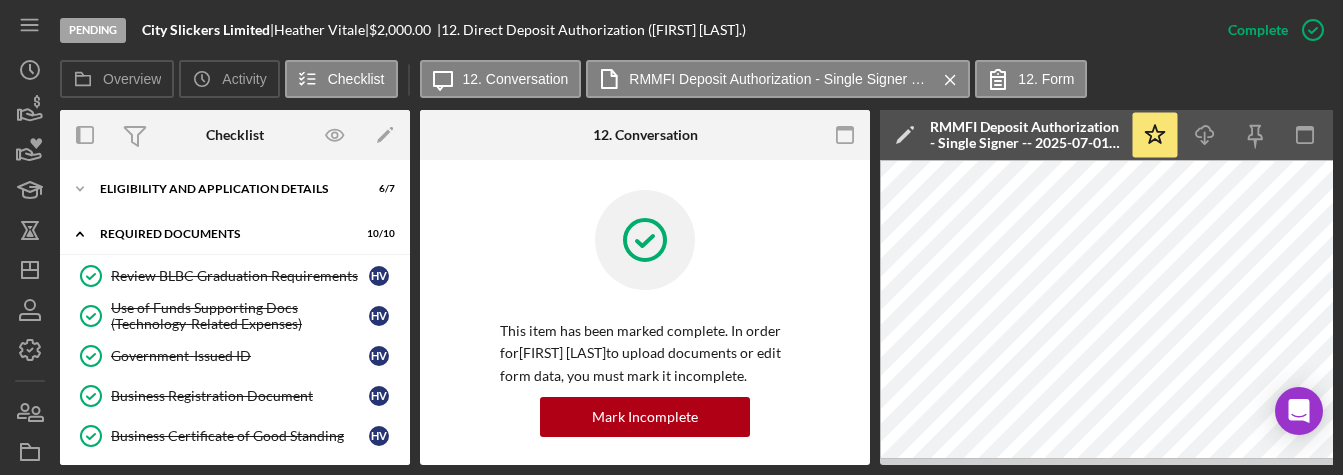 scroll, scrollTop: 0, scrollLeft: 0, axis: both 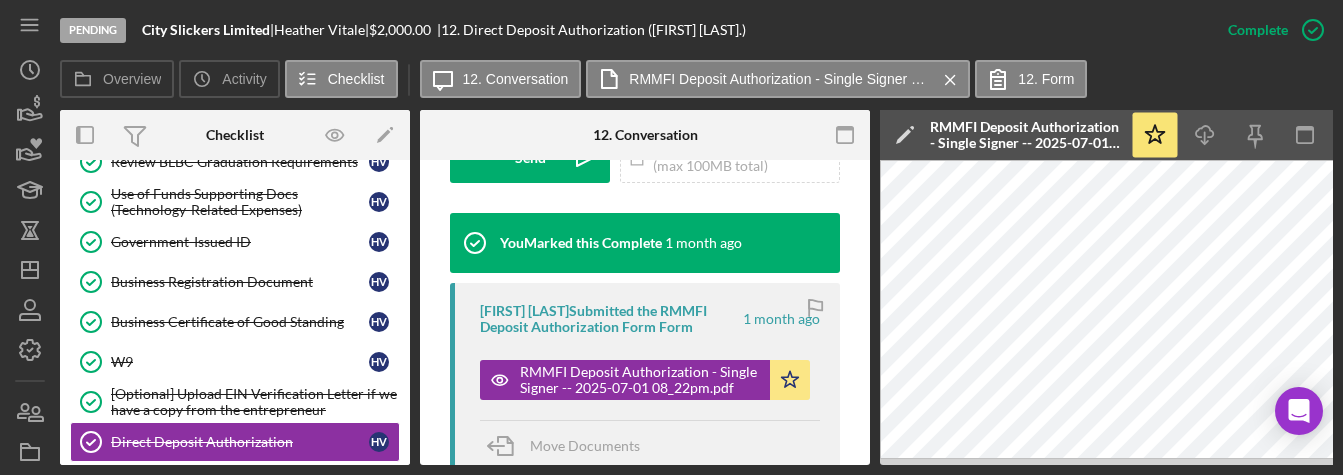 click on "Pending City Slickers Limited   |   Heather   Vitale    |   $2,000.00    |   12. Direct Deposit Authorization (Heather V.) Complete Mark Incomplete Overview Icon/History Activity Checklist Icon/Message 12. Conversation RMMFI Deposit Authorization - Single Signer -- 2025-07-01 08_22pm.pdf Icon/Menu Close 12. Form Overview Overview Edit Icon/Edit Status Ongoing Risk Rating Sentiment Rating 5 Product Launch Grant (CSLF Rural Technology) Created Date 11/8/2024 Started Date 11/23/2024 Closing Goal Amount $2,000.00 Contact Icon/User Photo PE Patrick   Efferson Account Executive Stage Pending Weekly Status Update No Inactivity Alerts No Key Ratios Edit Icon/Edit DSCR Collateral Coverage DTI LTV Global DSCR Global Collateral Coverage Global DTI NOI Recommendation Edit Icon/Edit Payment Type Amount Down Payment Closing Fee Include closing fee in amount financed? No Origination Fee Include origination fee in amount financed? No Amount Financed Closing Date First Payment Date Maturity Date Resolution Edit No" at bounding box center (671, 237) 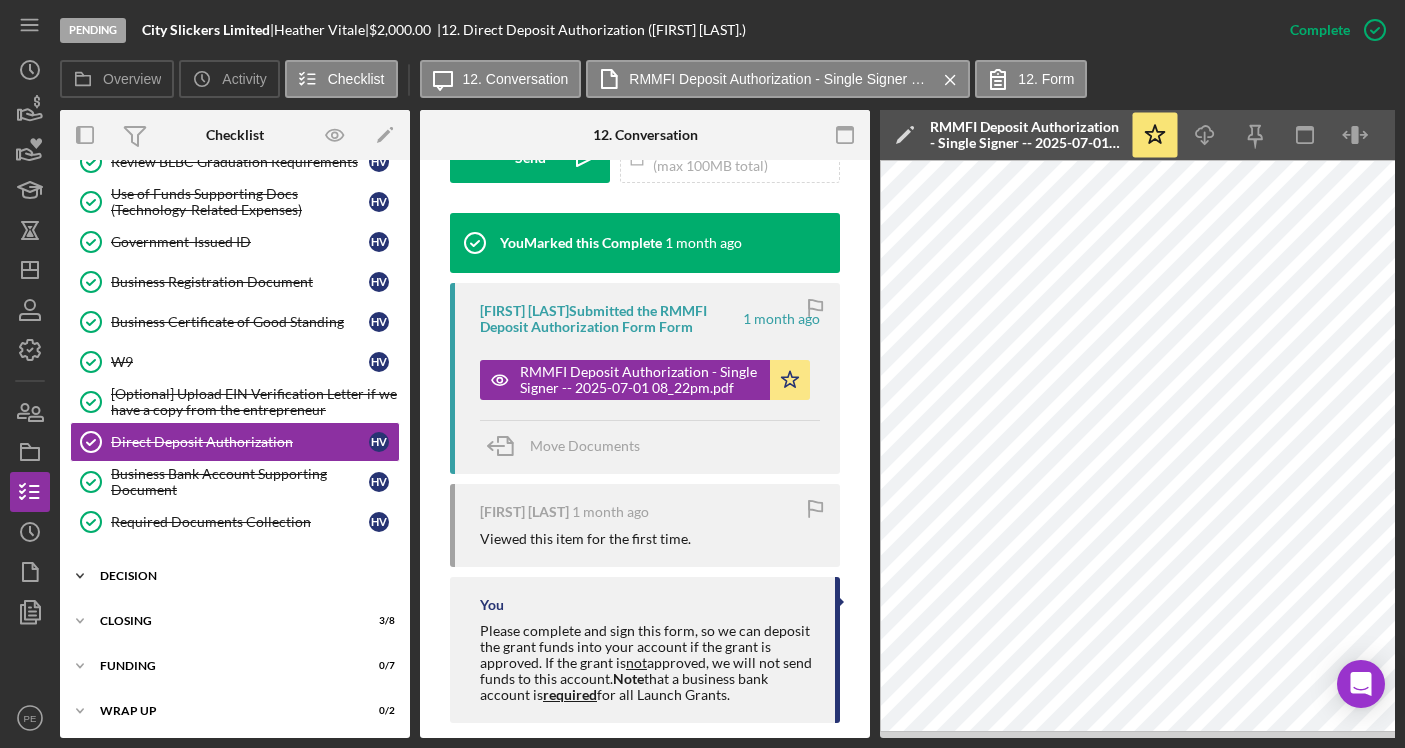 click on "Decision" at bounding box center [242, 576] 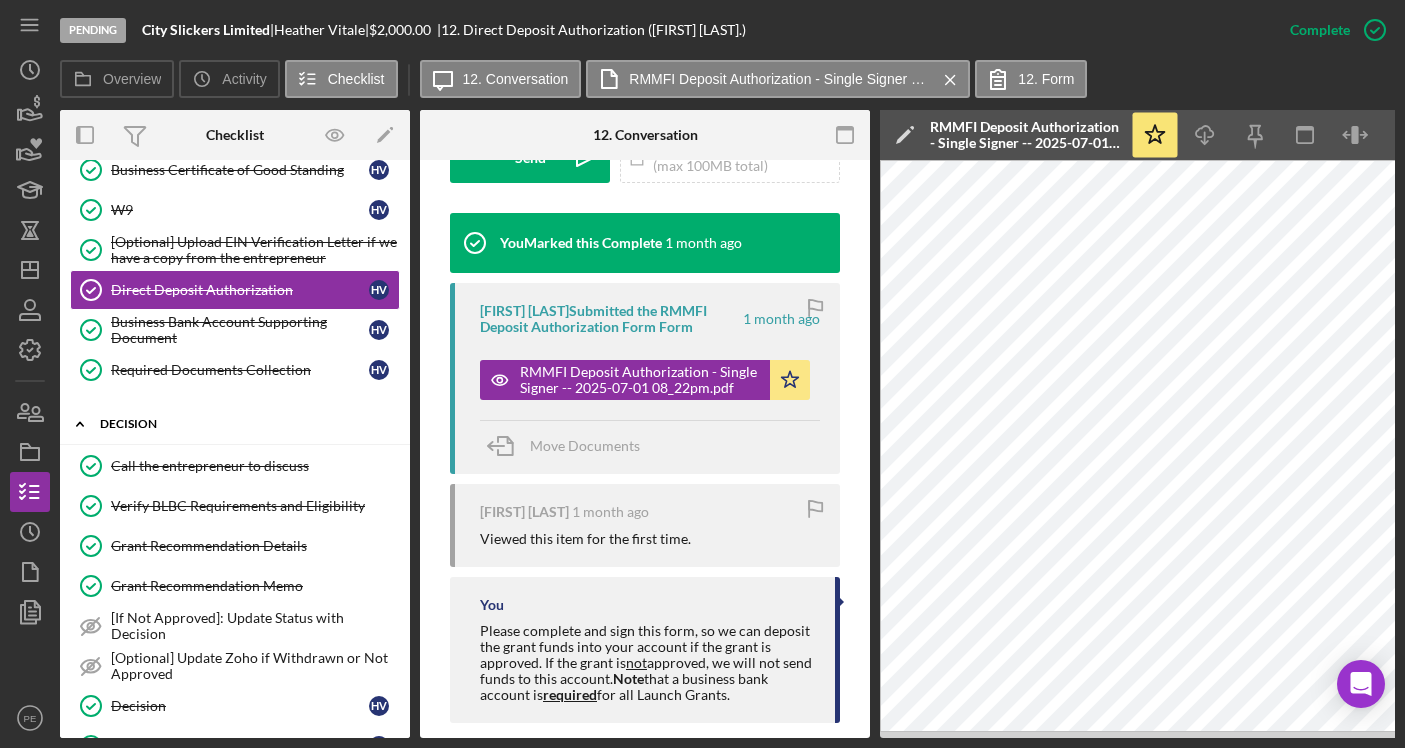 scroll, scrollTop: 455, scrollLeft: 0, axis: vertical 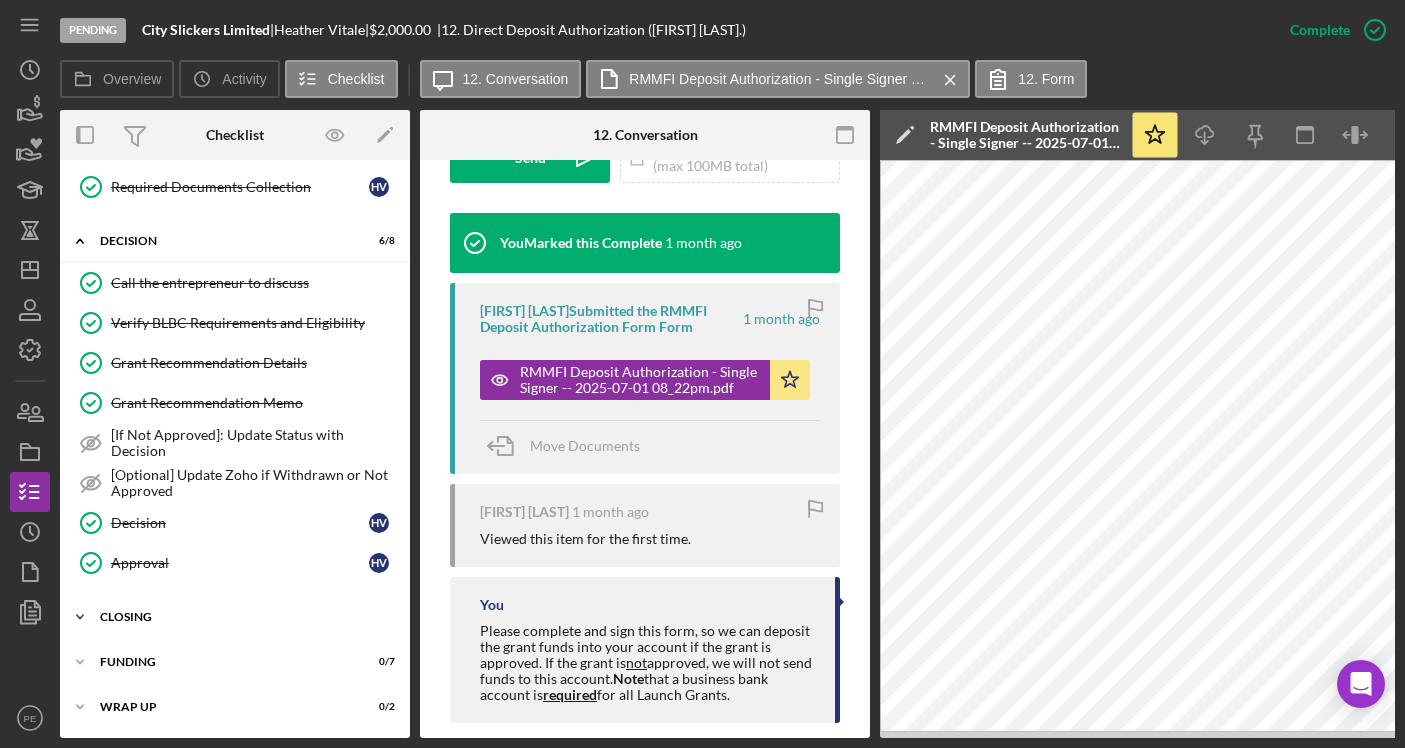 click on "Icon/Expander Closing 3 / 8" at bounding box center [235, 617] 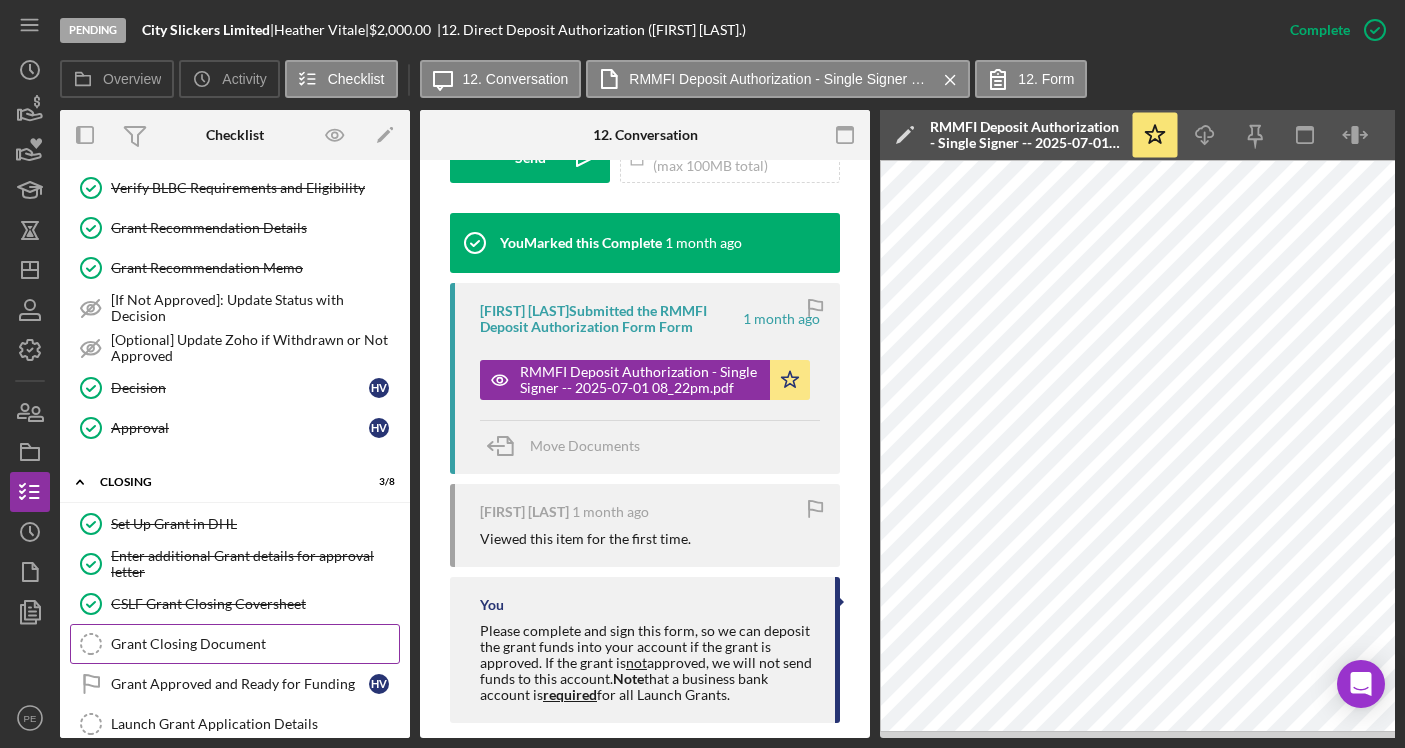 scroll, scrollTop: 786, scrollLeft: 0, axis: vertical 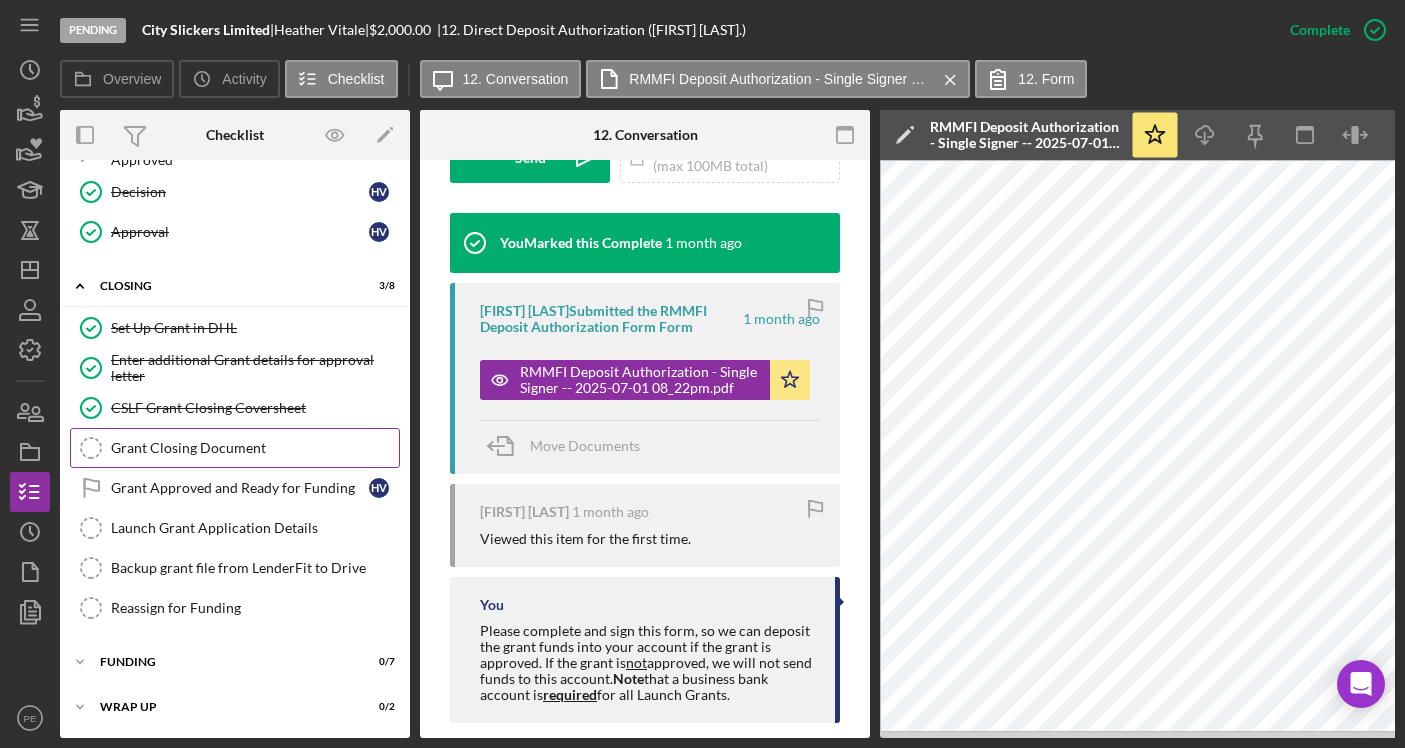 click on "Grant Closing Document" at bounding box center [255, 448] 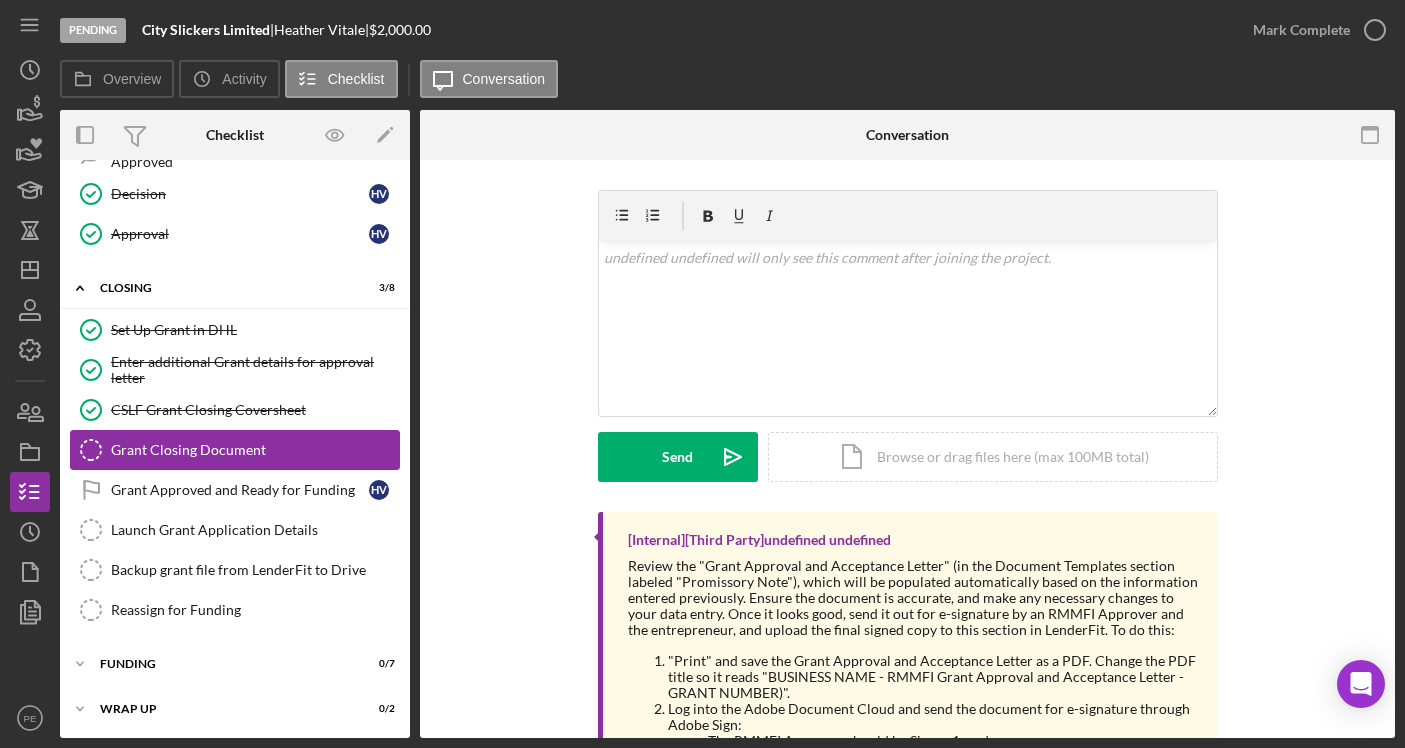 scroll, scrollTop: 780, scrollLeft: 0, axis: vertical 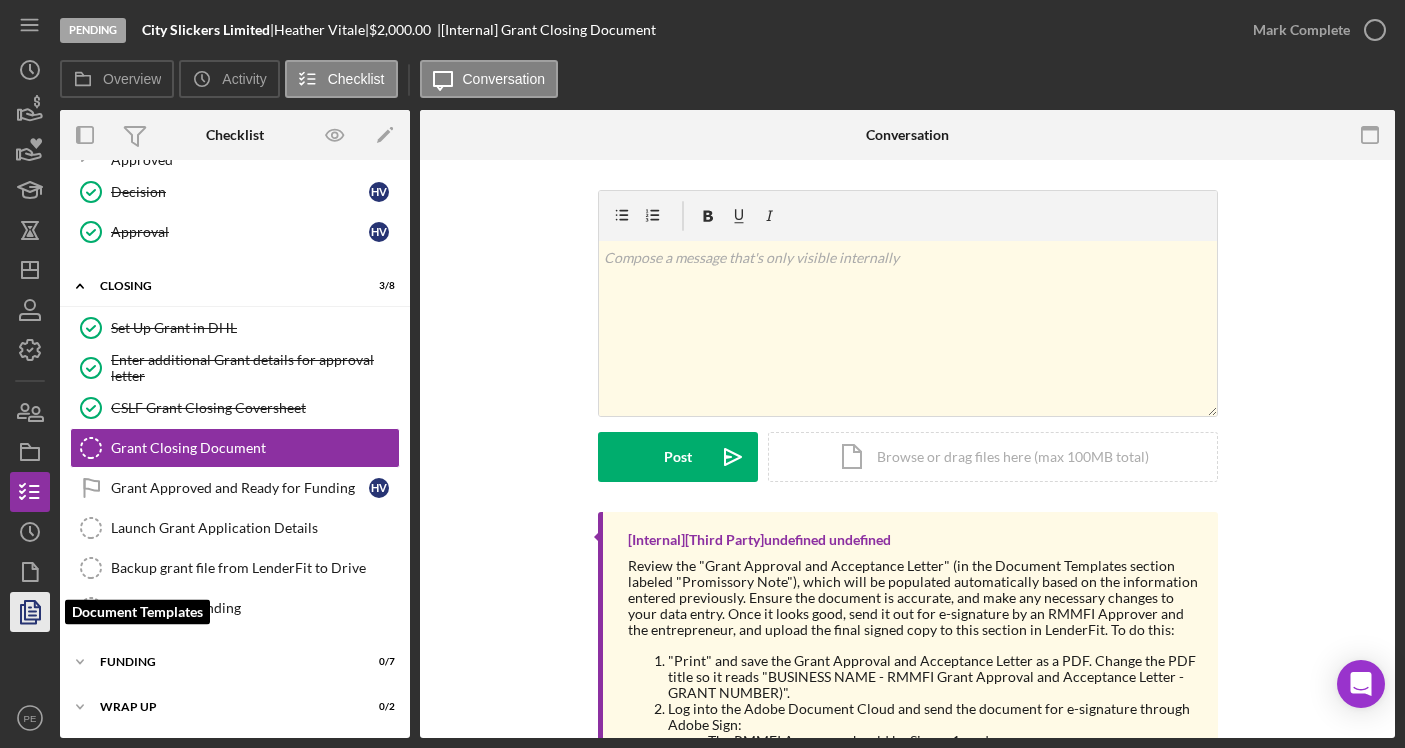 click 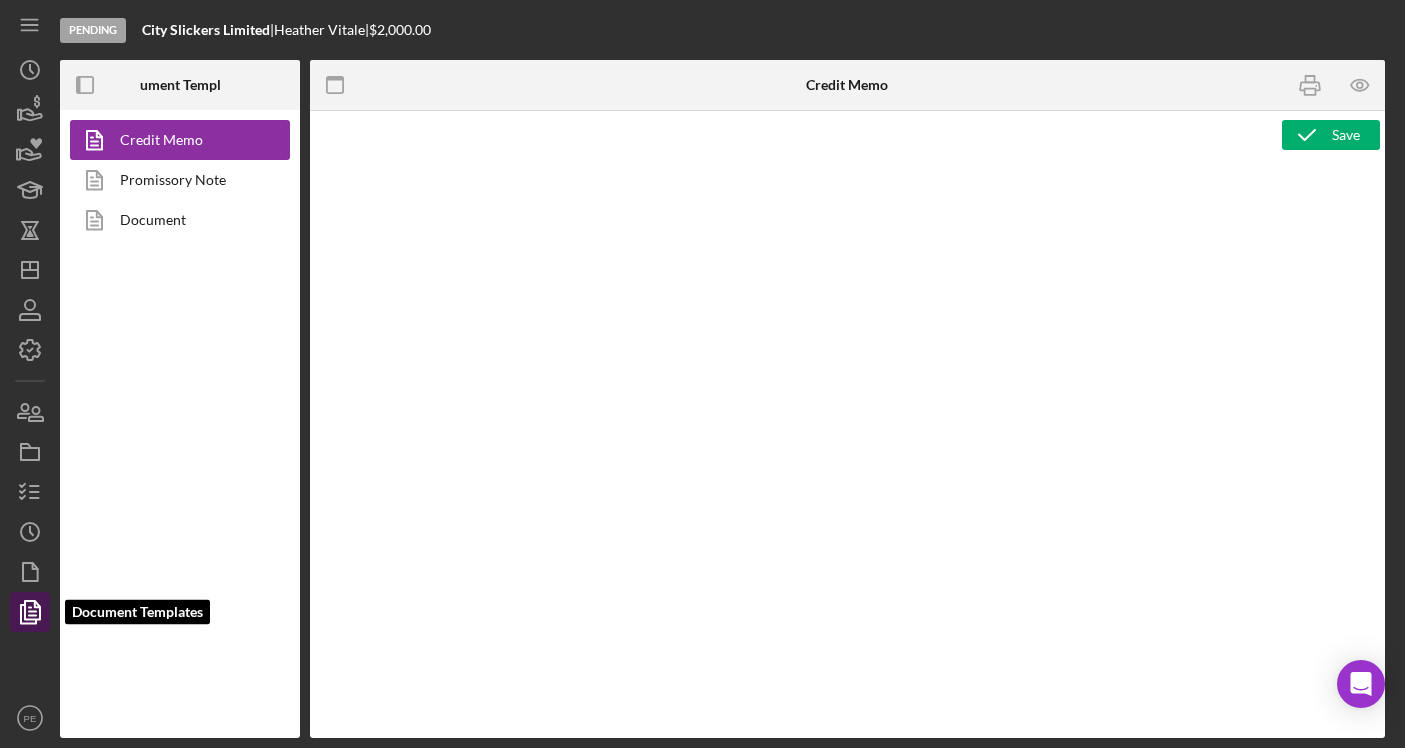 type on "<p style="margin-bottom: 0px; text-align: center;" align="center"><strong><span style="font-size: 18pt; line-height: 115%; font-family: 'Times New Roman', serif;">RMMFI Grant</span></strong><strong><span style="font-size: 18pt; line-height: 115%; font-family: 'Times New Roman', serif;"> </span></strong></p>
<p style="margin-bottom: 0px; text-align: center;" align="center"><strong><span style="font-size: 18pt; line-height: 115%; font-family: 'Times New Roman', serif;">Decision Recommendation Summary</span></strong></p>
<p style="margin-bottom: 6pt;"><span style="background-color: rgb(255, 255, 255);"><strong><span style="font-family: 'Times New Roman', serif;">Application Date: <span id="2014575" class="template-field mceNonEditable">Application Date</span></span></strong></span></p>
<p style="margin-bottom: 6pt;"><strong><span style="font-family: 'Times New Roman', serif;">Entrepreneur Name: &nbsp;<span id="Primary_Borrower_Full_Name" class="template-field mceNonEditable">Primary Borrower Full Name</span> ..." 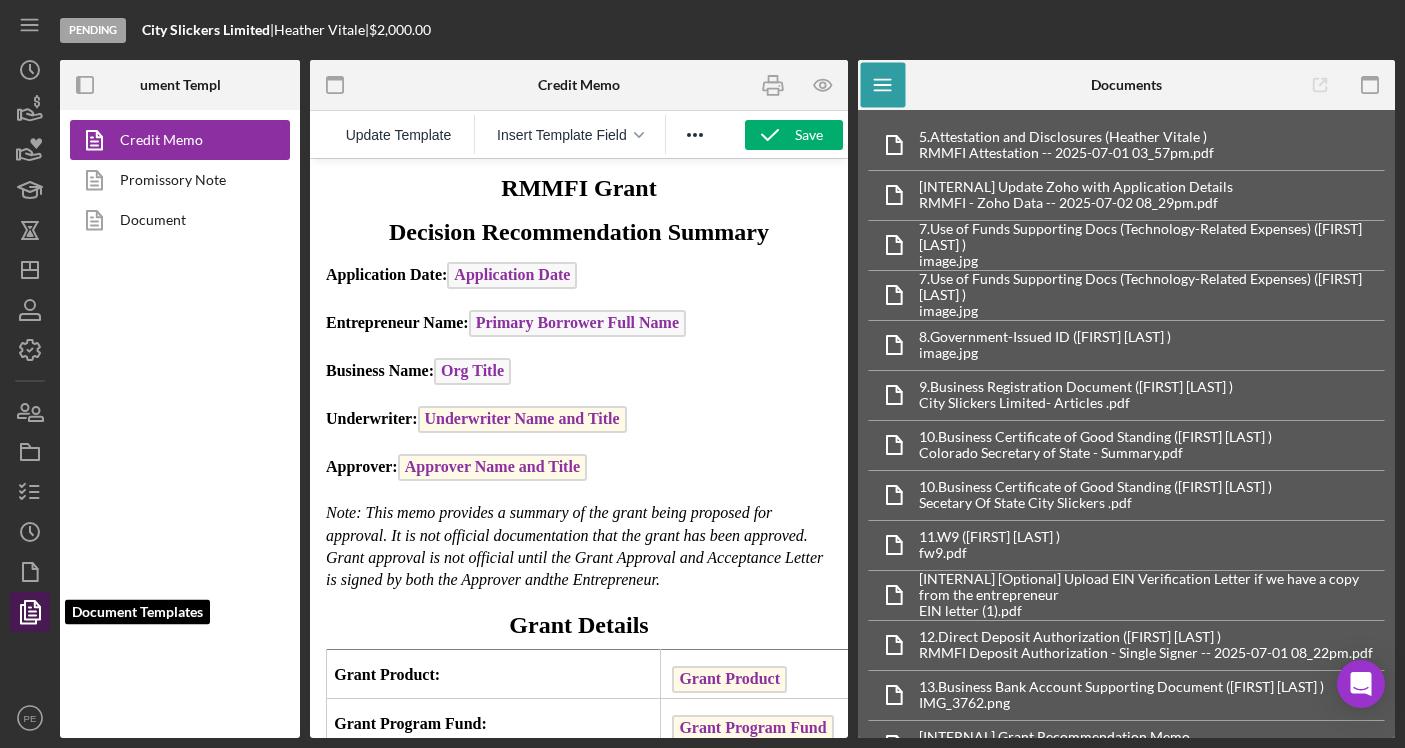 scroll, scrollTop: 0, scrollLeft: 0, axis: both 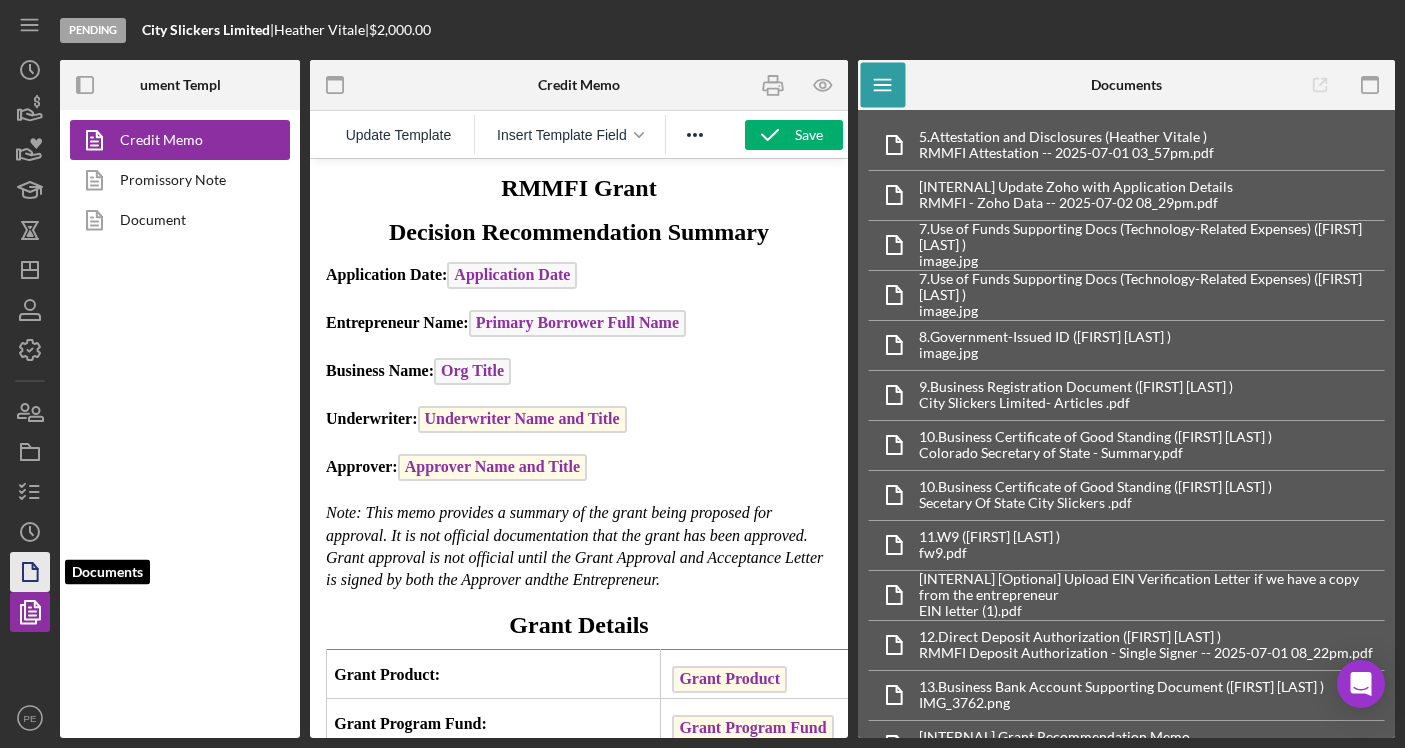 click 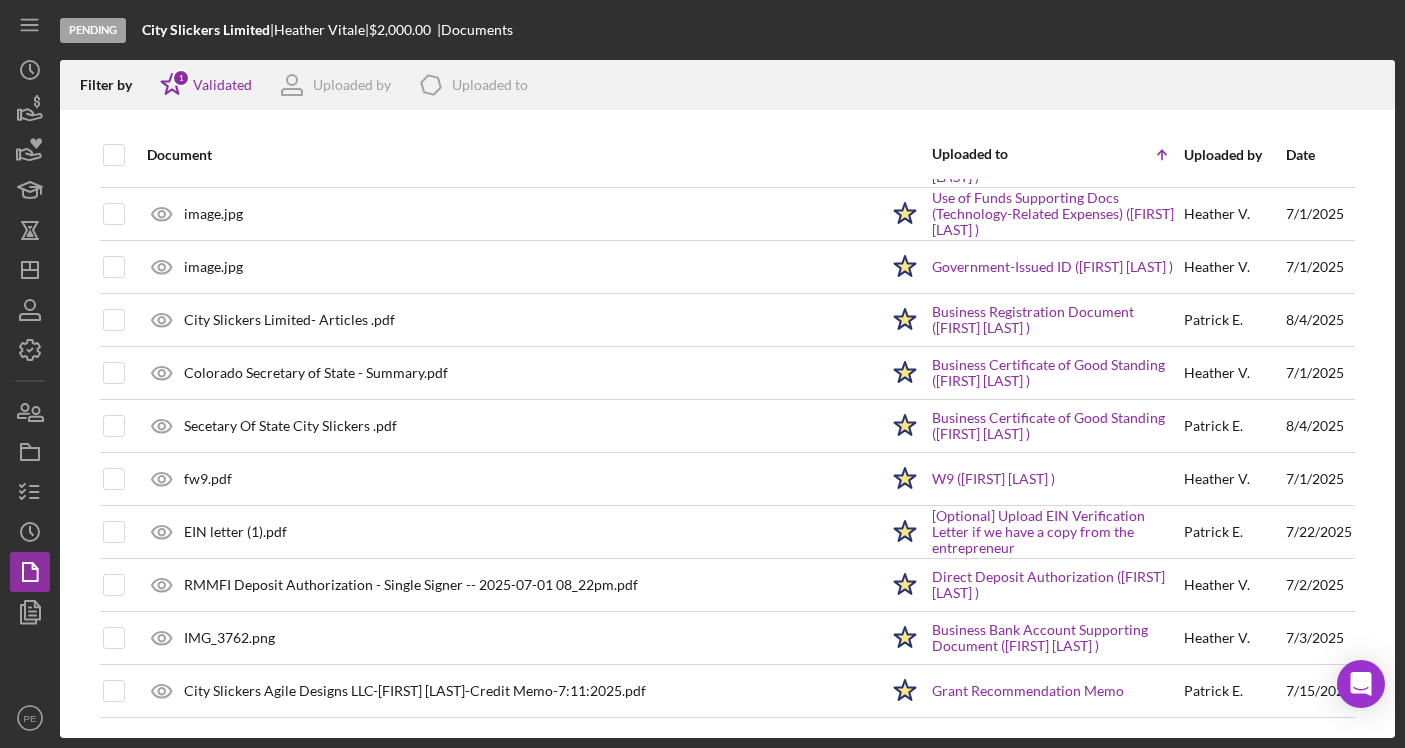 scroll, scrollTop: 0, scrollLeft: 0, axis: both 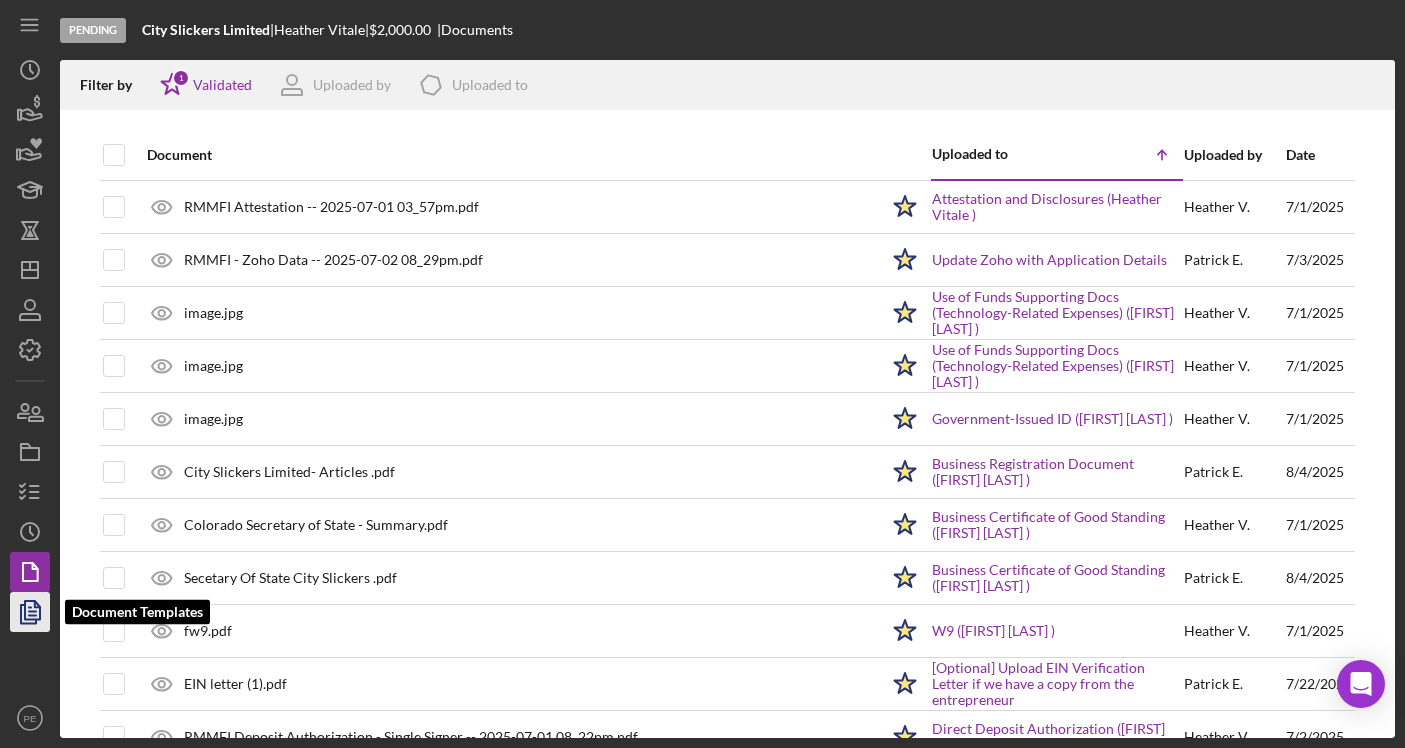 click 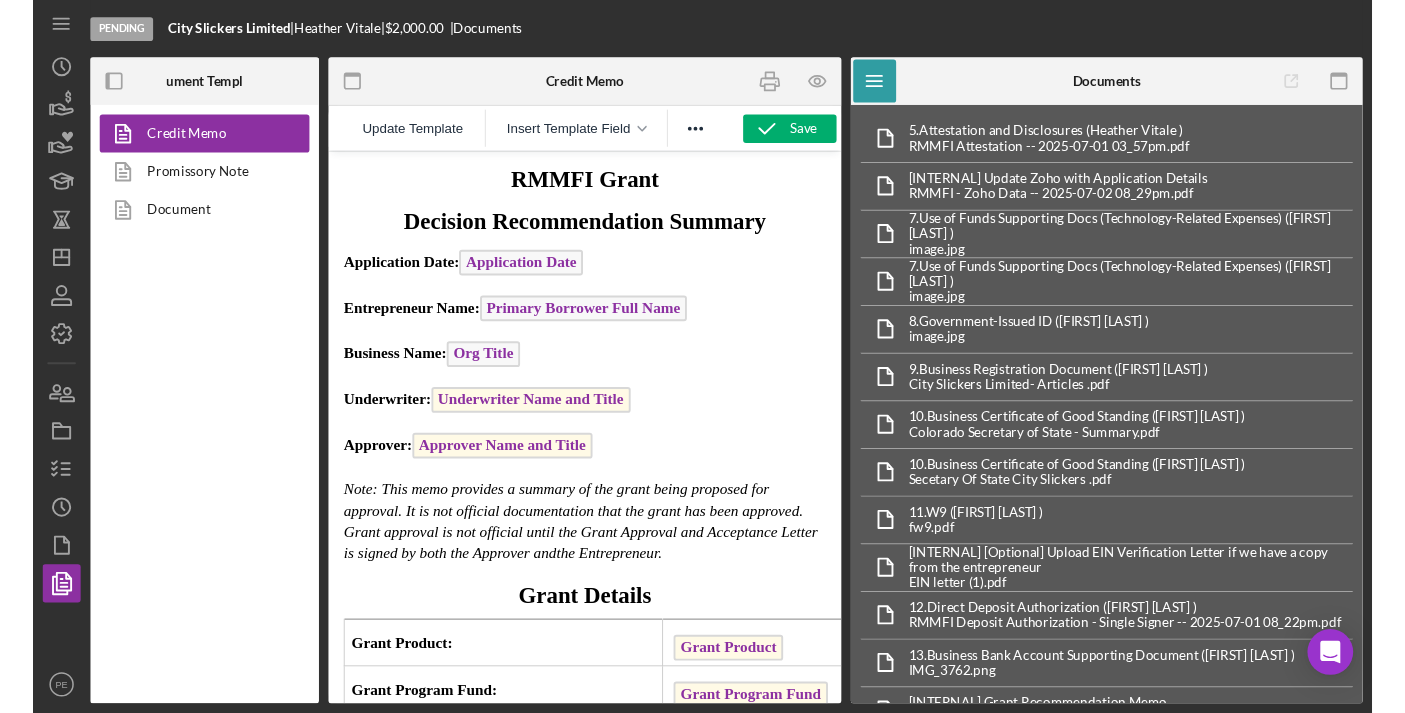 scroll, scrollTop: 0, scrollLeft: 0, axis: both 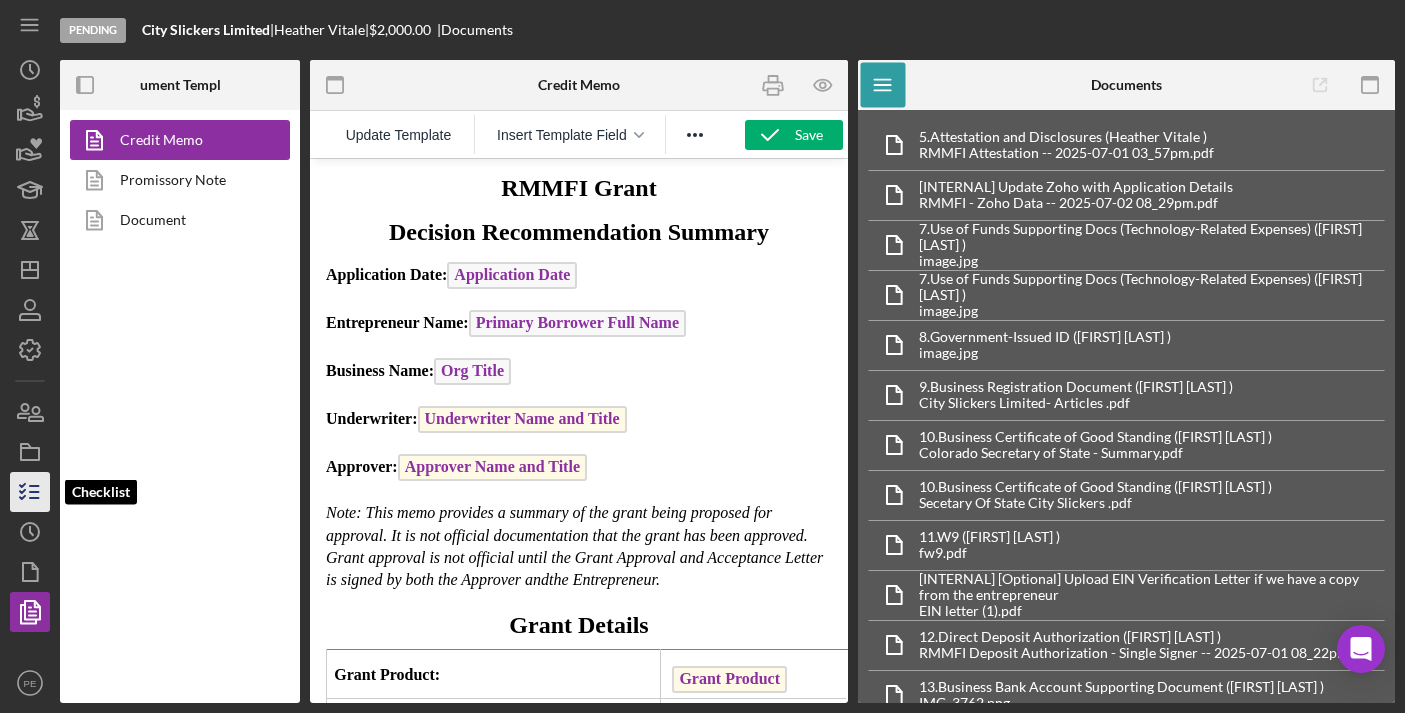 click 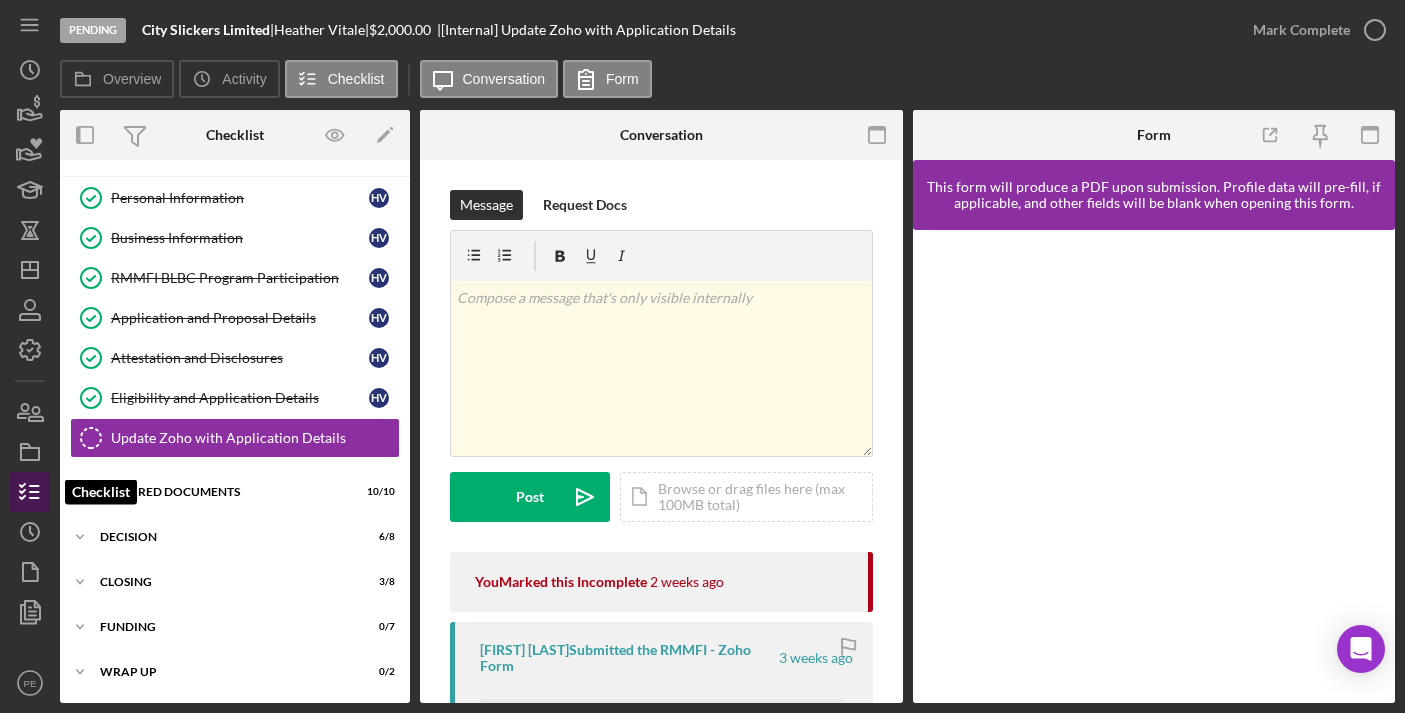 scroll, scrollTop: 33, scrollLeft: 0, axis: vertical 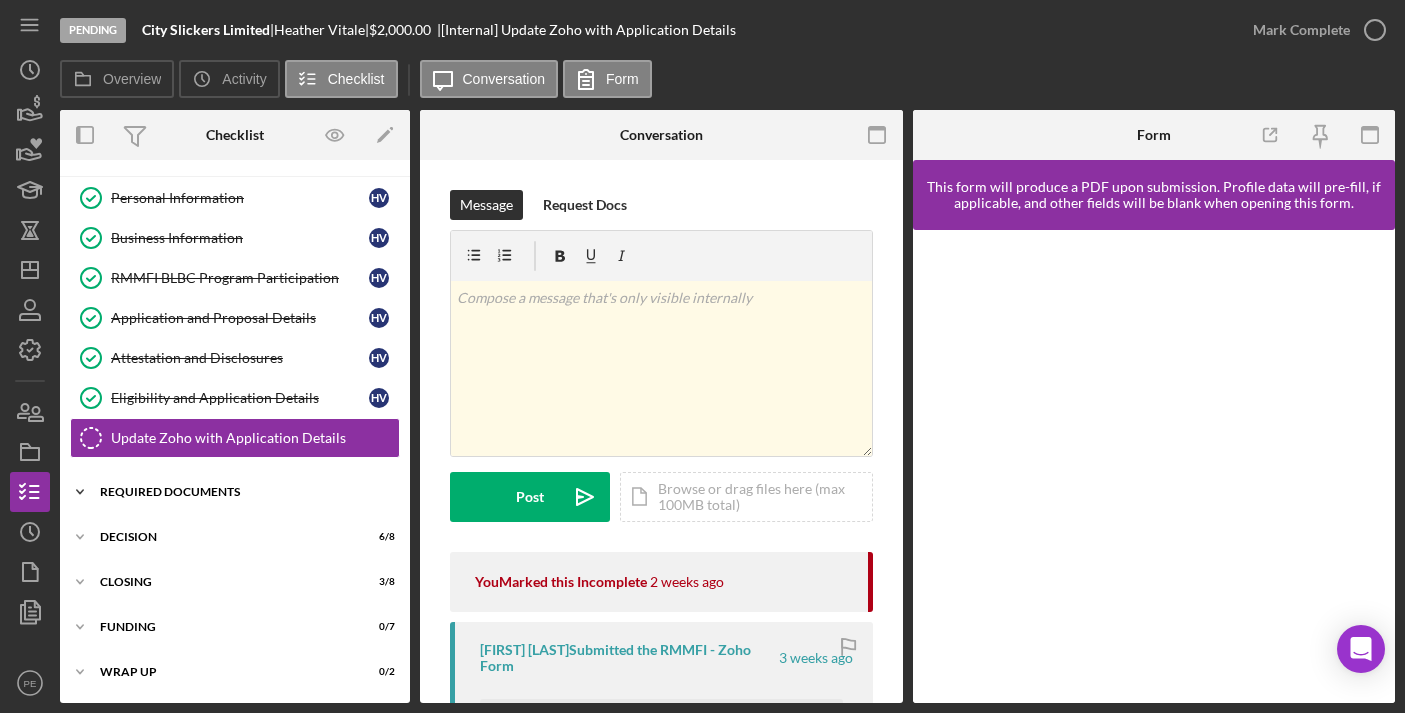 click on "Required Documents" at bounding box center [242, 492] 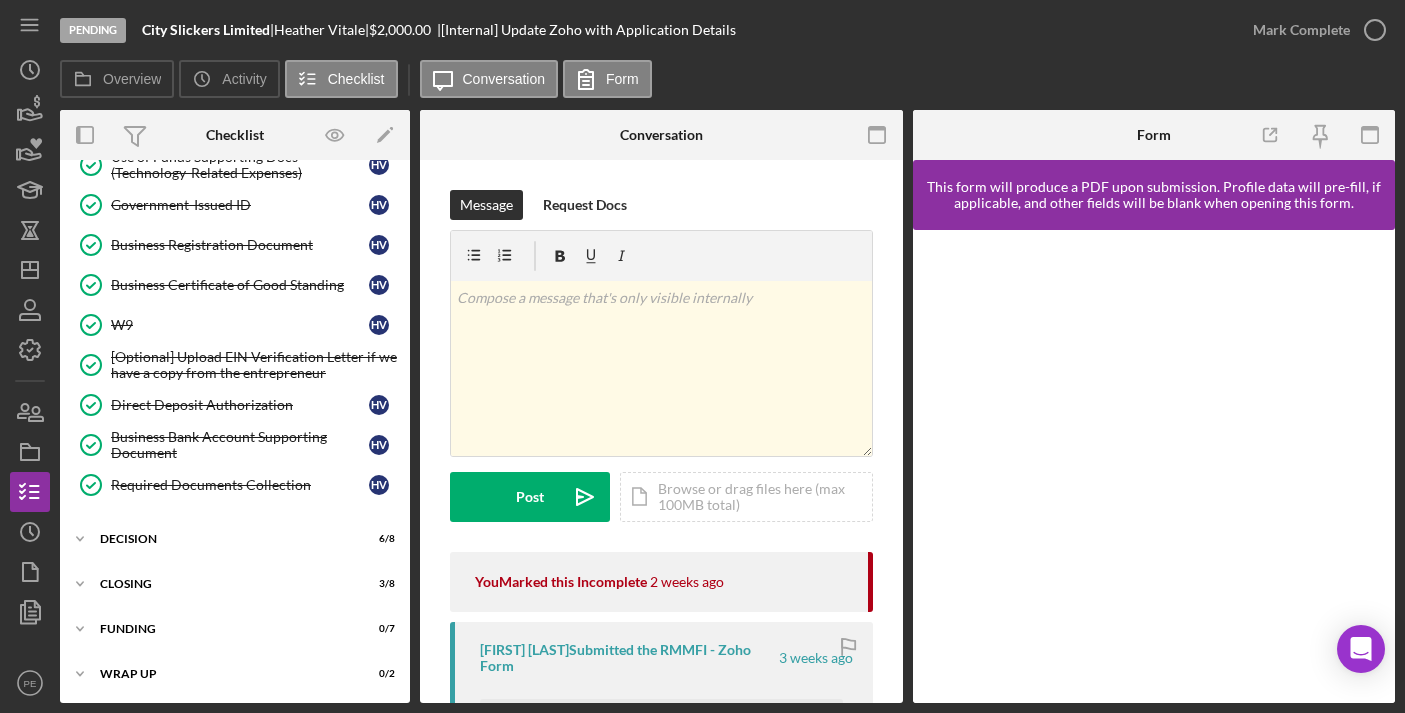 scroll, scrollTop: 444, scrollLeft: 0, axis: vertical 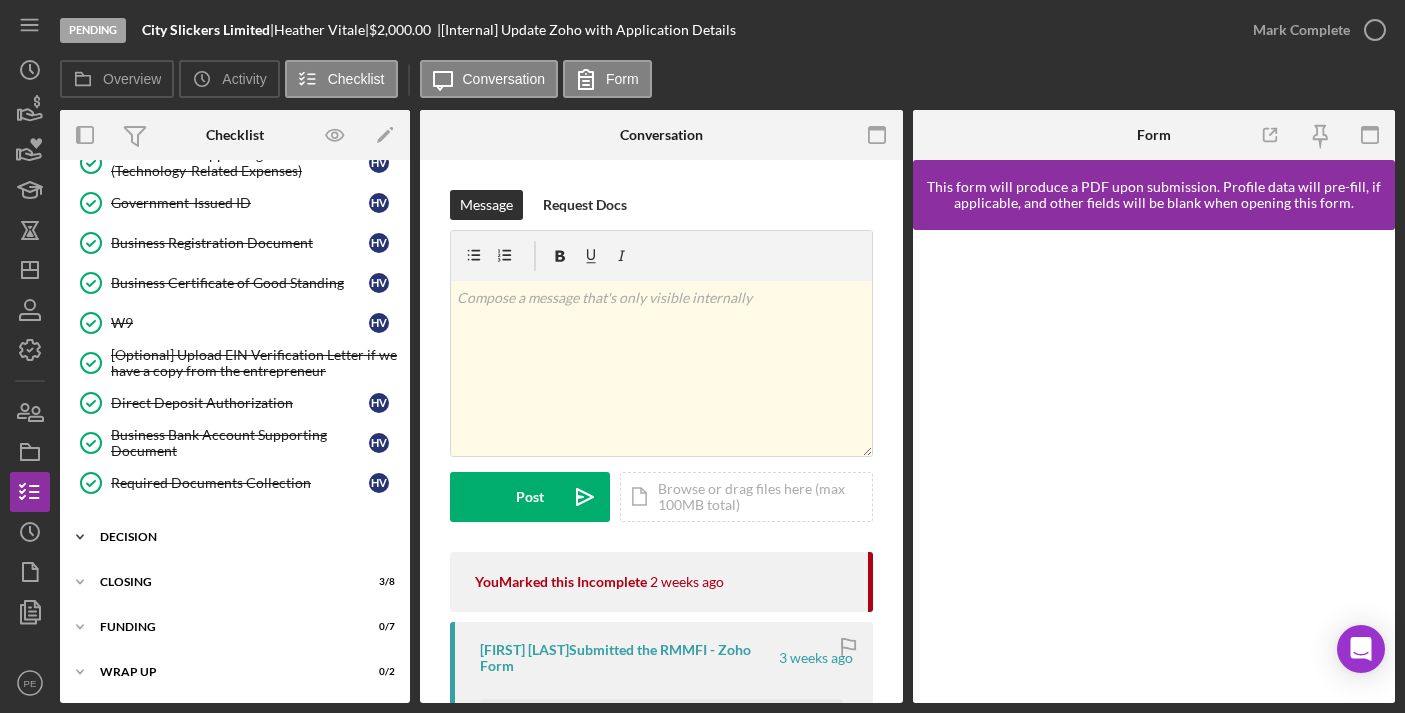 click on "Icon/Expander Decision 6 / 8" at bounding box center [235, 537] 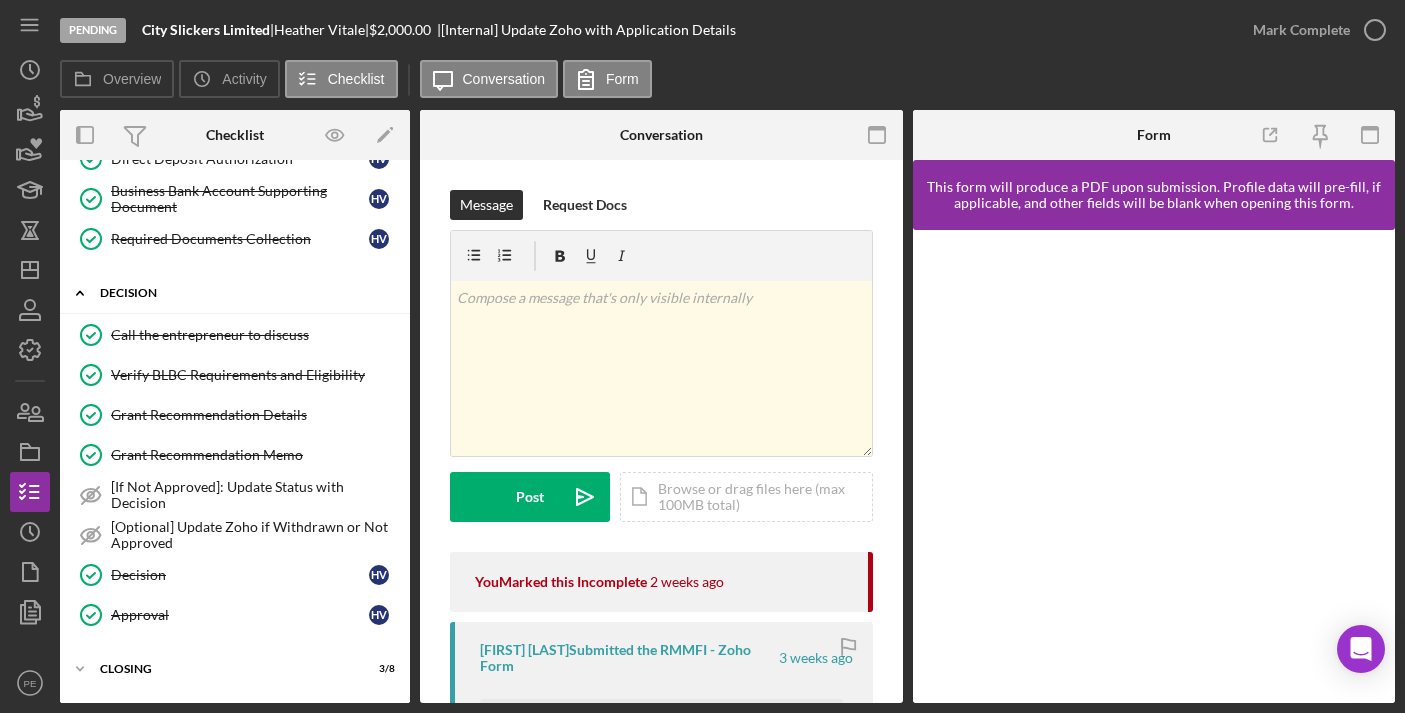 scroll, scrollTop: 775, scrollLeft: 0, axis: vertical 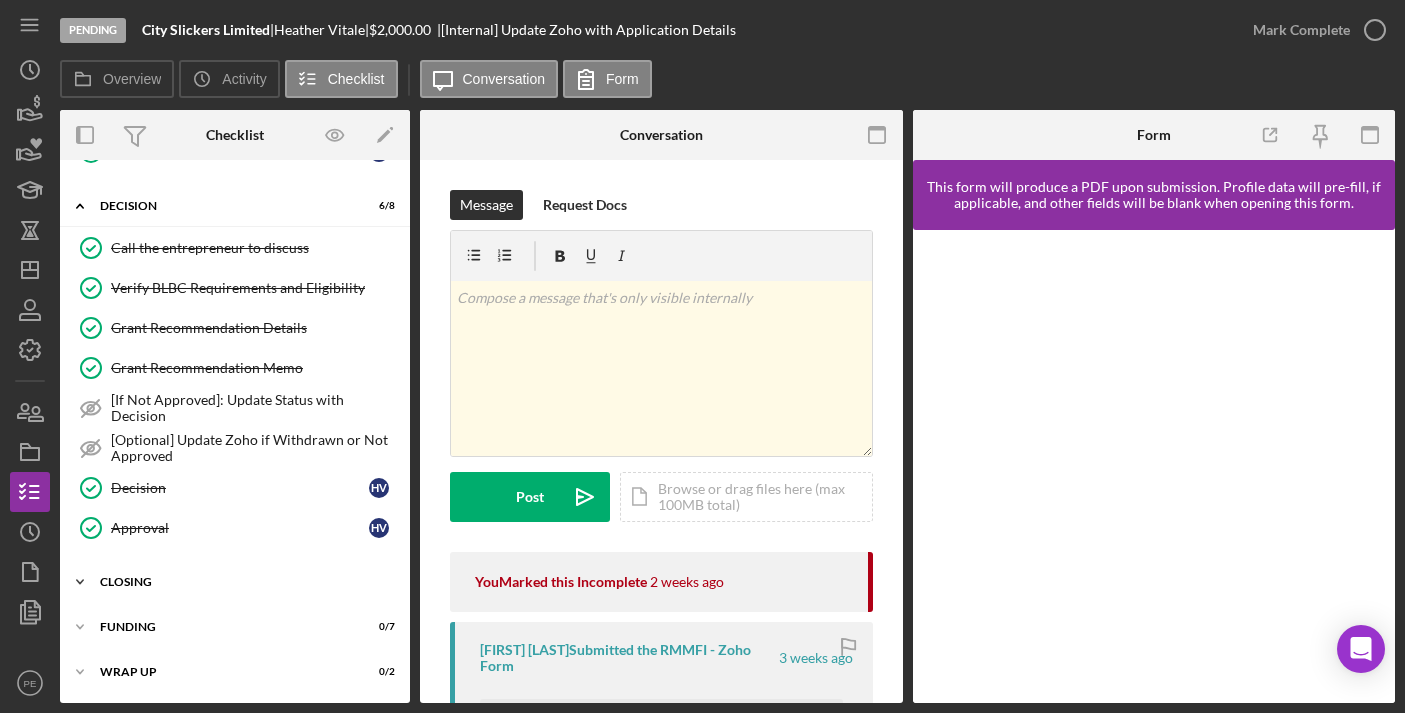 click on "Closing" at bounding box center [242, 582] 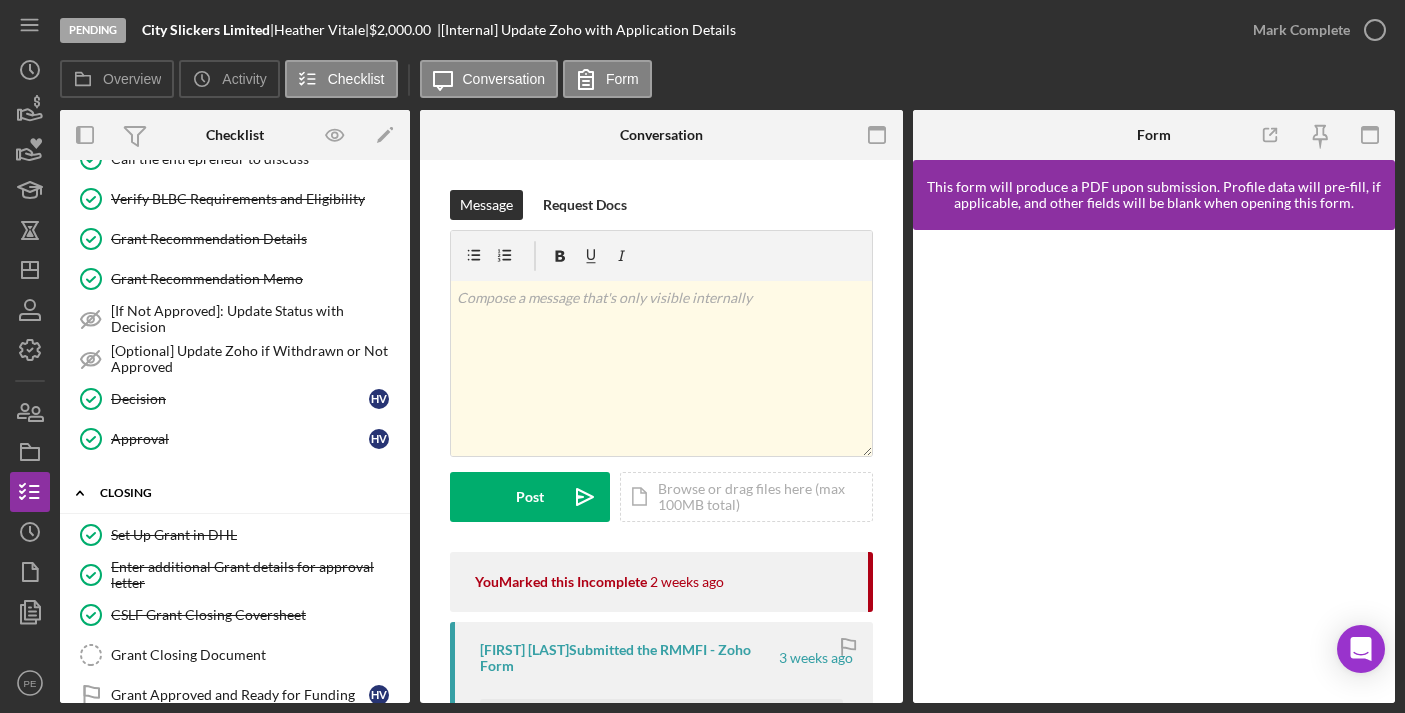 scroll, scrollTop: 874, scrollLeft: 0, axis: vertical 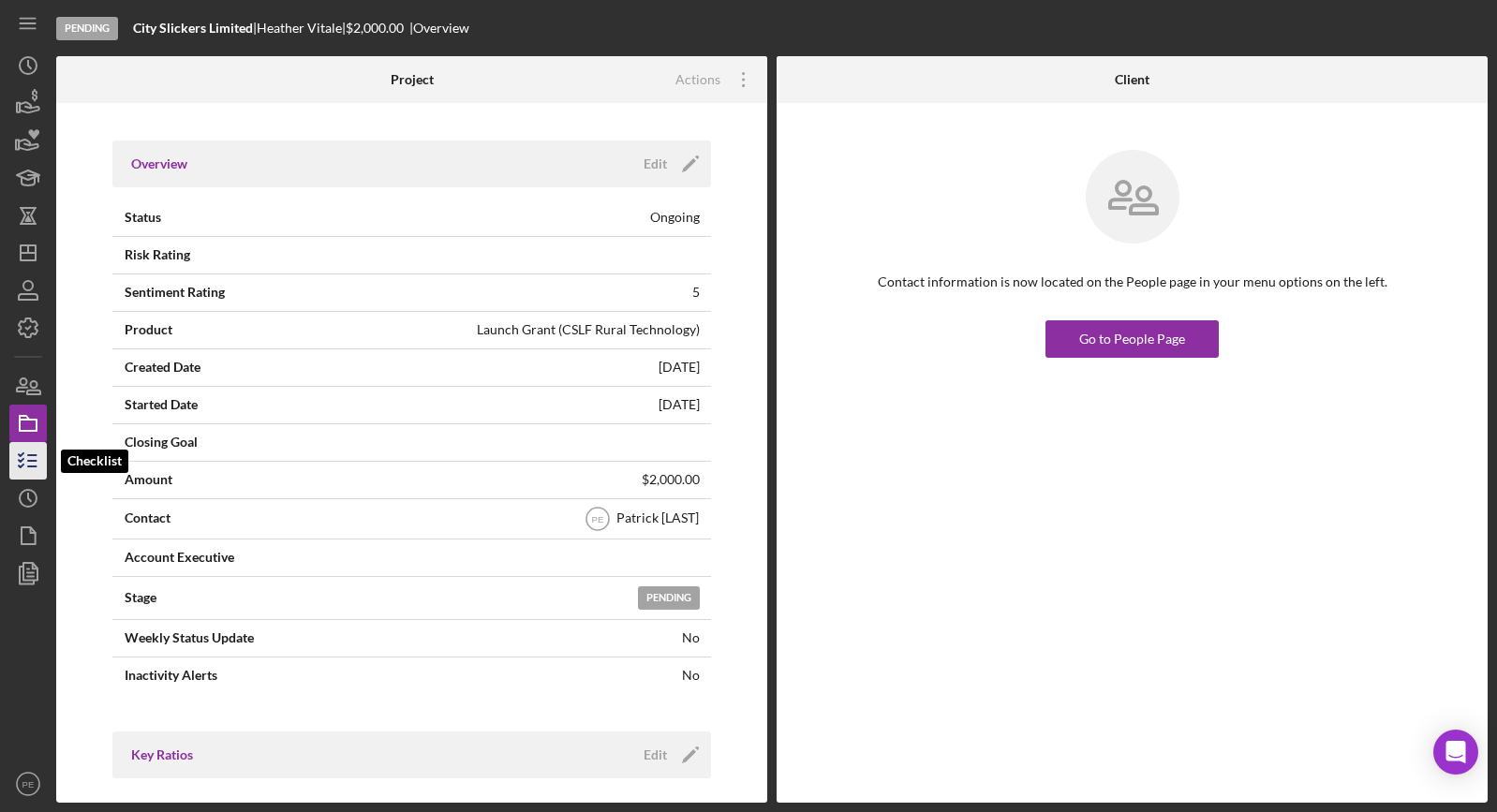 click 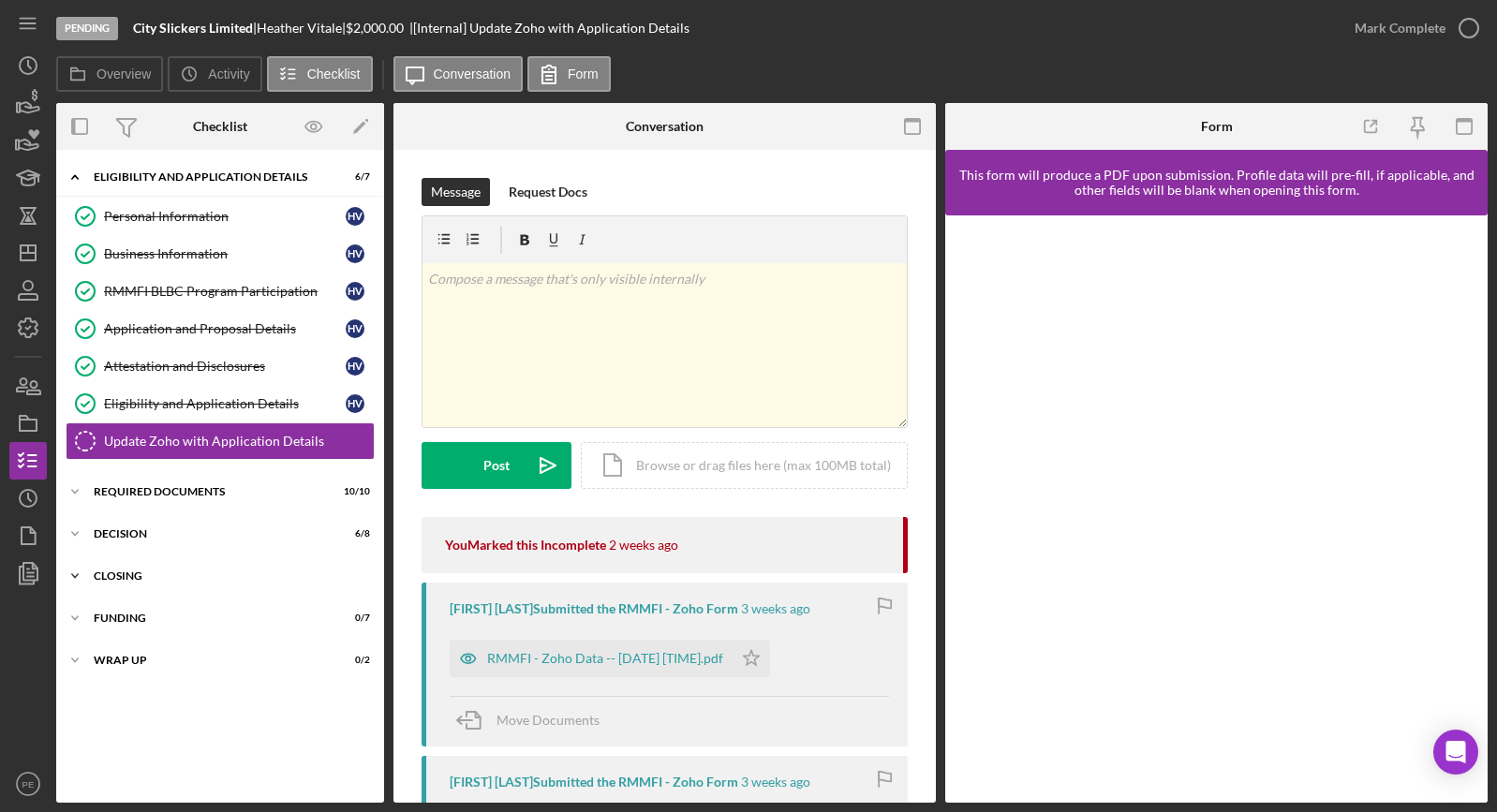 click on "Closing" at bounding box center [227, 576] 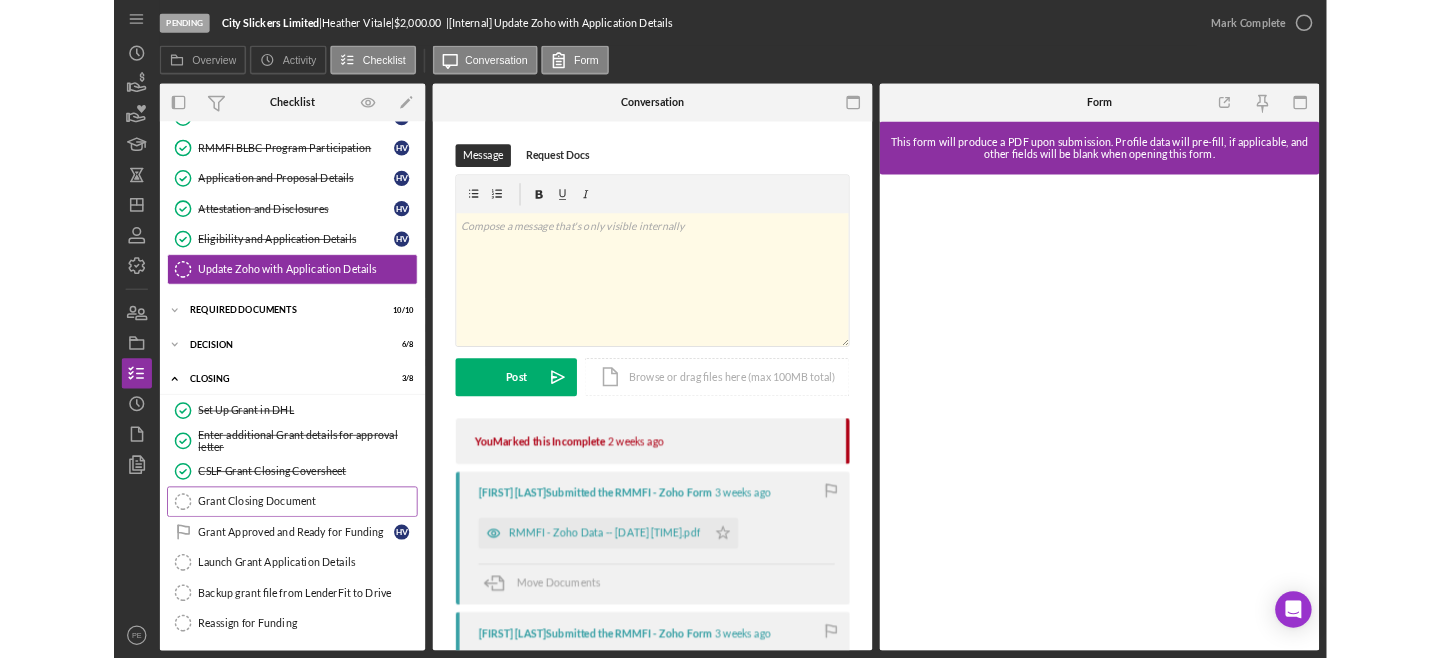 scroll, scrollTop: 118, scrollLeft: 0, axis: vertical 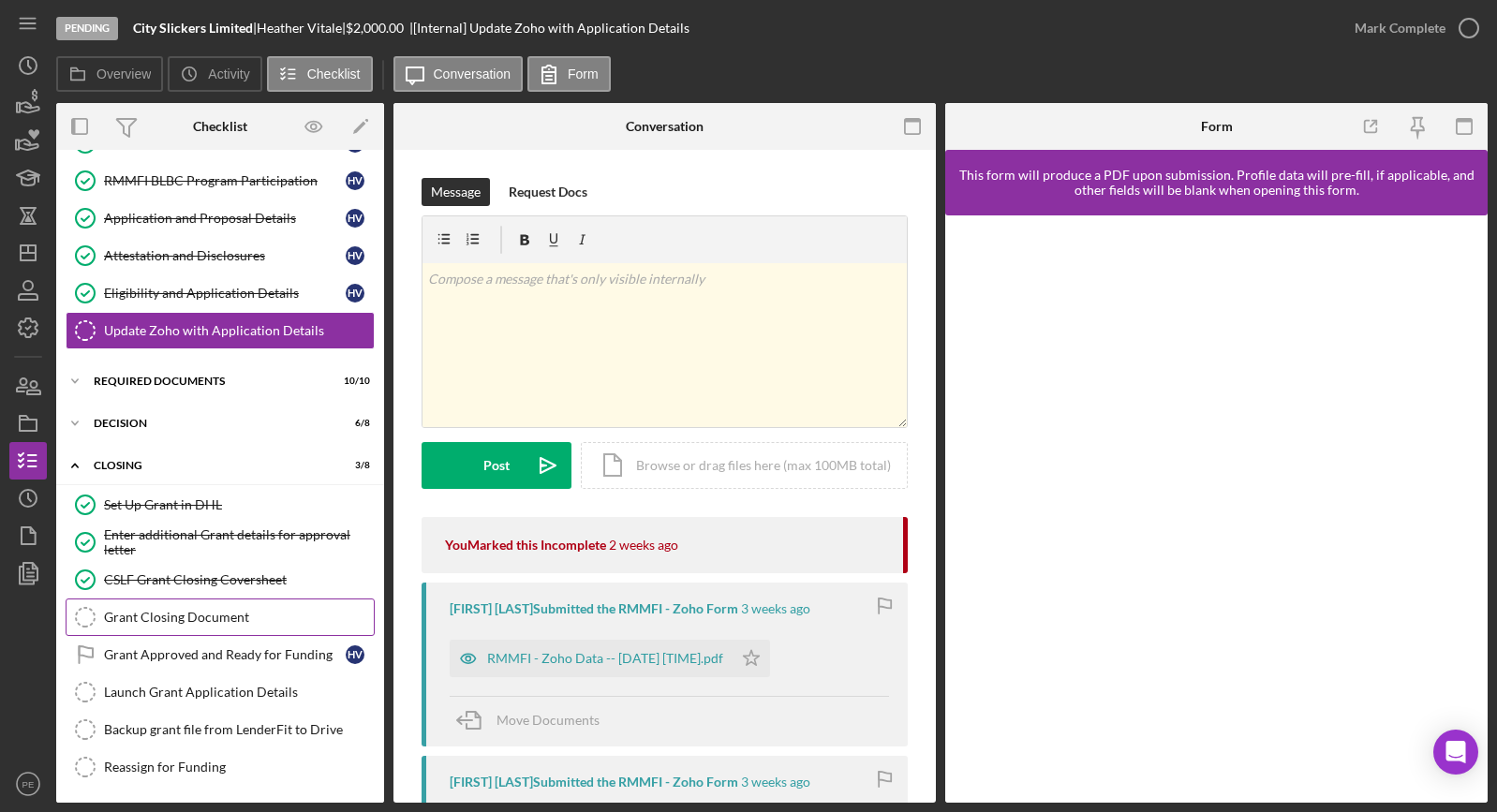 click on "Grant Closing Document" at bounding box center (239, 617) 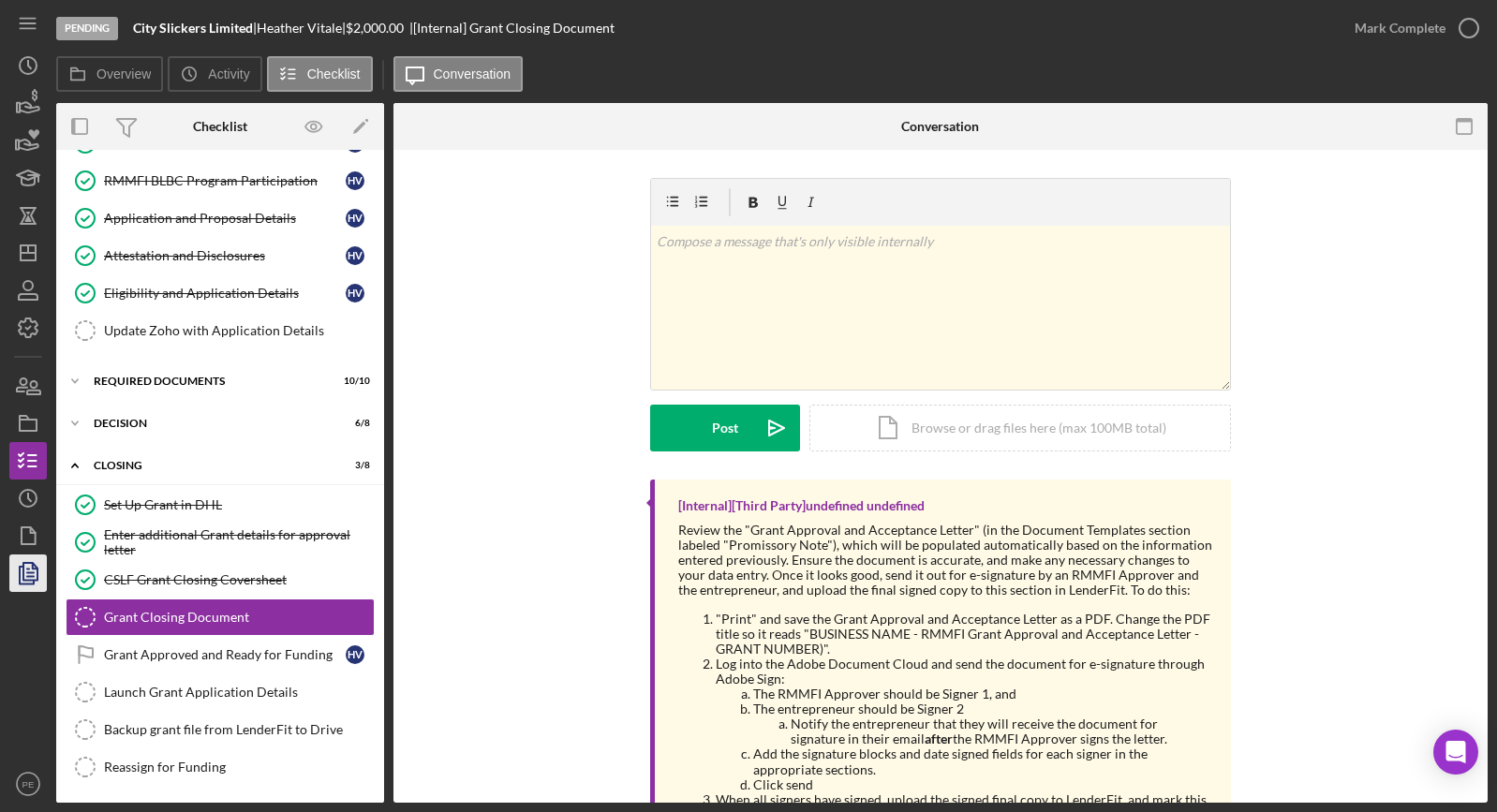 scroll, scrollTop: 111, scrollLeft: 0, axis: vertical 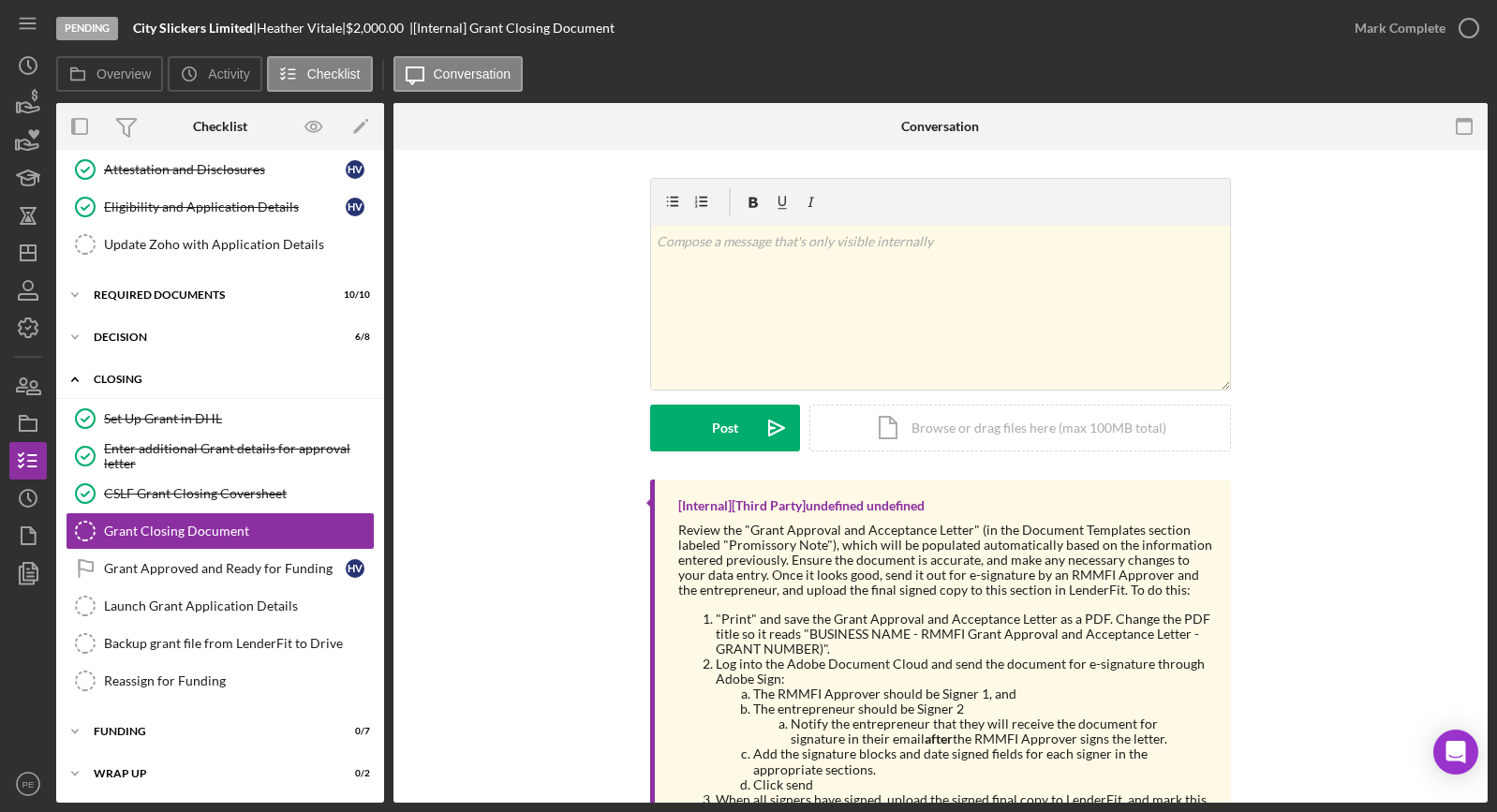 click on "Closing" at bounding box center (227, 379) 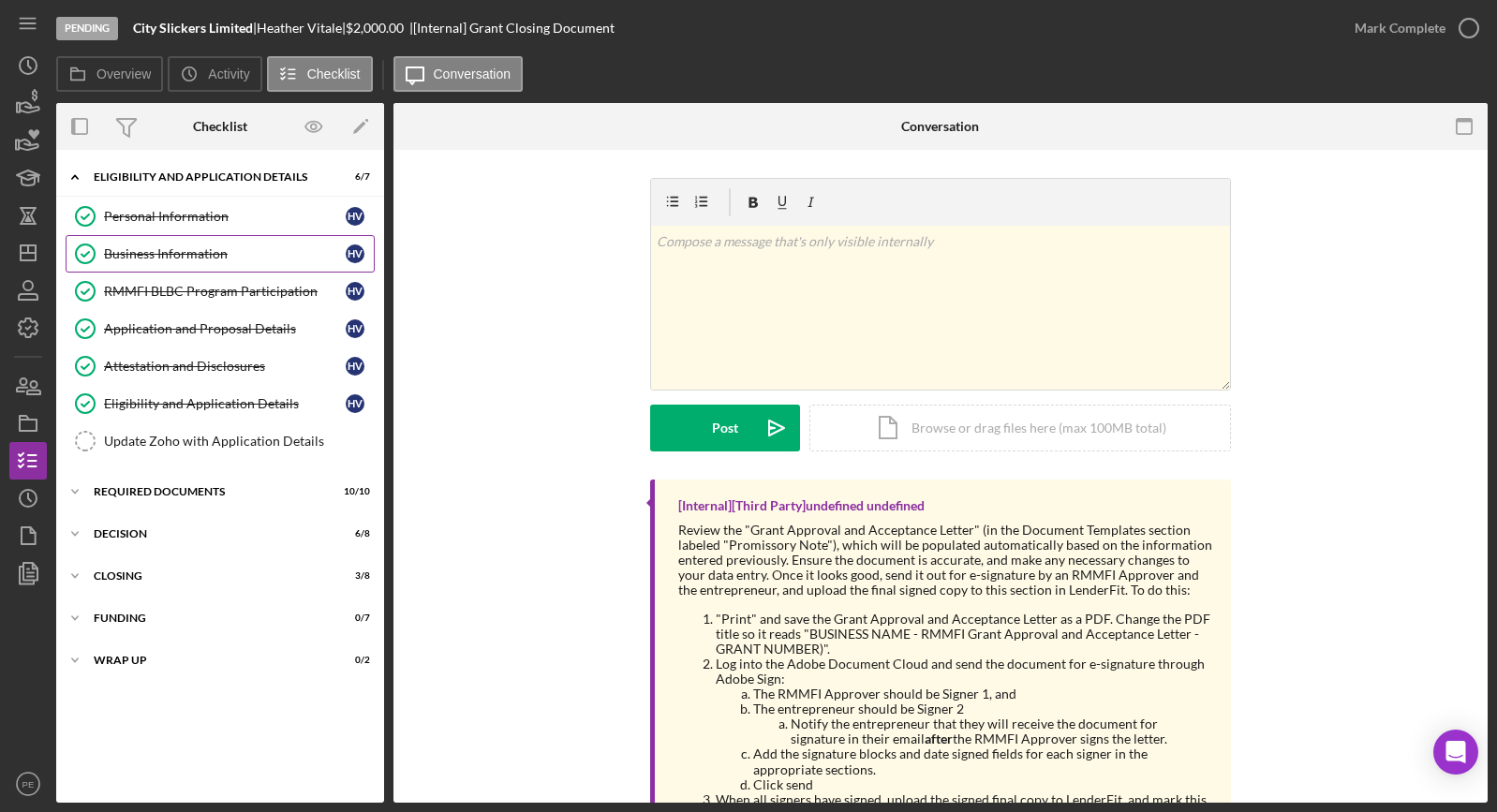 click on "Business Information" at bounding box center (225, 254) 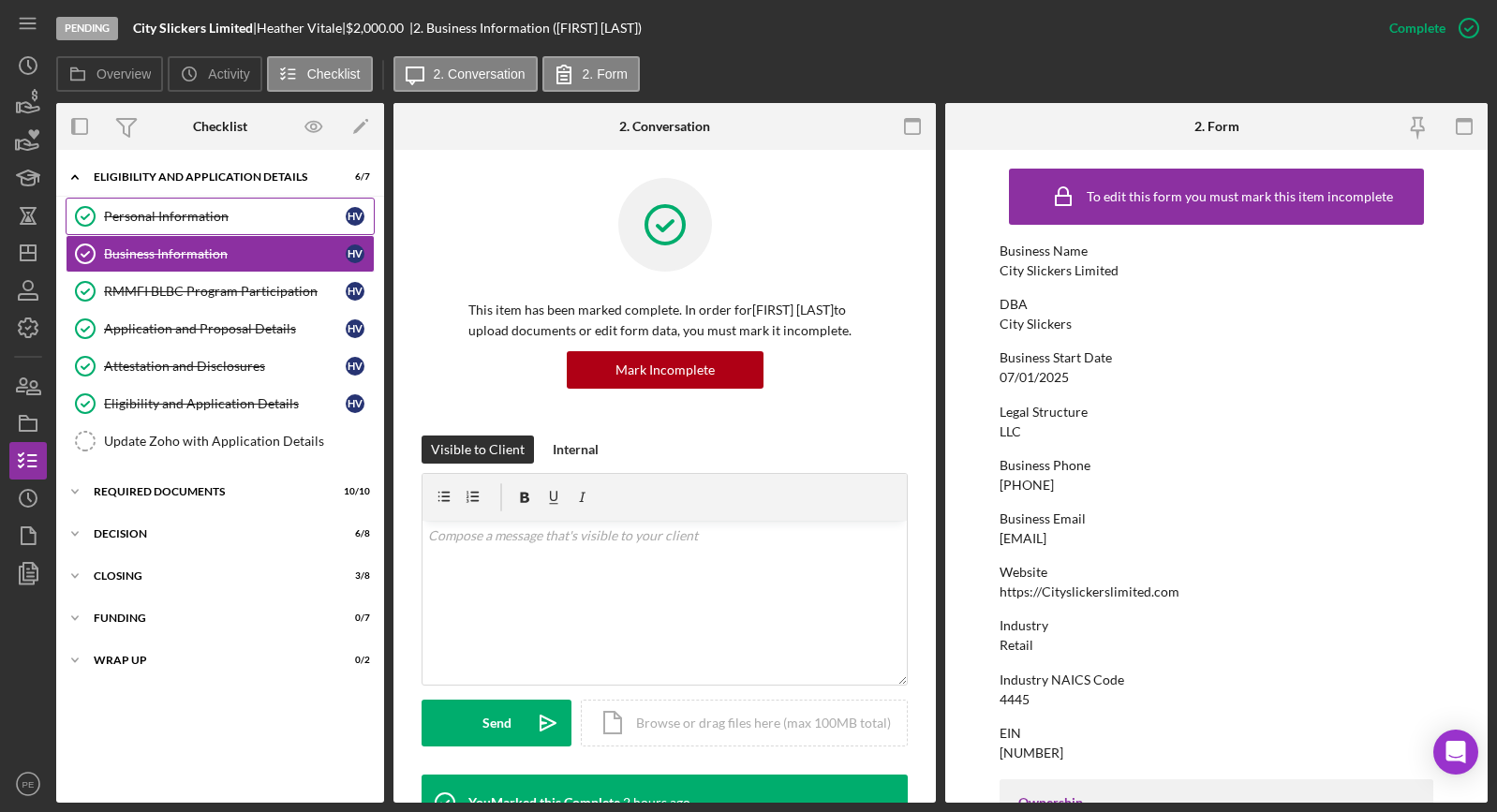 click on "Personal Information" 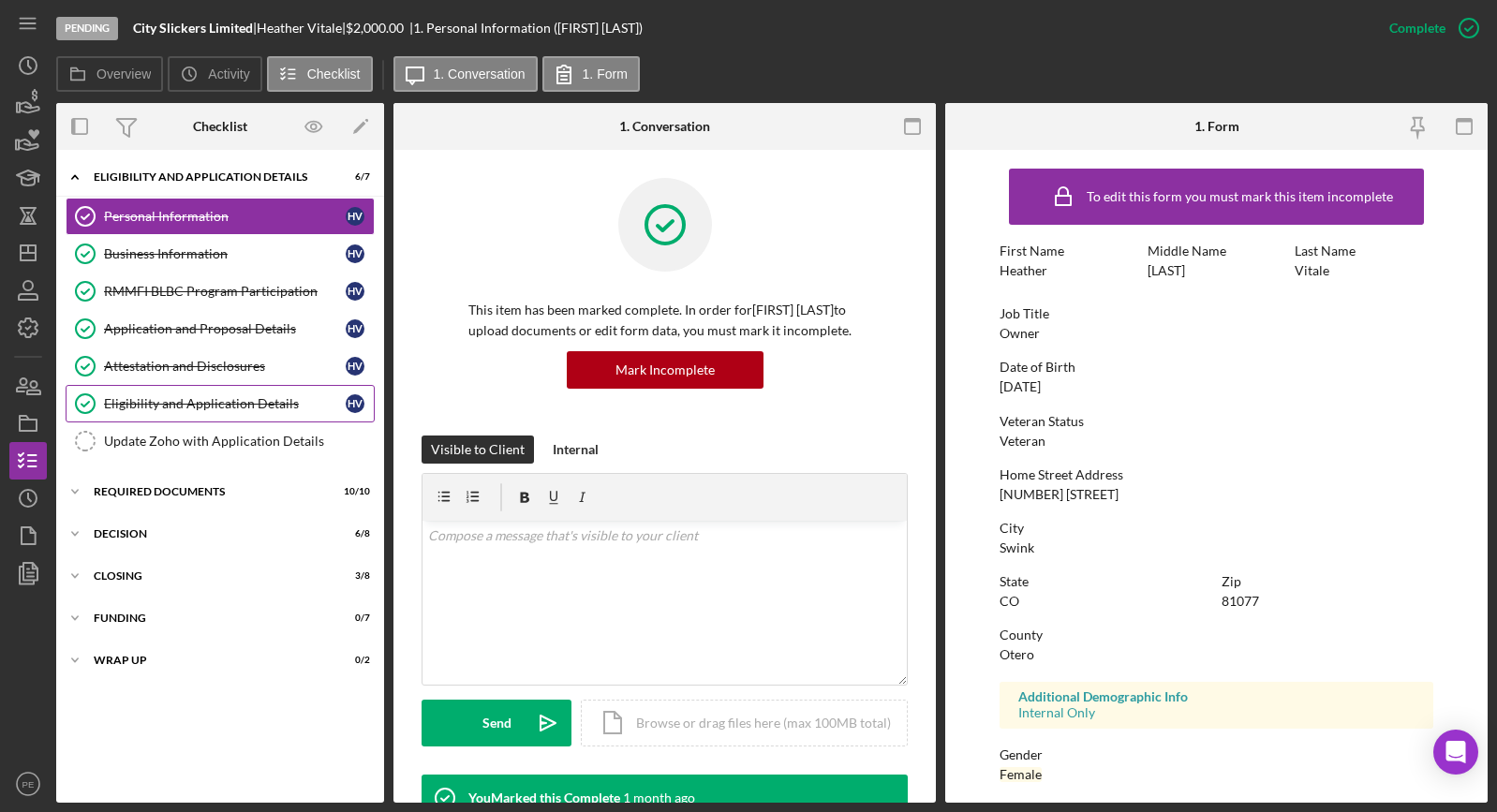 click on "Eligibility and Application Details" at bounding box center (225, 404) 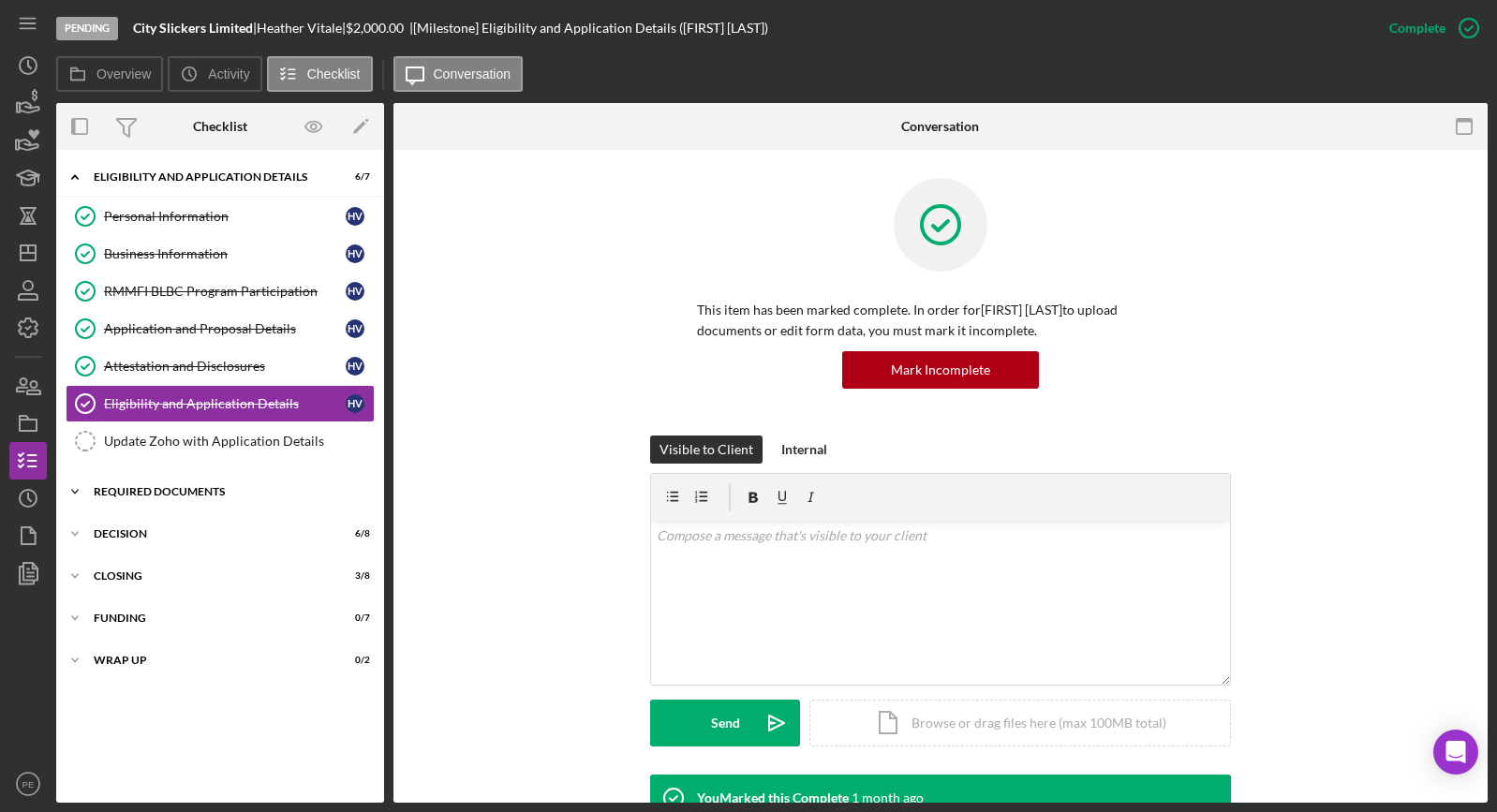click on "Required Documents" at bounding box center [227, 492] 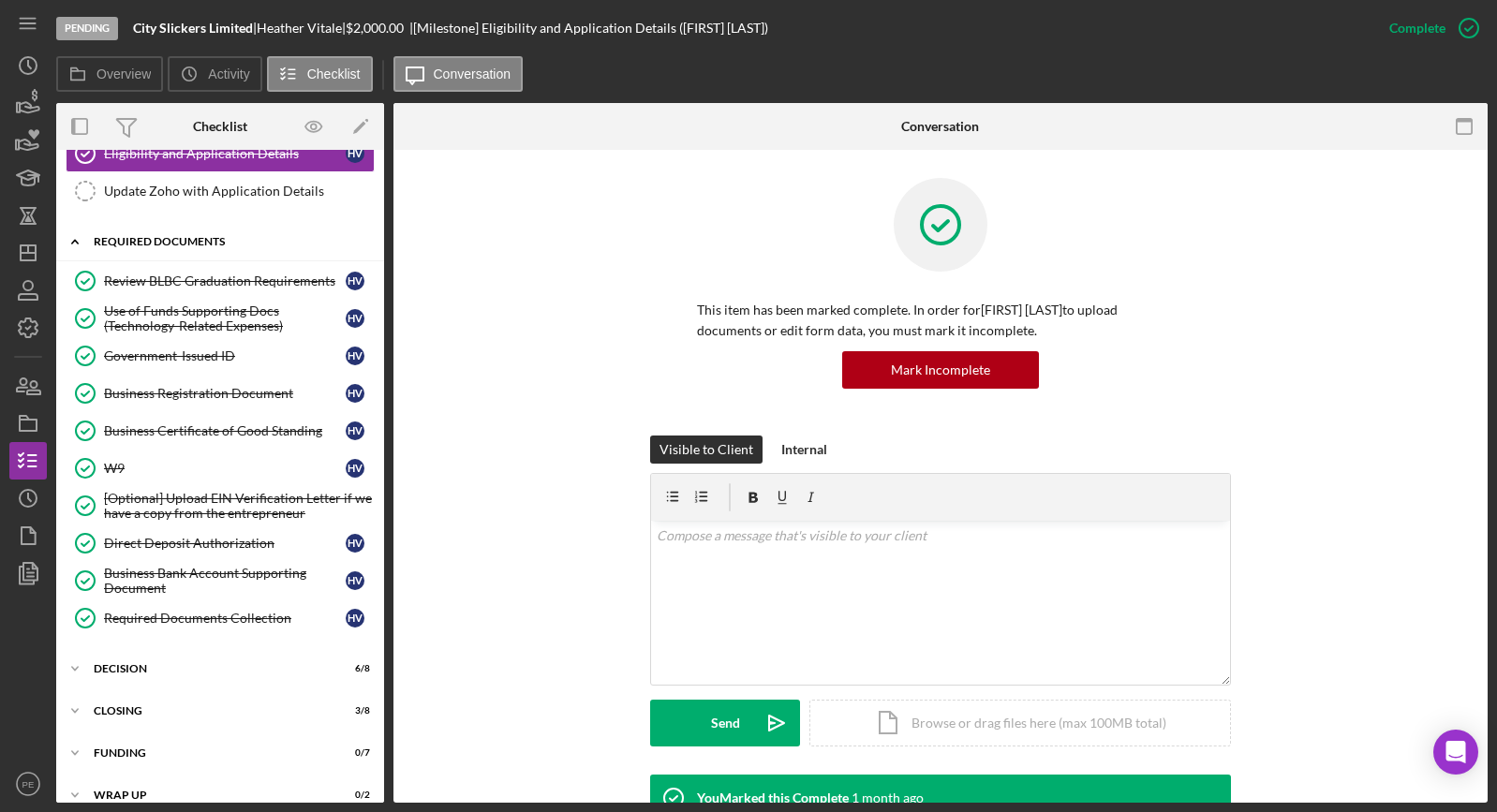 scroll, scrollTop: 272, scrollLeft: 0, axis: vertical 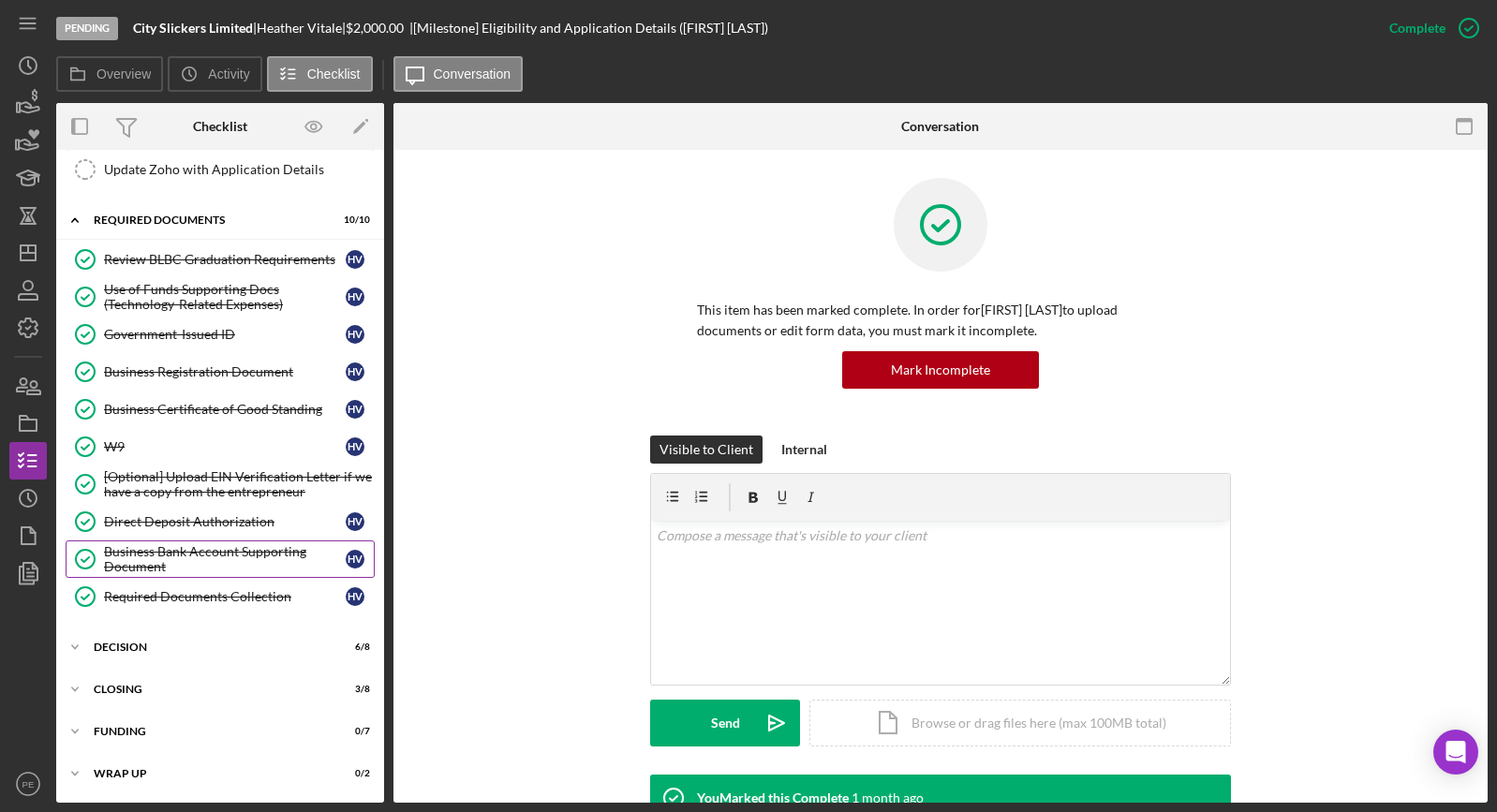 click on "Business Bank Account Supporting Document" at bounding box center (225, 559) 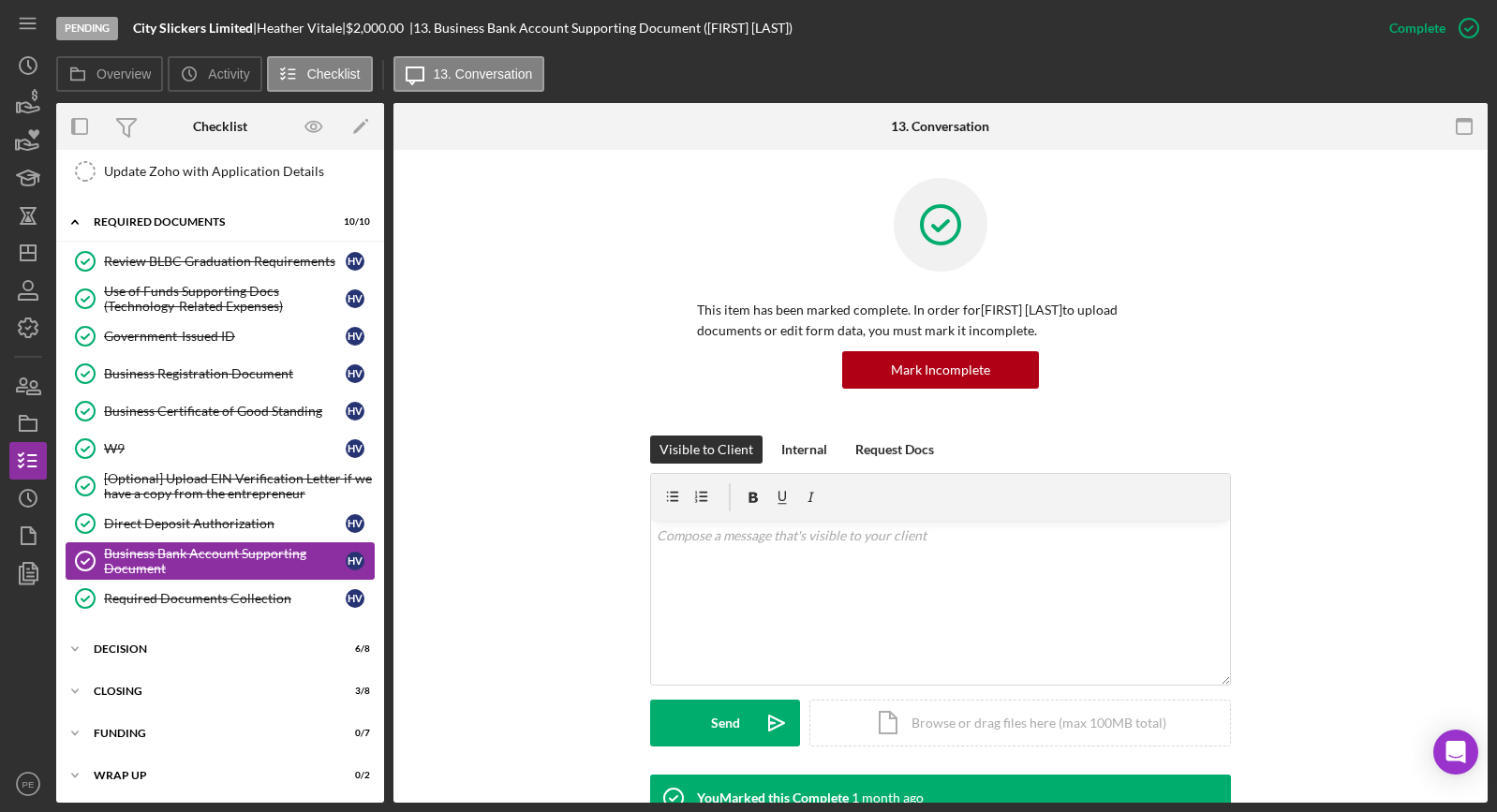 scroll, scrollTop: 272, scrollLeft: 0, axis: vertical 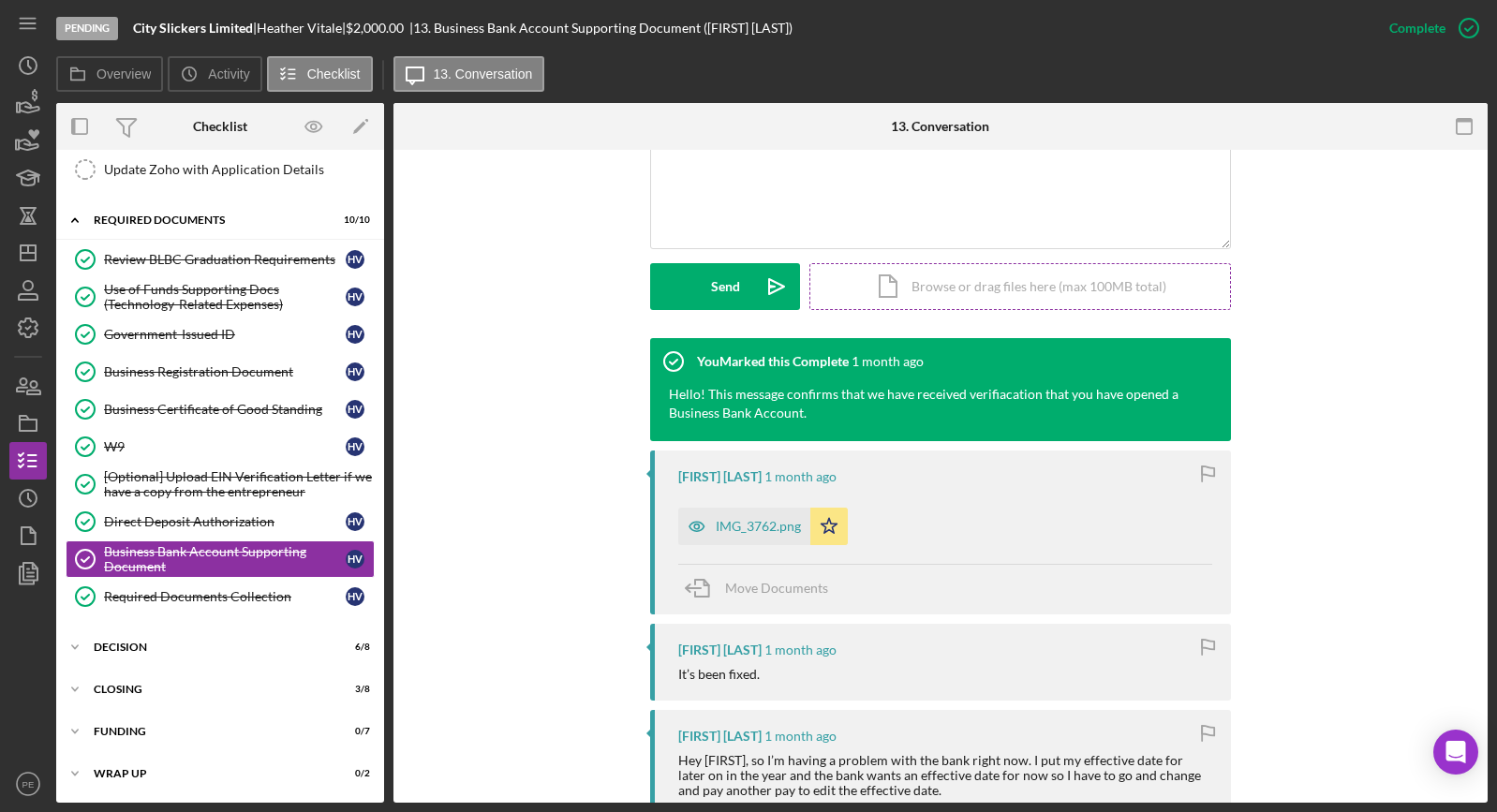 click on "Icon/Document Browse or drag files here (max 100MB total) Tap to choose files or take a photo" at bounding box center [1020, 287] 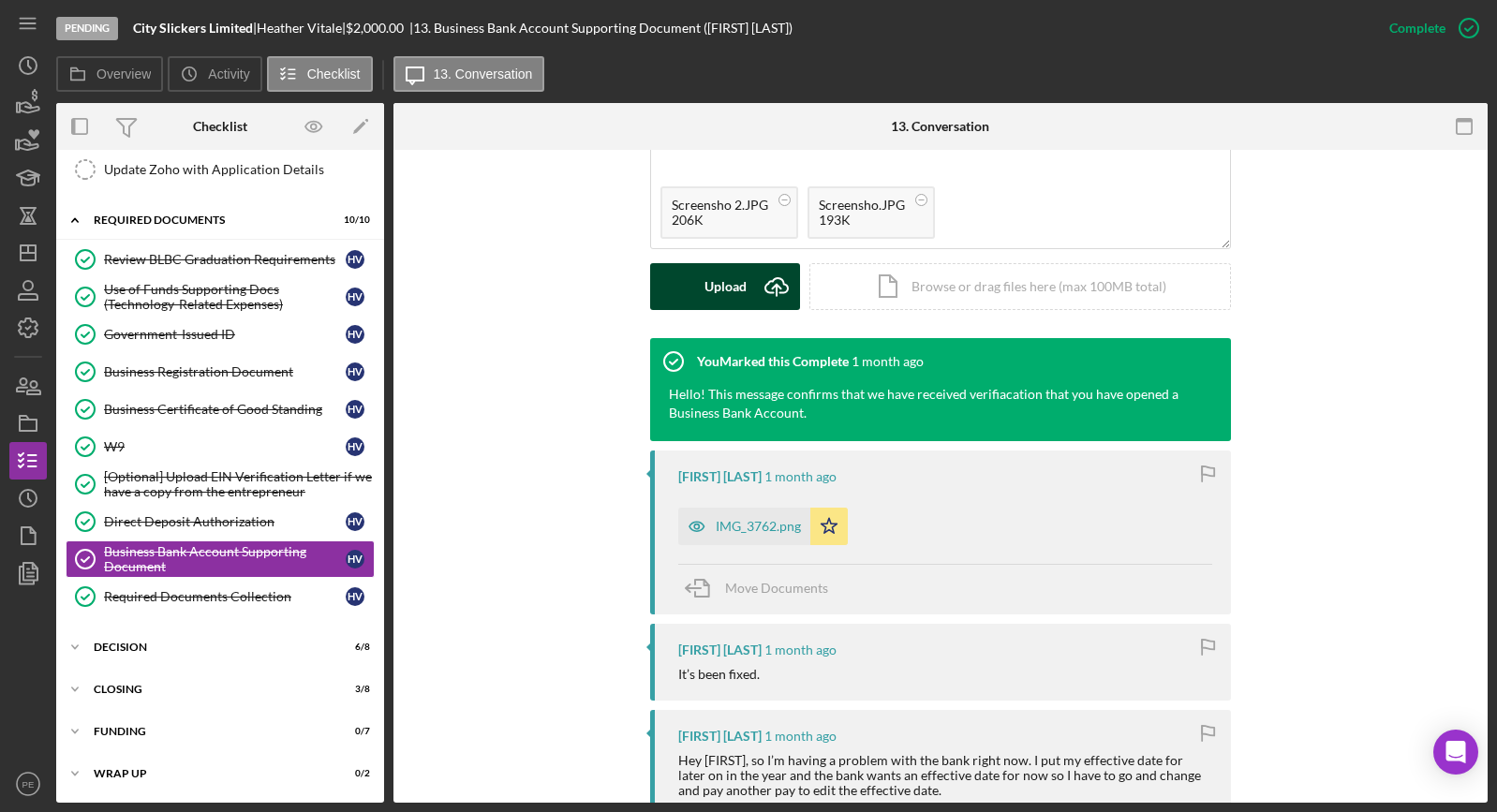 click on "Upload" at bounding box center [725, 287] 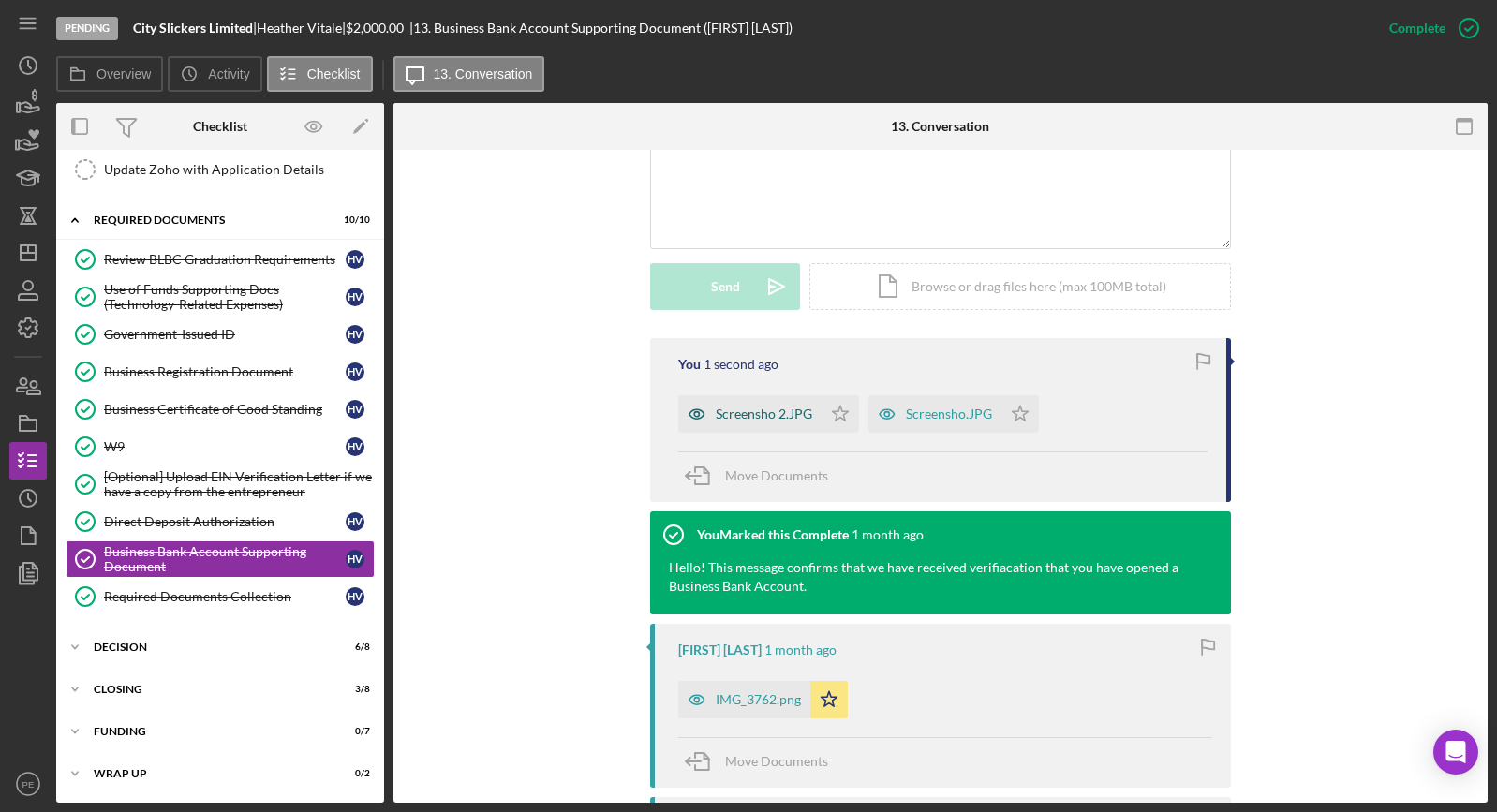 click on "Screensho 2.JPG" at bounding box center [763, 414] 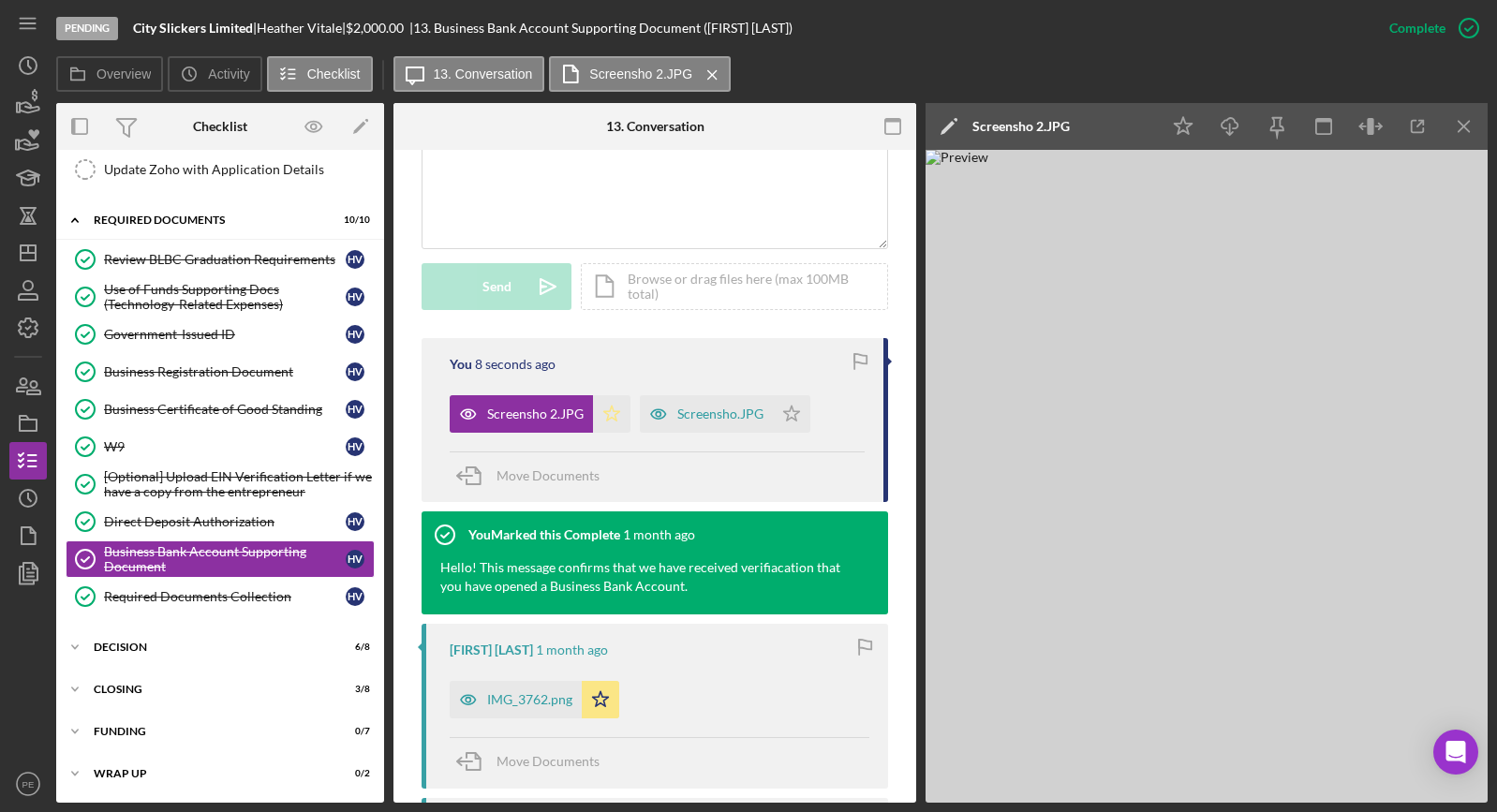 click on "Icon/Star" 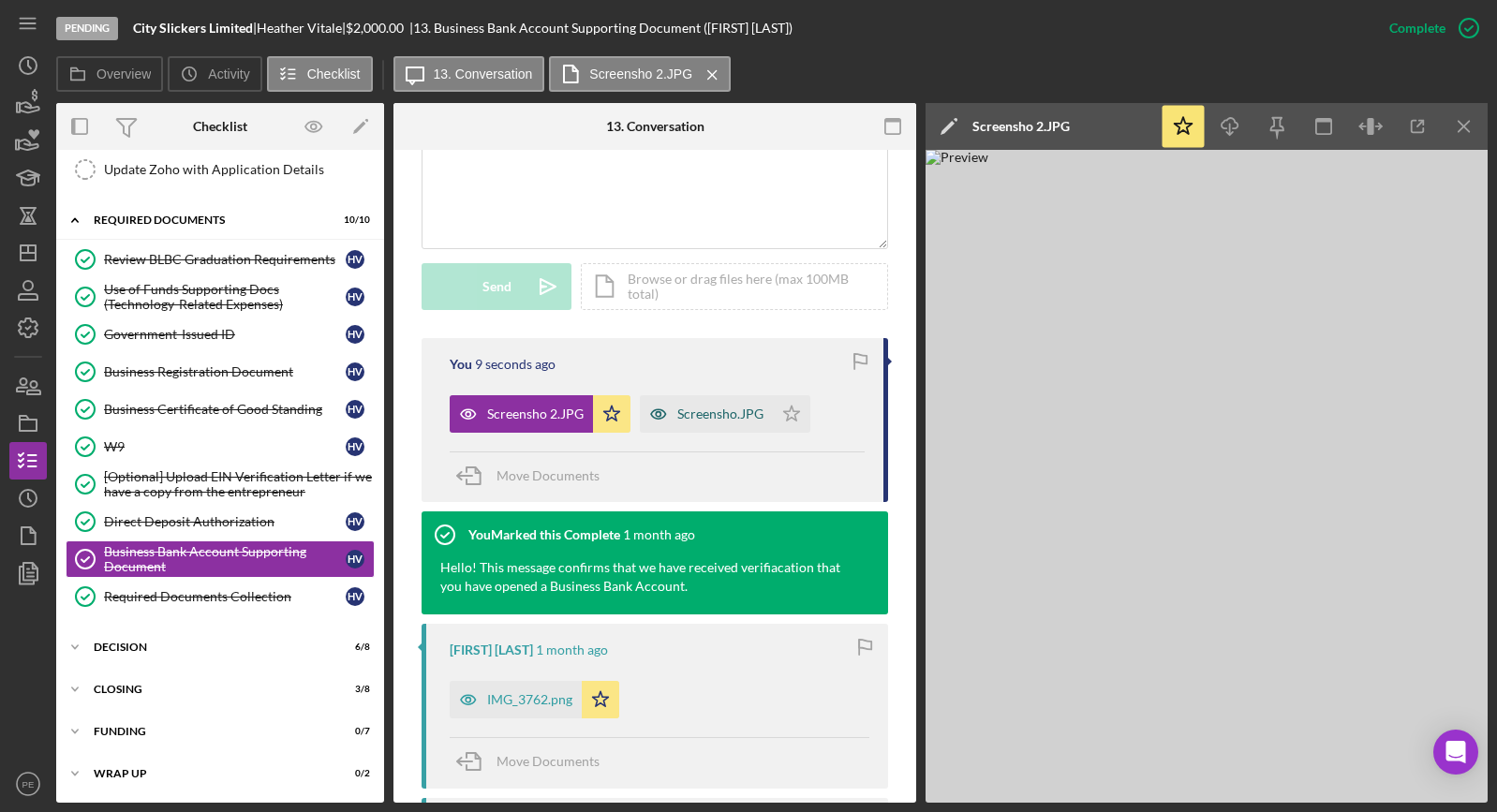 click on "Screensho.JPG" at bounding box center (720, 414) 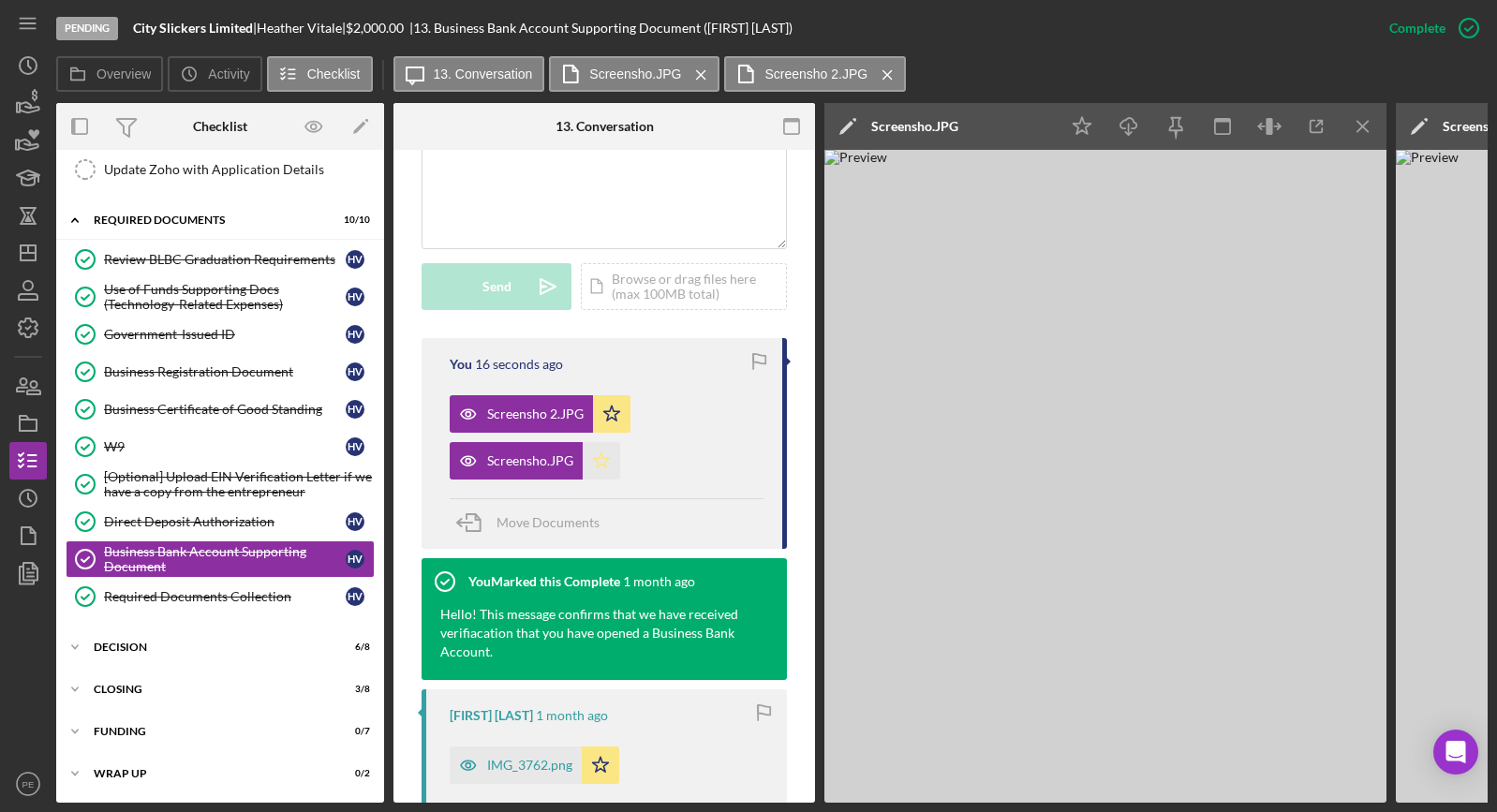 click 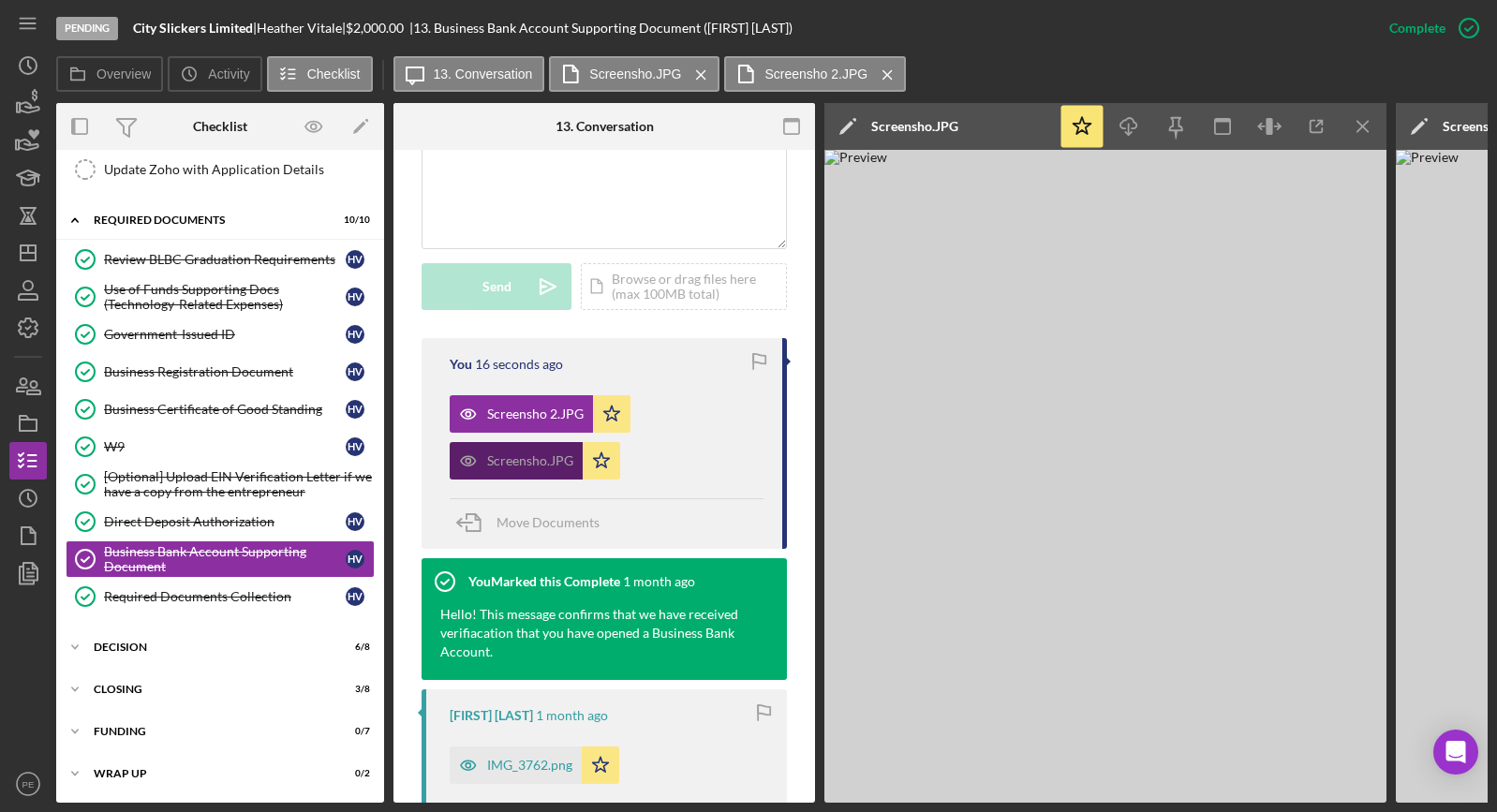 click on "Screensho.JPG" at bounding box center [516, 461] 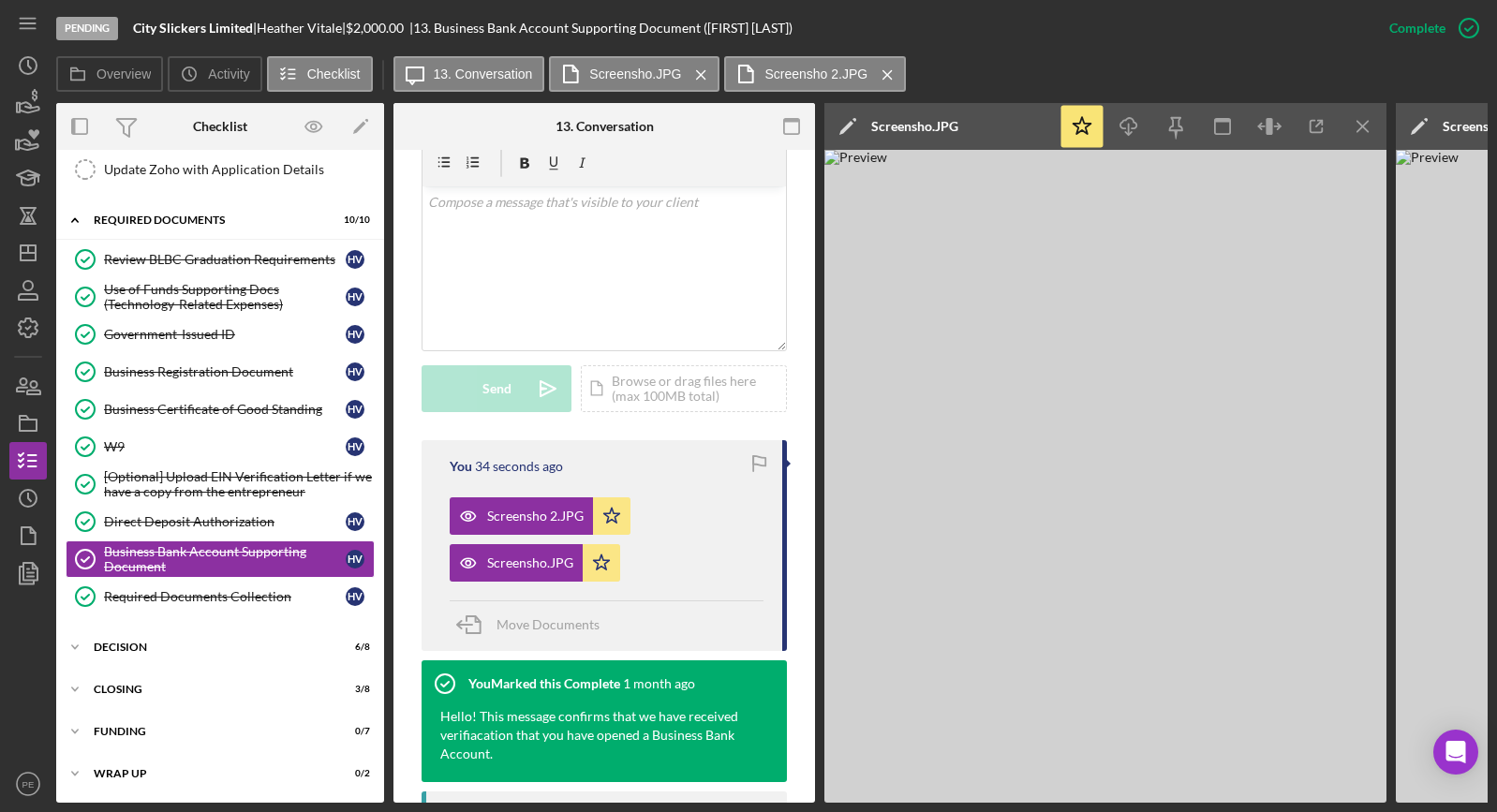 scroll, scrollTop: 0, scrollLeft: 0, axis: both 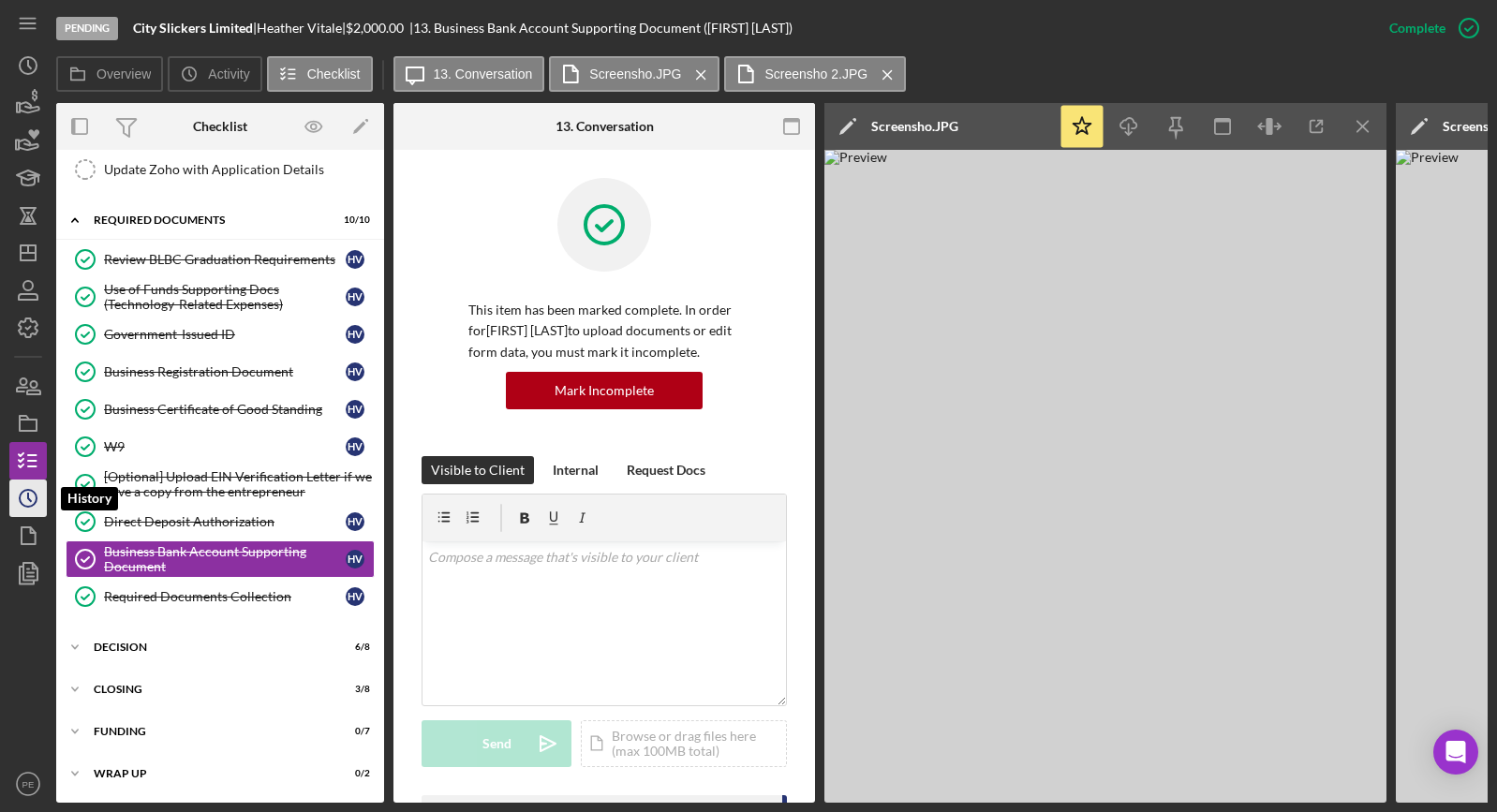 click on "Icon/History" 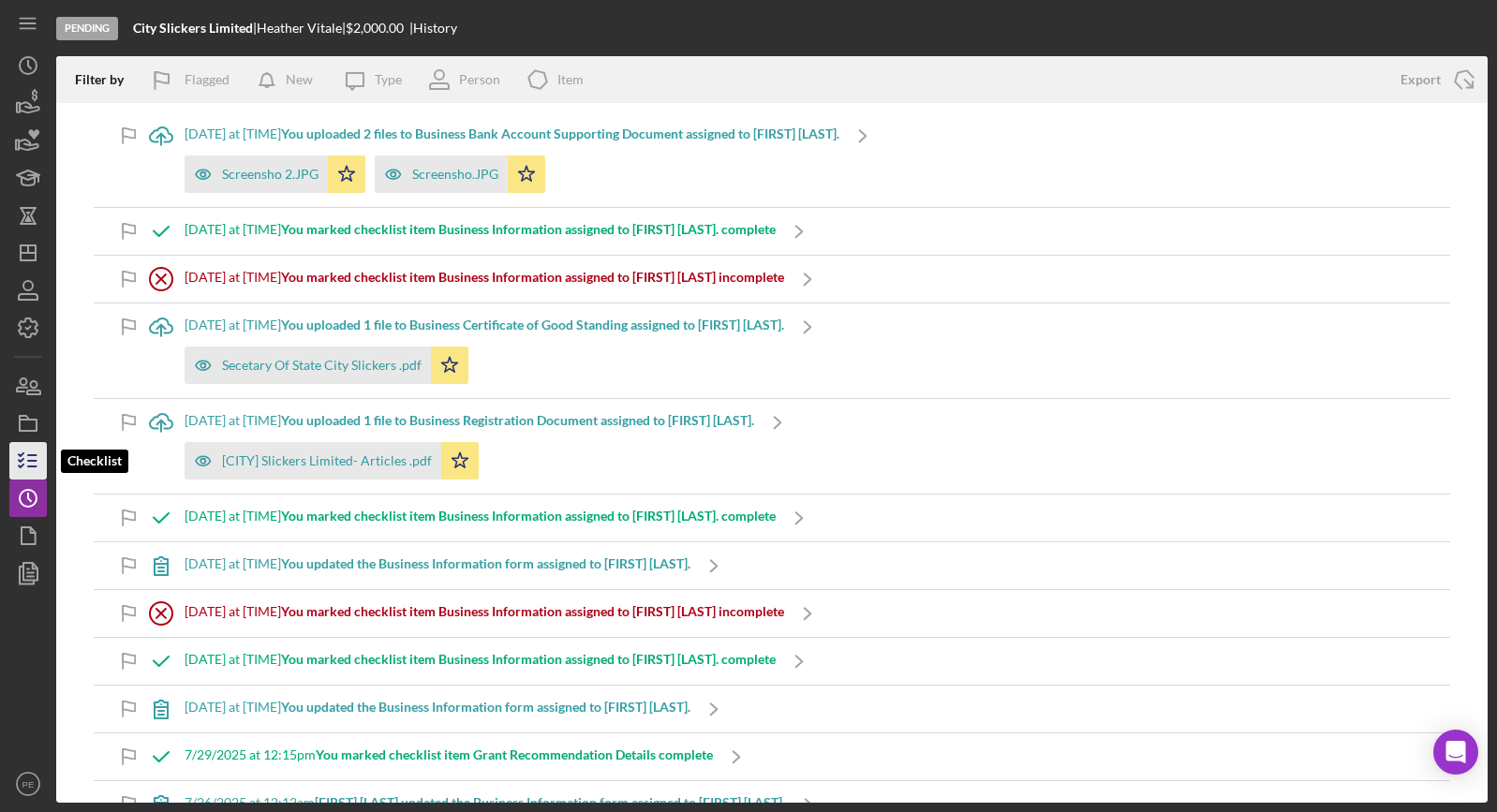 click 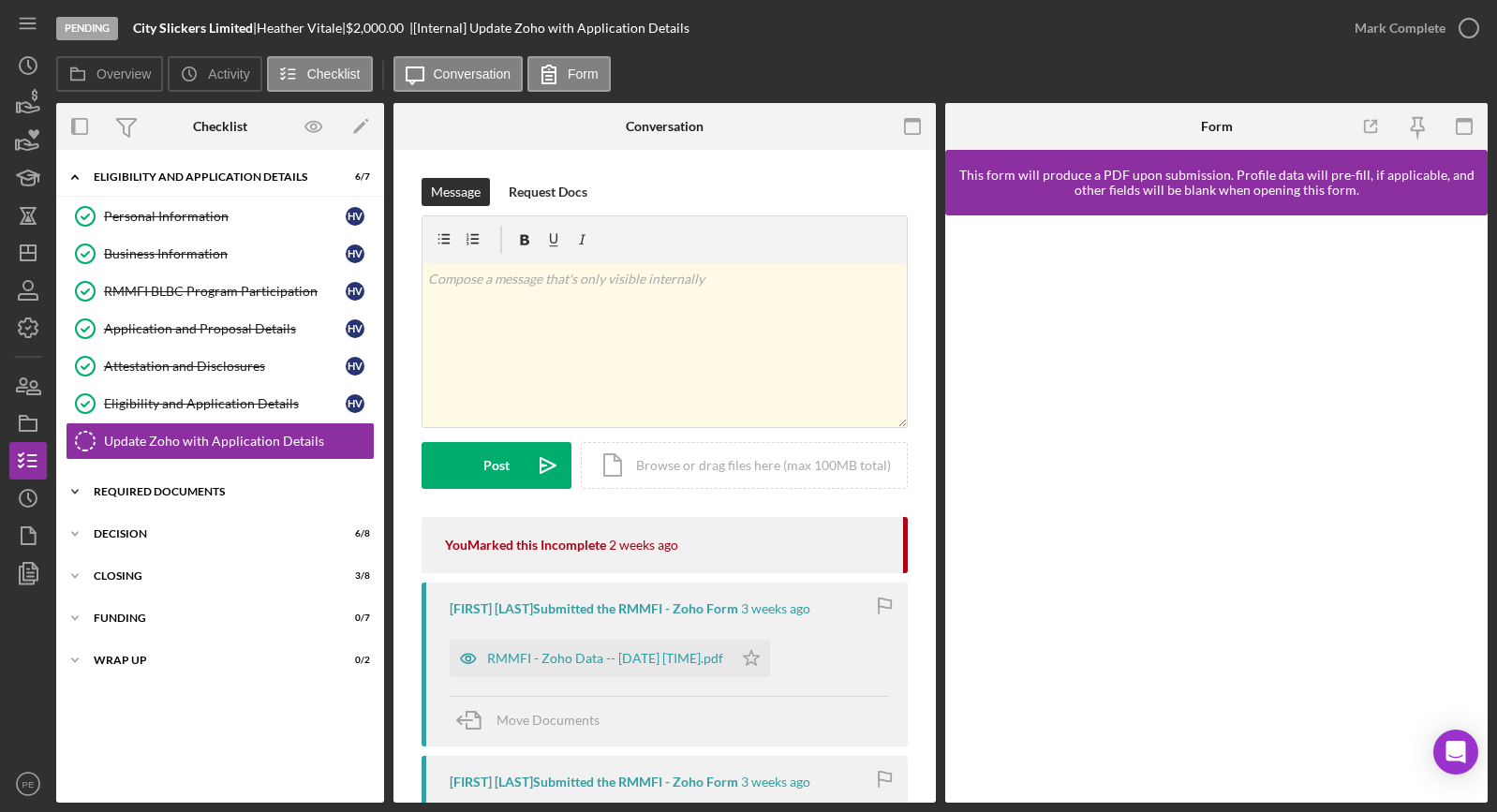 click on "Icon/Expander Required Documents 10 / 10" at bounding box center [220, 492] 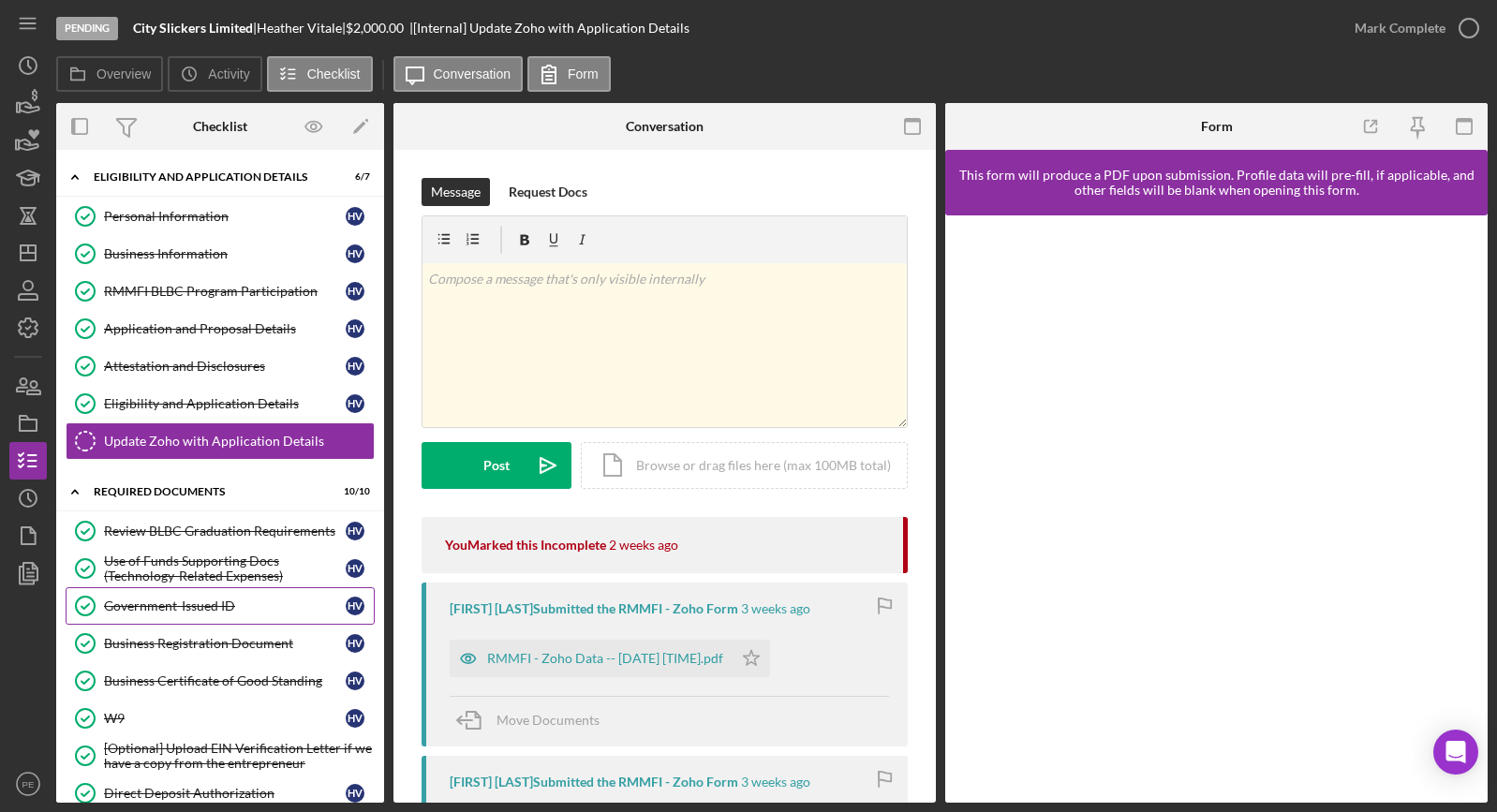 scroll, scrollTop: 272, scrollLeft: 0, axis: vertical 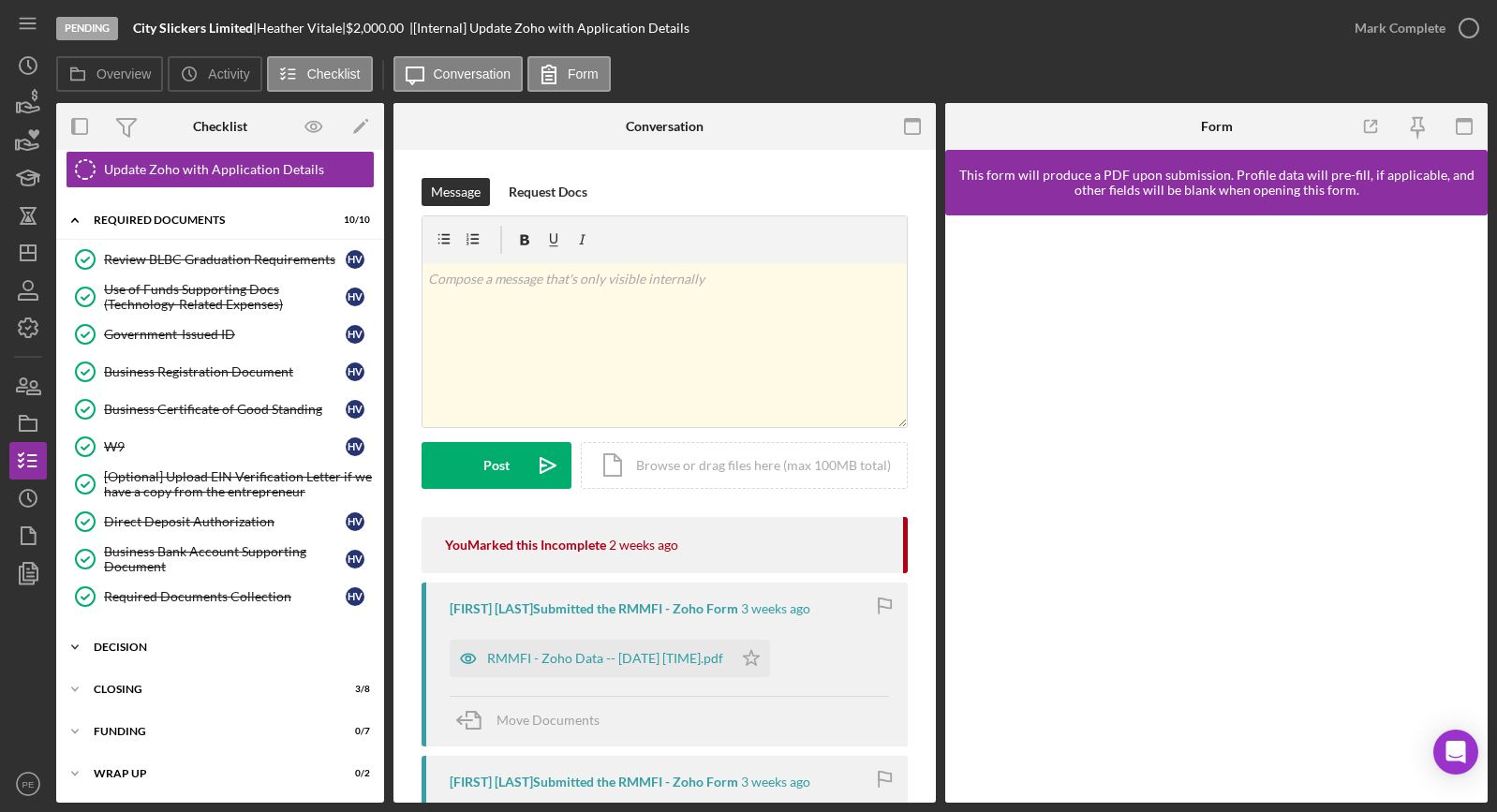 click on "Decision" at bounding box center (227, 647) 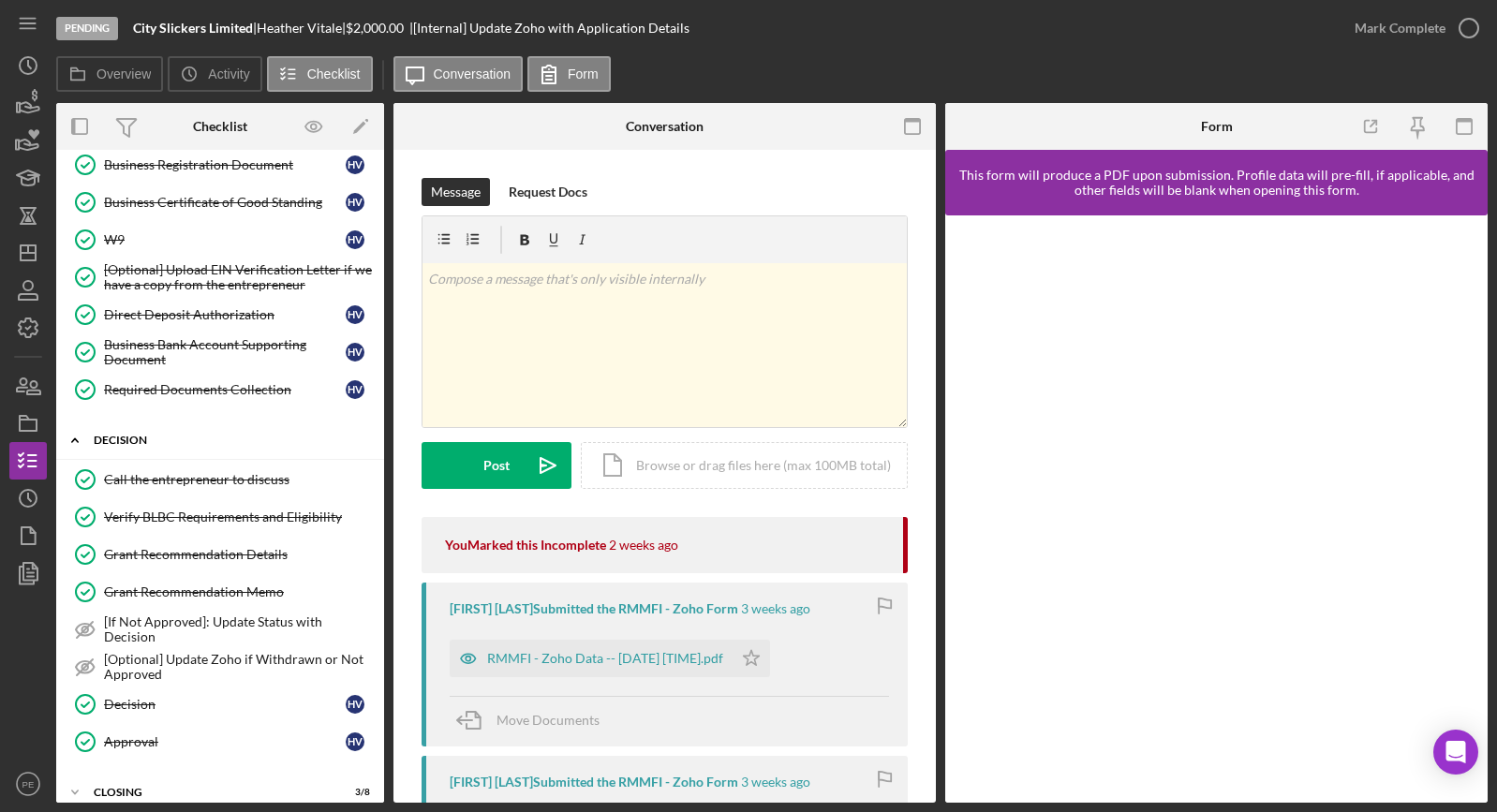 scroll, scrollTop: 582, scrollLeft: 0, axis: vertical 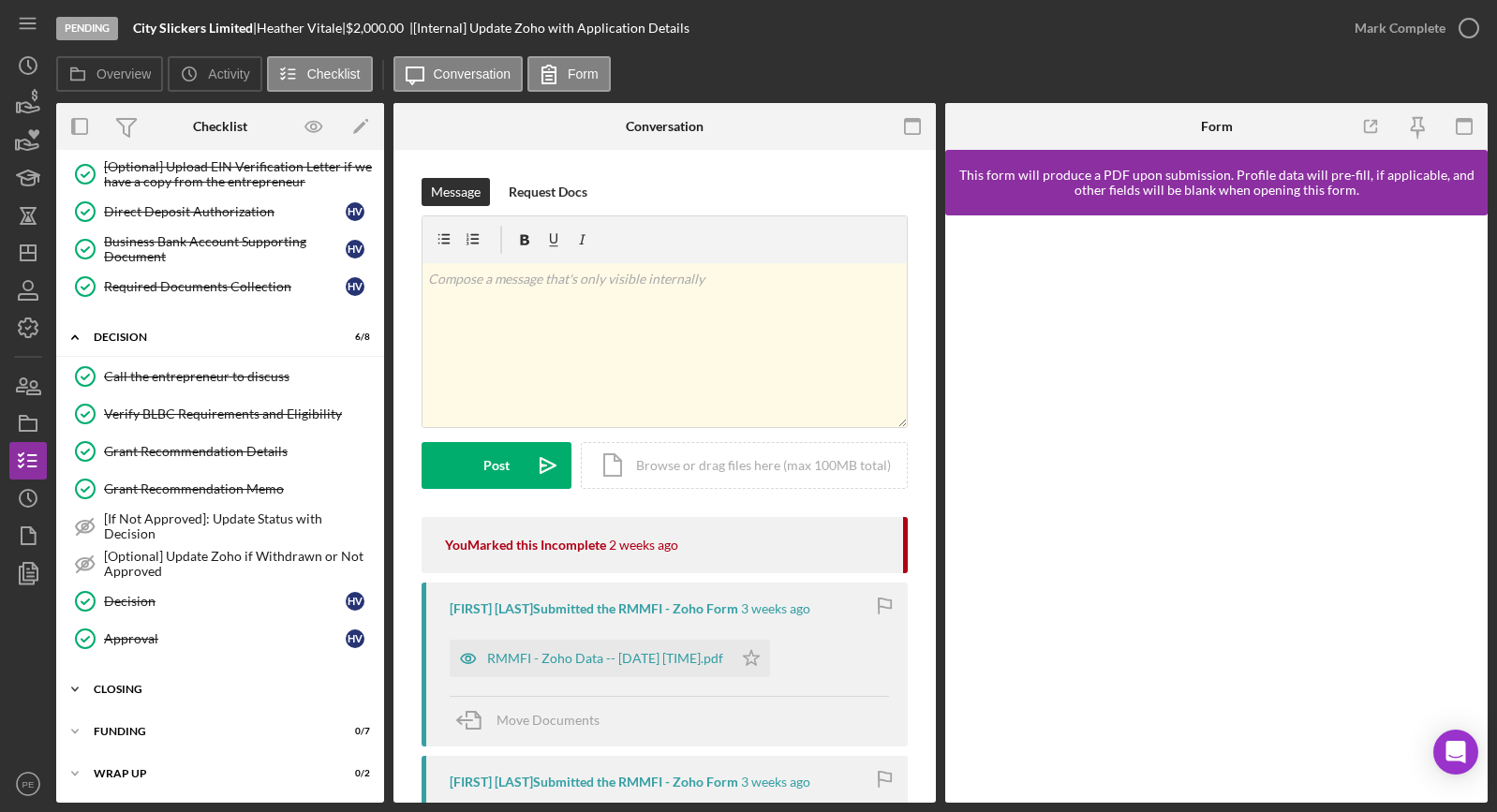 click on "Closing" at bounding box center [227, 689] 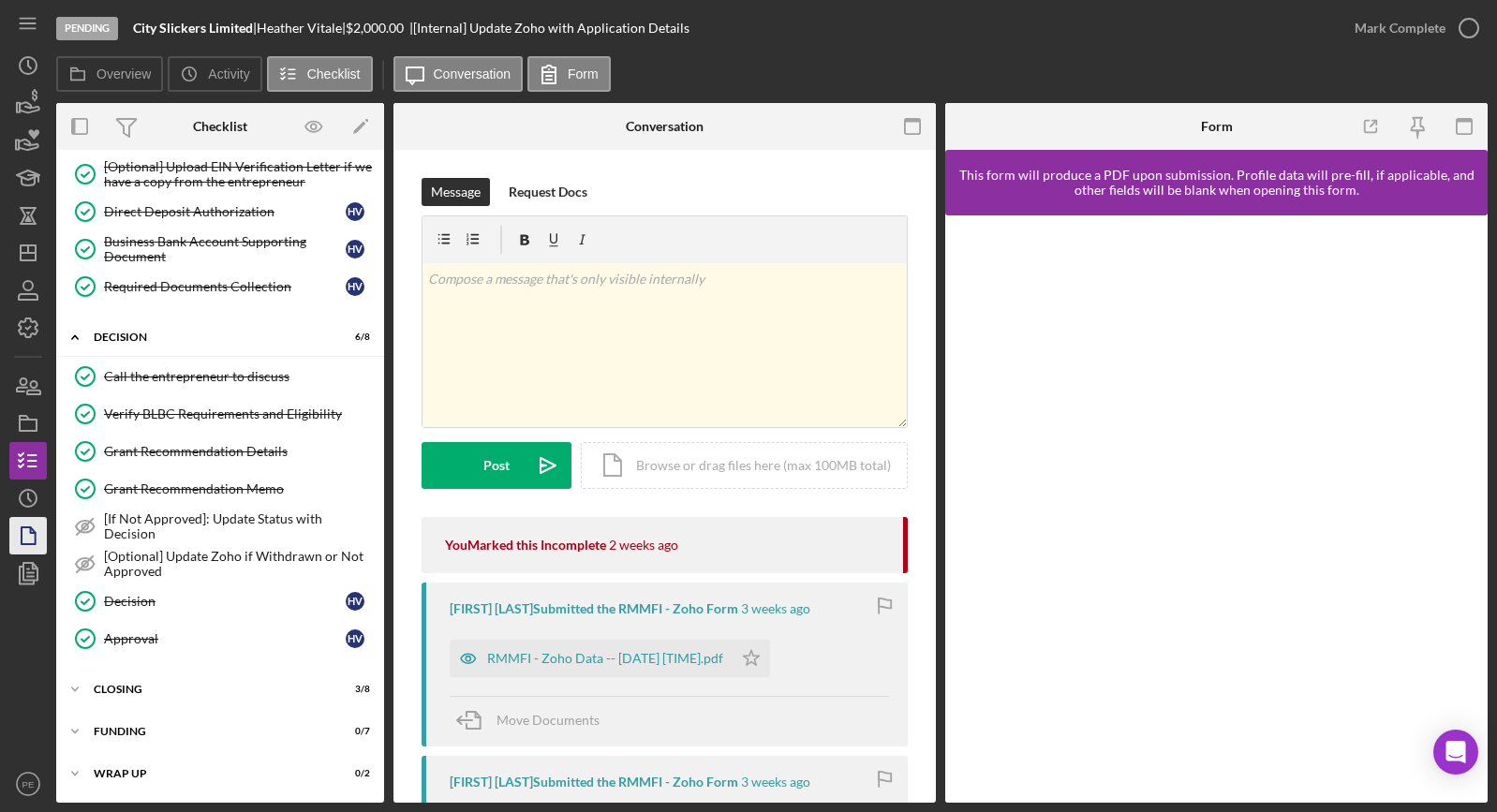 click 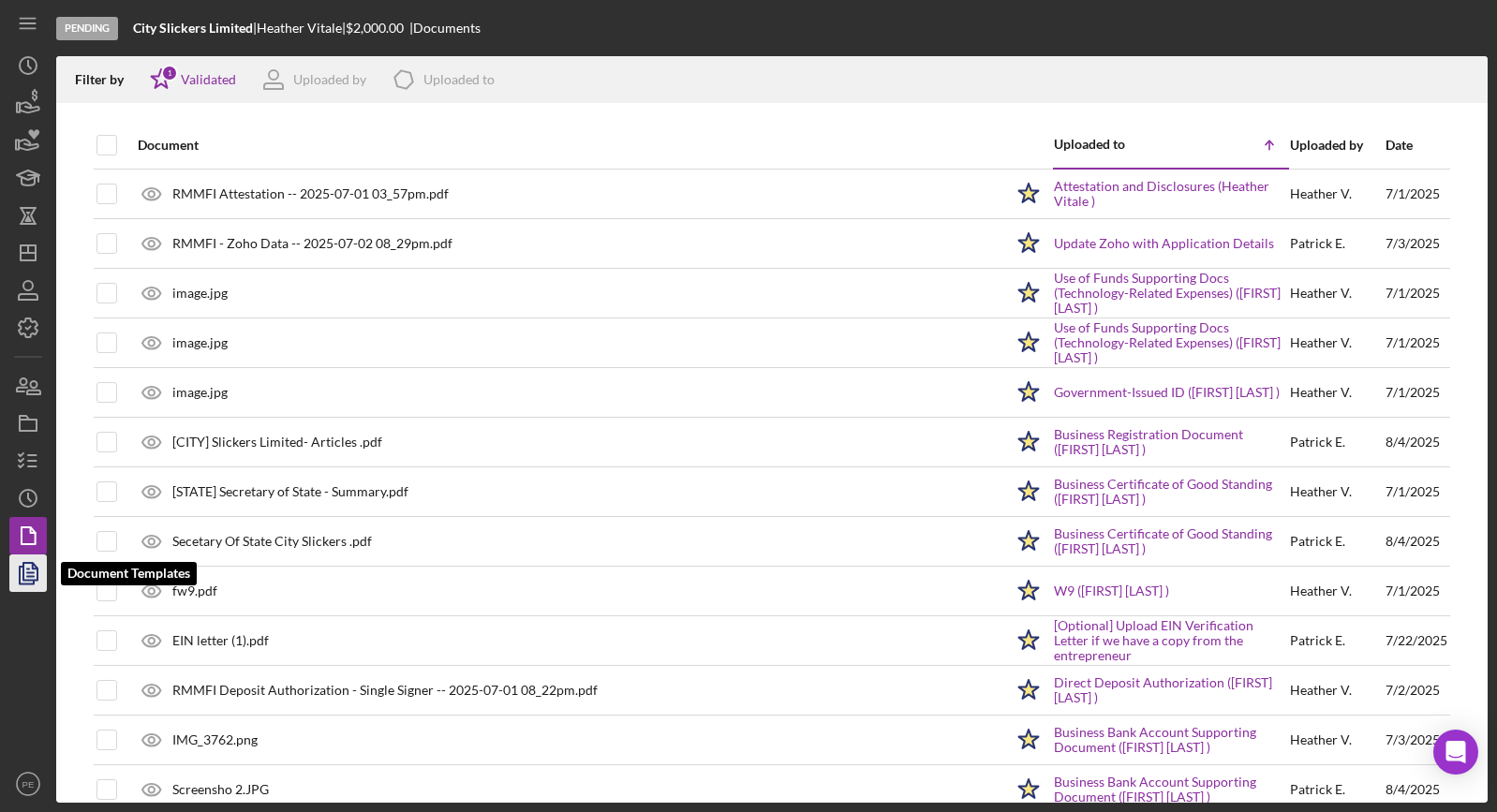 click 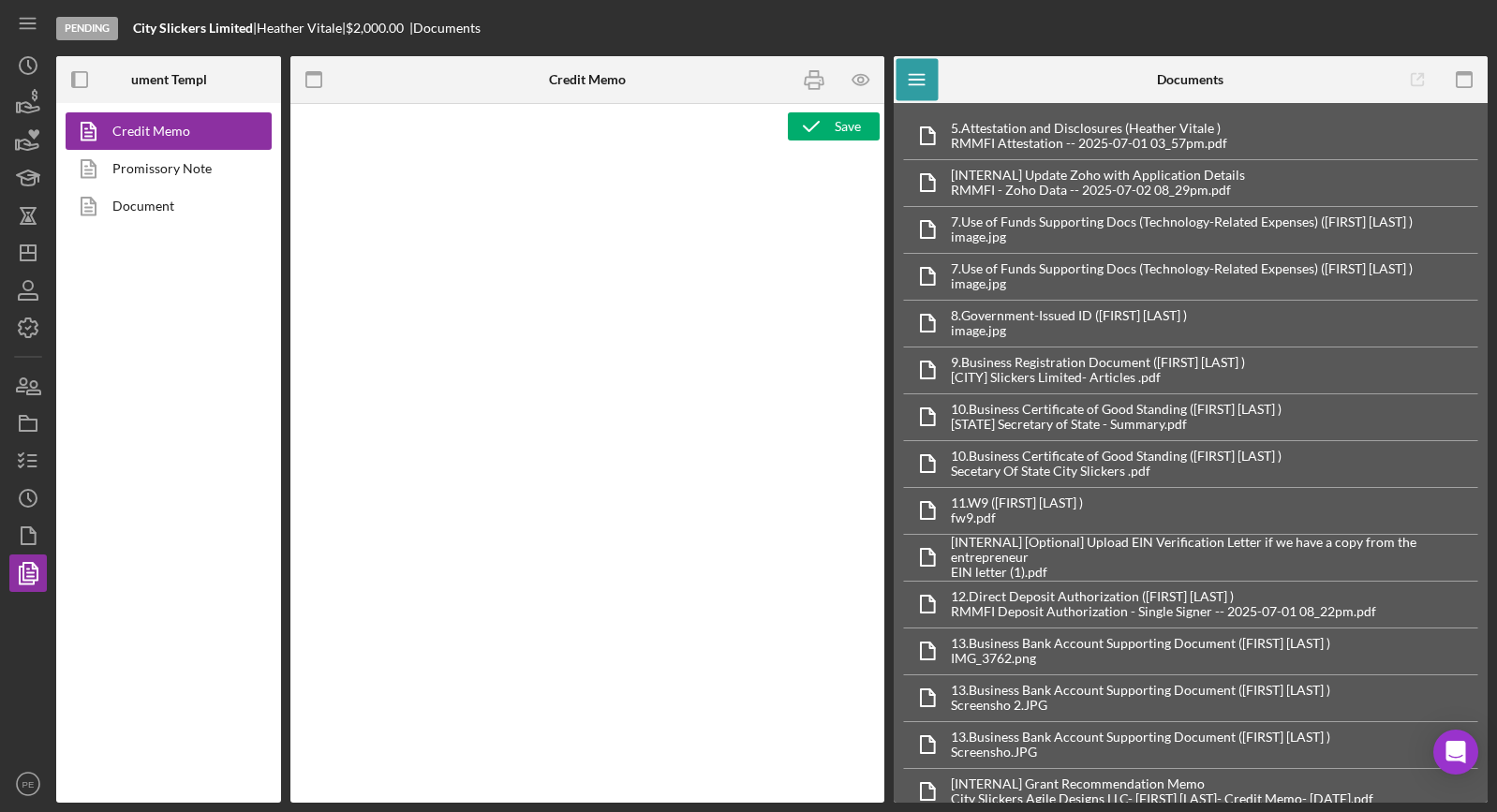 type on "<p style="margin-bottom: 0px; text-align: center;" align="center"><strong><span style="font-size: 18pt; line-height: 115%; font-family: 'Times New Roman', serif;">RMMFI Grant</span></strong><strong><span style="font-size: 18pt; line-height: 115%; font-family: 'Times New Roman', serif;"> </span></strong></p>
<p style="margin-bottom: 0px; text-align: center;" align="center"><strong><span style="font-size: 18pt; line-height: 115%; font-family: 'Times New Roman', serif;">Decision Recommendation Summary</span></strong></p>
<p style="margin-bottom: 6pt;"><span style="background-color: rgb(255, 255, 255);"><strong><span style="font-family: 'Times New Roman', serif;">Application Date: <span id="2014575" class="template-field mceNonEditable">Application Date</span></span></strong></span></p>
<p style="margin-bottom: 6pt;"><strong><span style="font-family: 'Times New Roman', serif;">Entrepreneur Name: &nbsp;<span id="Primary_Borrower_Full_Name" class="template-field mceNonEditable">Primary Borrower Full Name</span> ..." 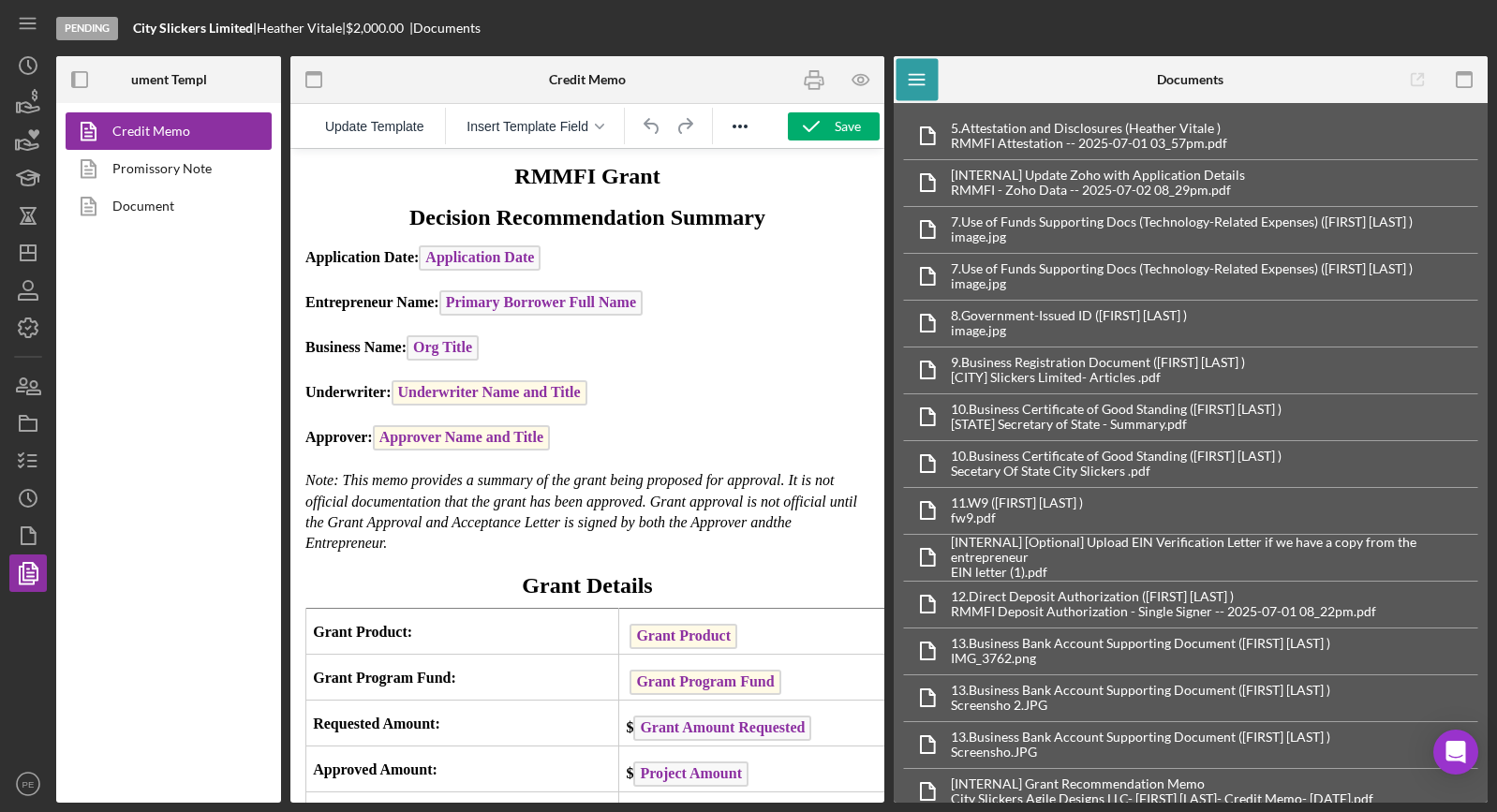 scroll, scrollTop: 0, scrollLeft: 0, axis: both 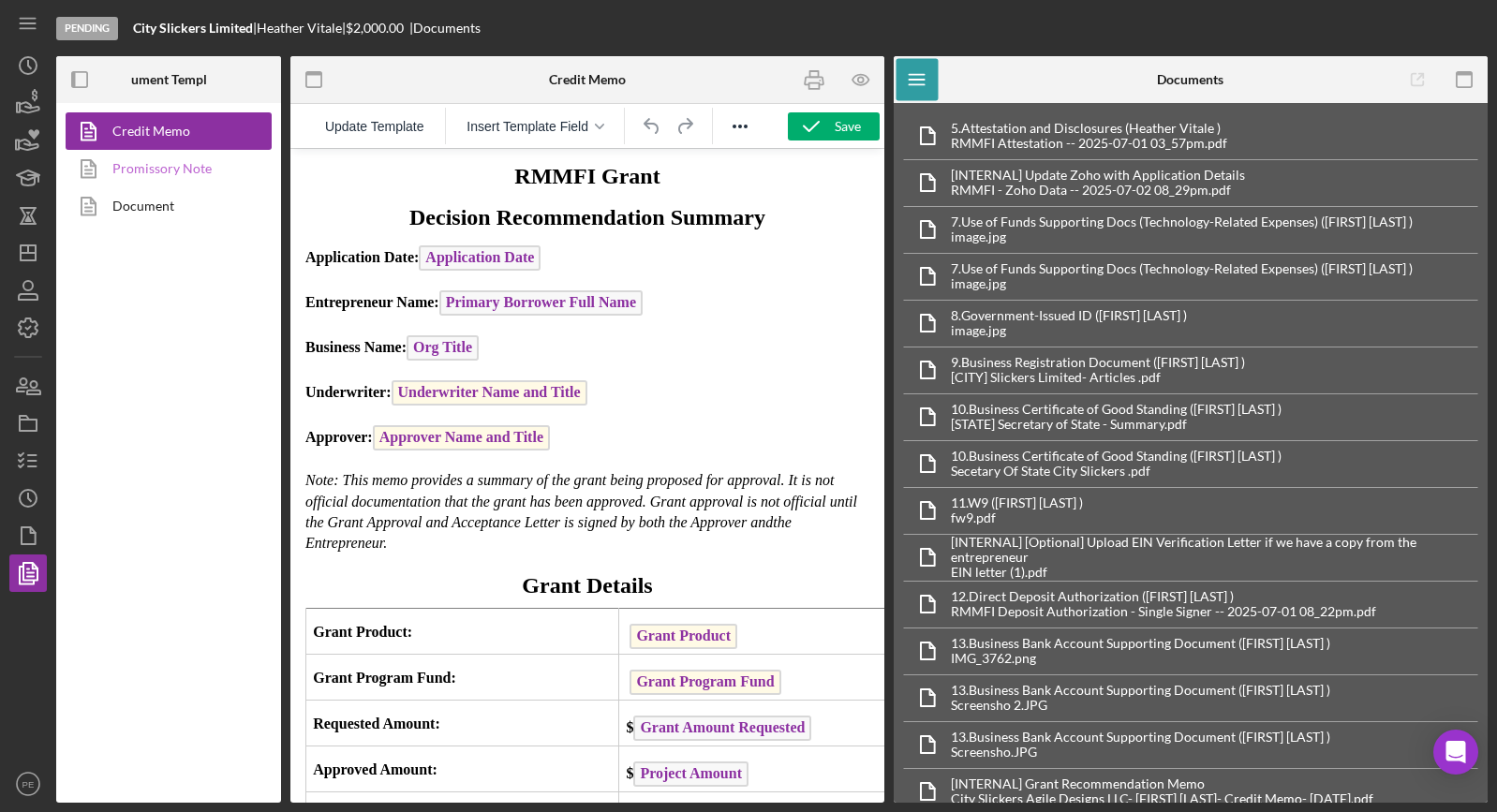 click on "Promissory Note" at bounding box center (164, 169) 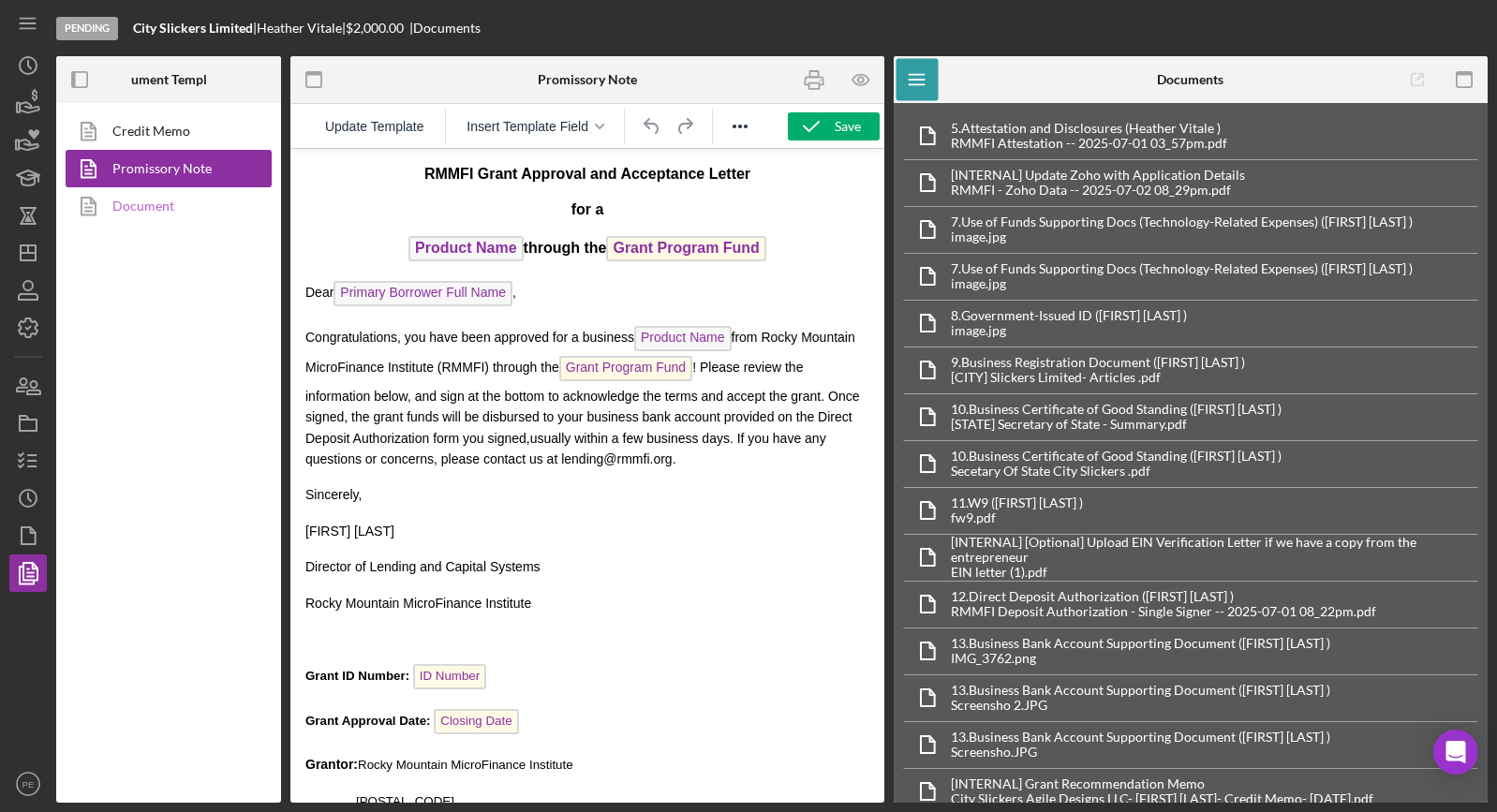 scroll, scrollTop: 0, scrollLeft: 0, axis: both 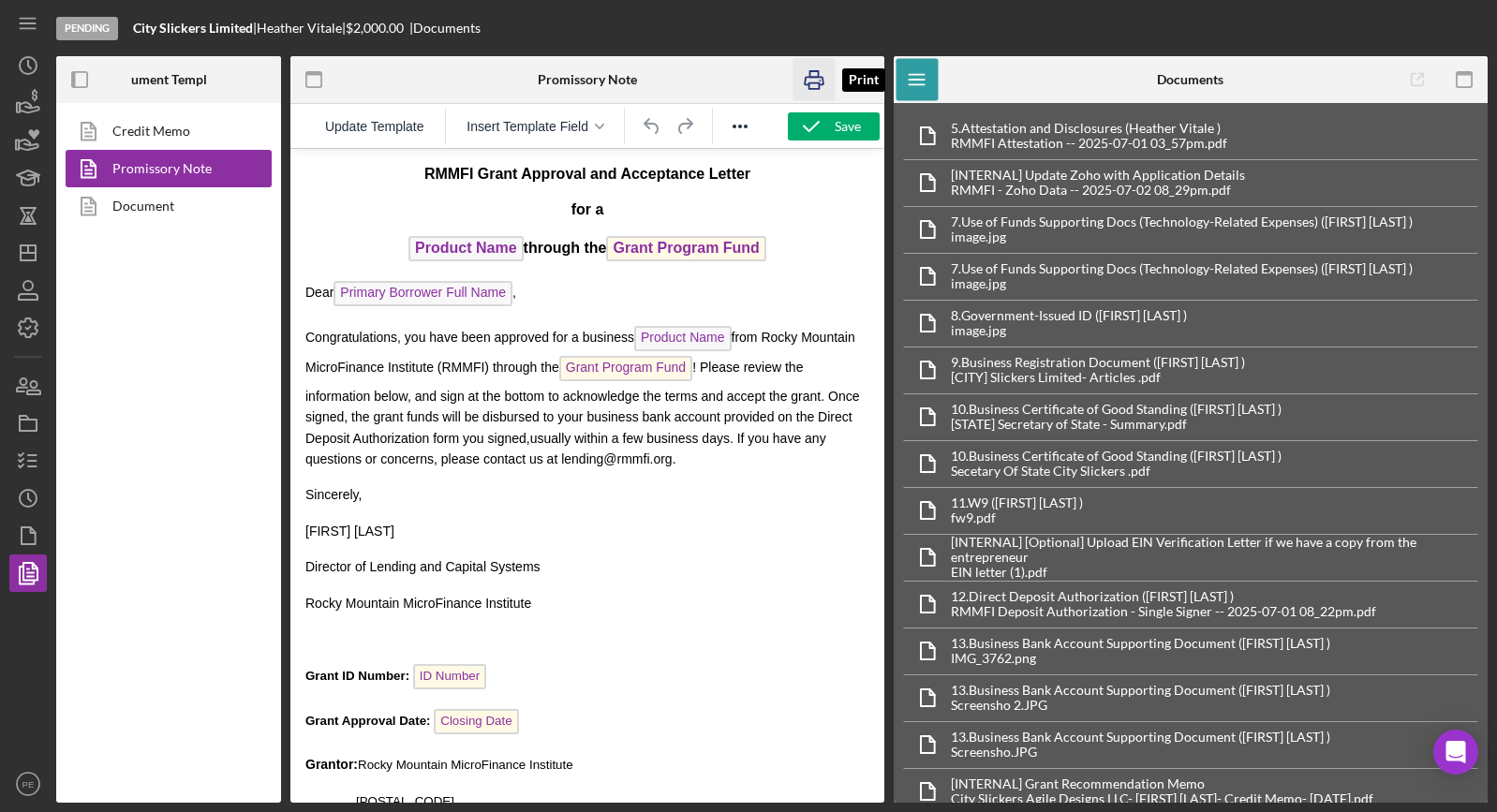click 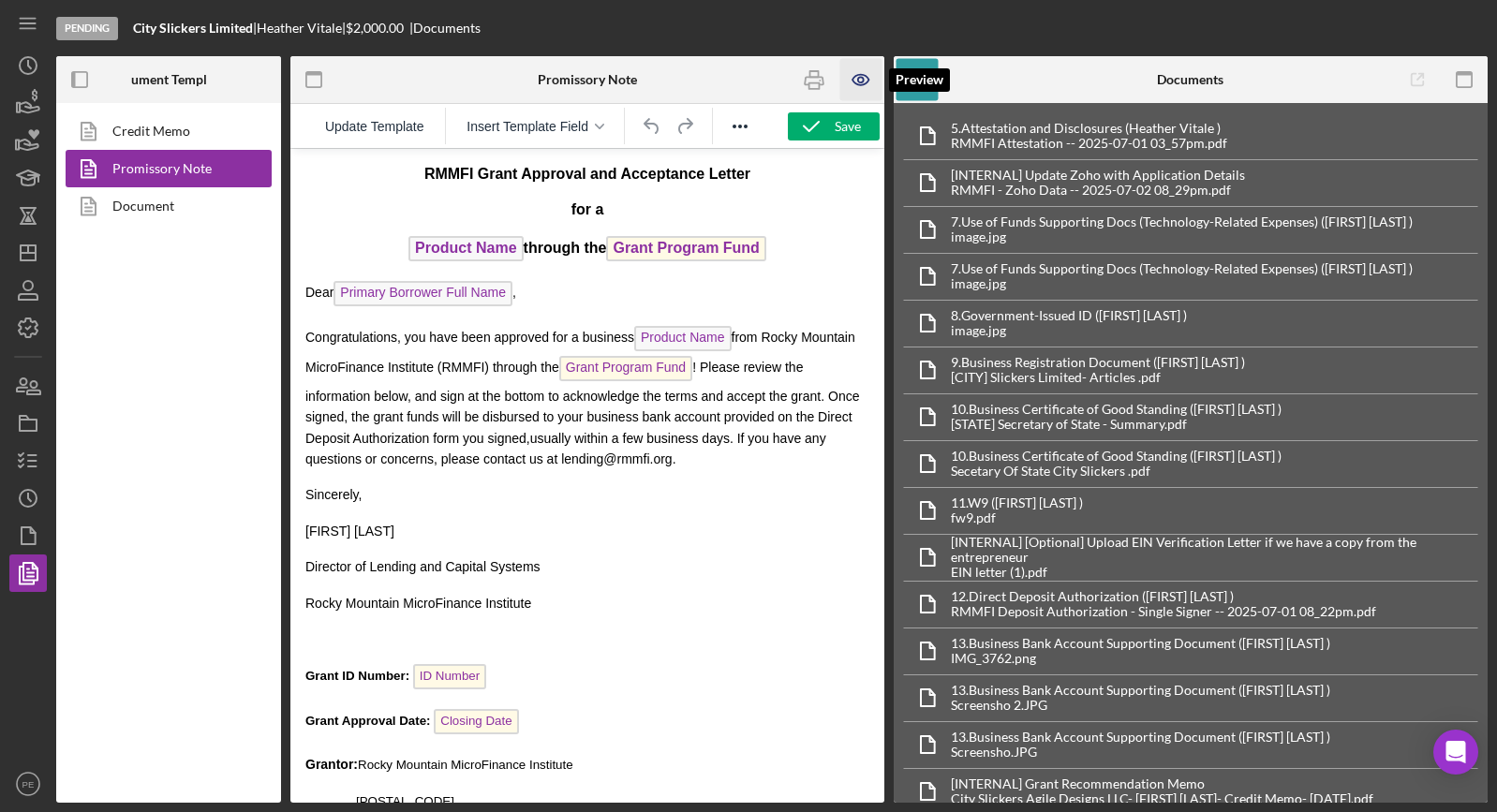 click 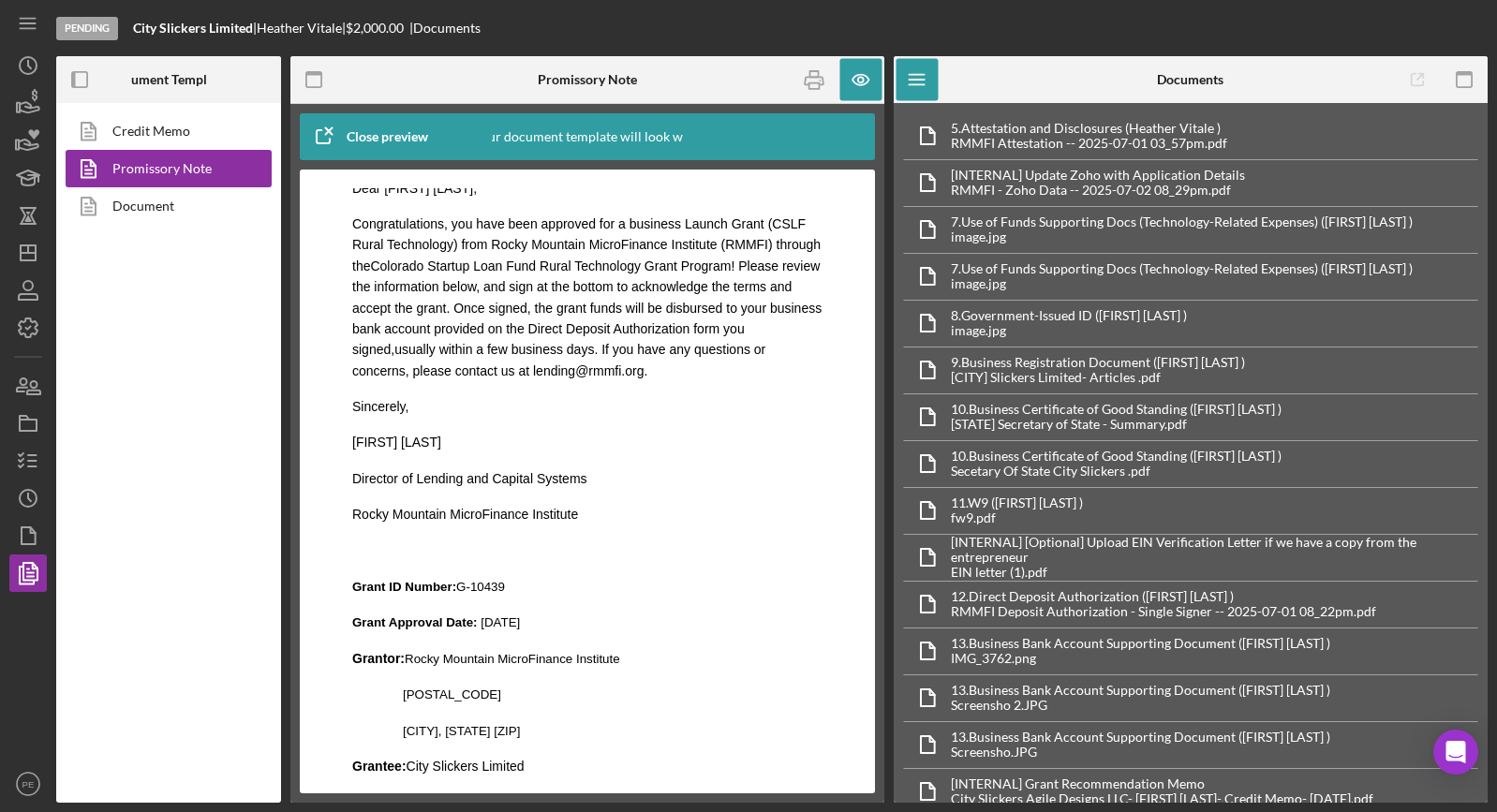 scroll, scrollTop: 0, scrollLeft: 0, axis: both 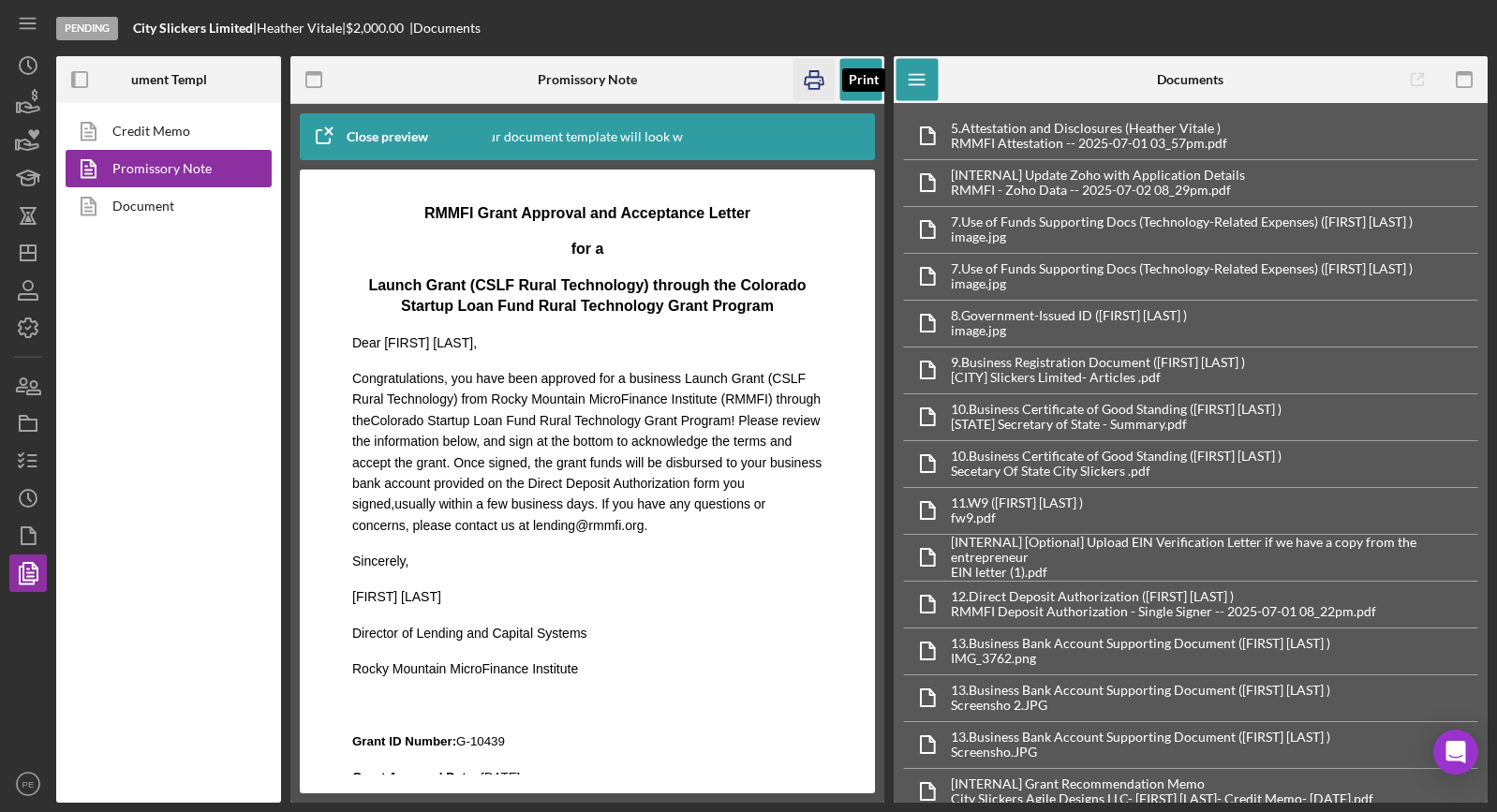 click 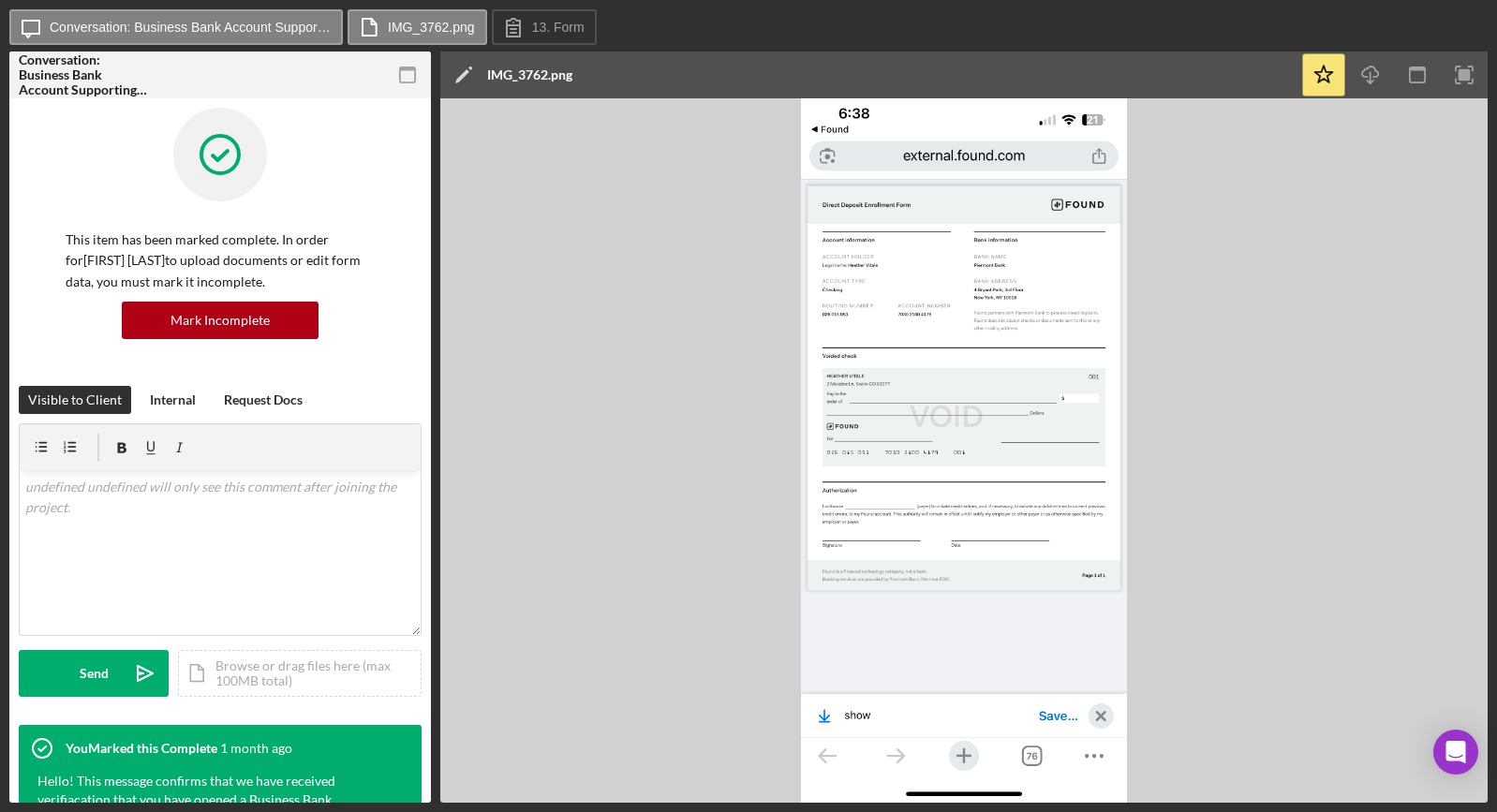 scroll, scrollTop: 0, scrollLeft: 0, axis: both 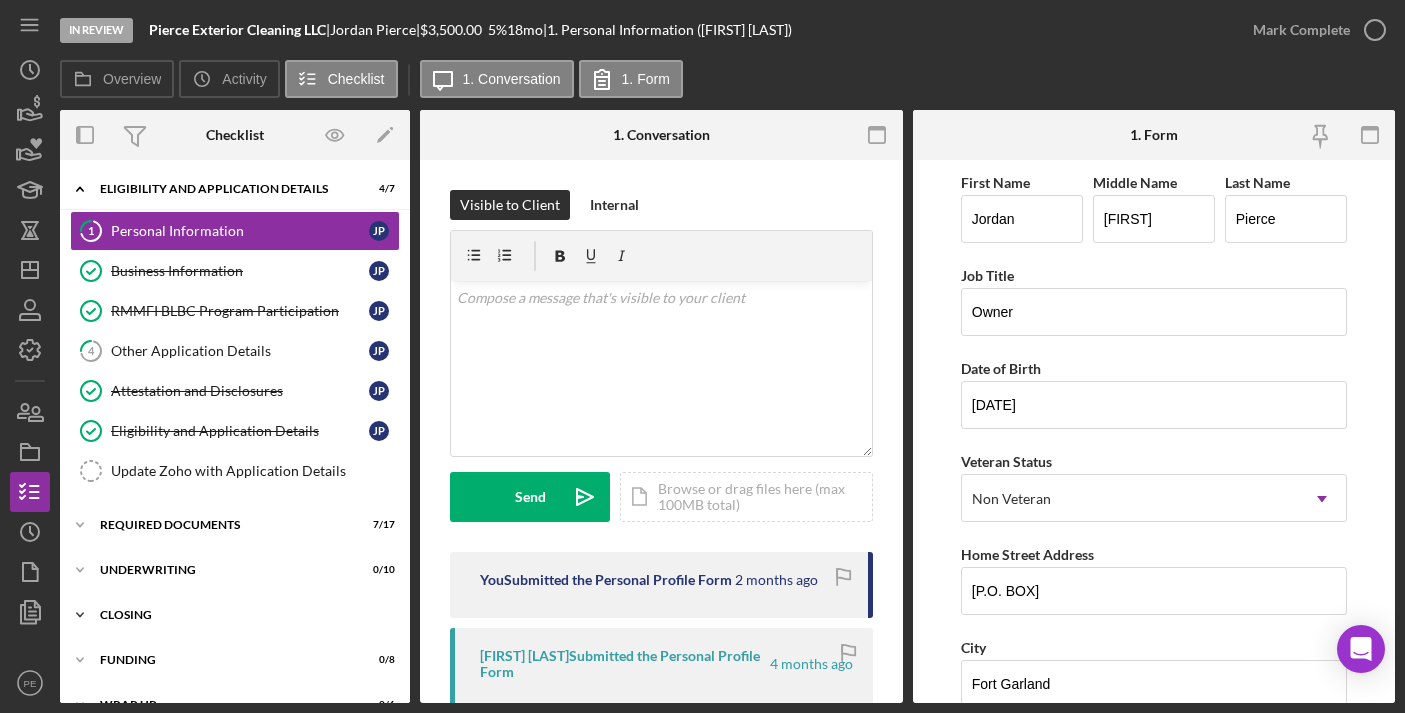 click on "Closing" at bounding box center [242, 615] 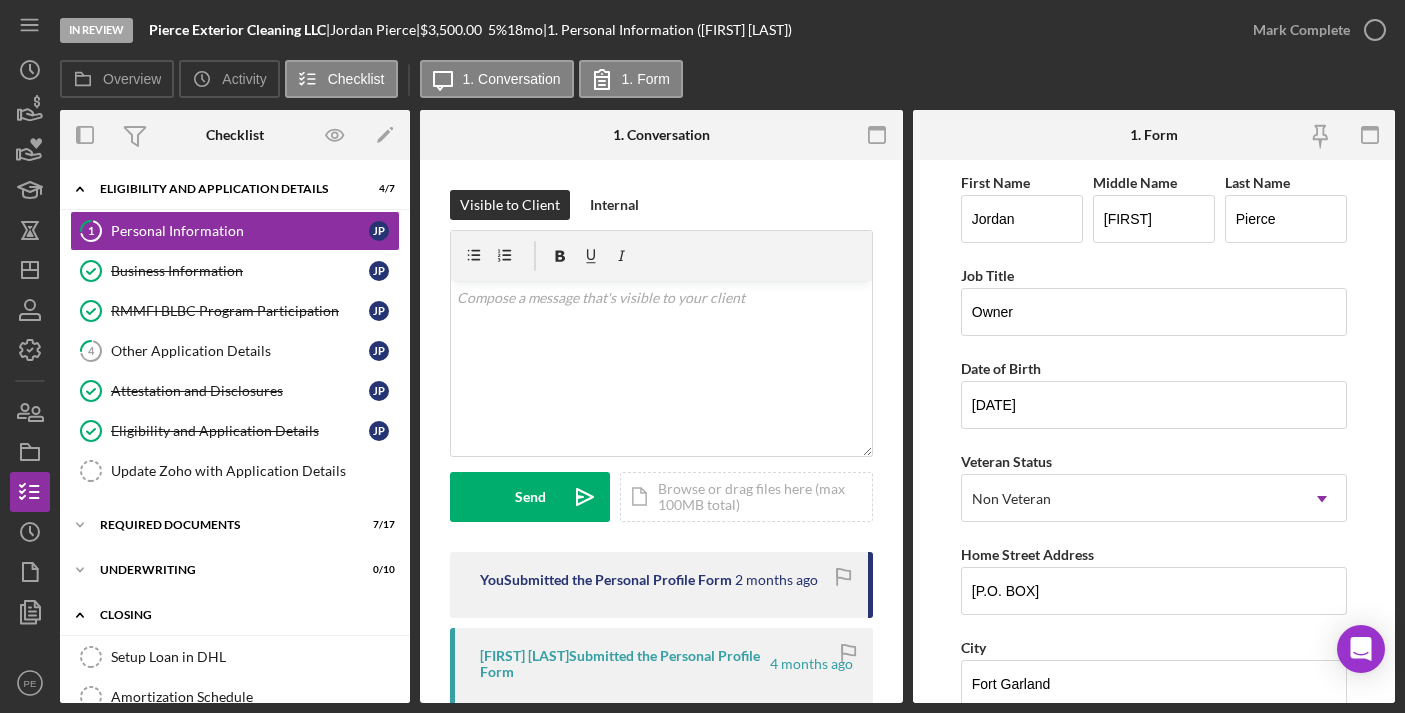 click on "Closing" at bounding box center (242, 615) 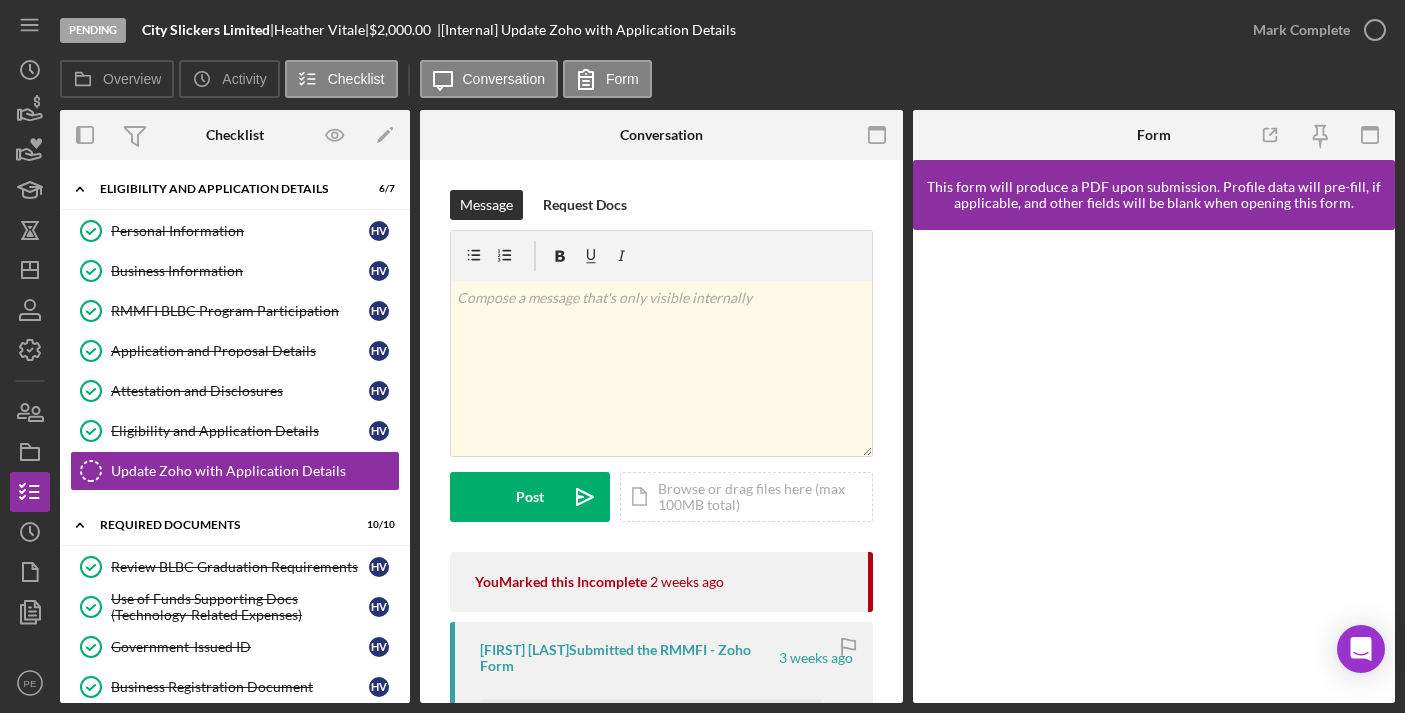 scroll, scrollTop: 0, scrollLeft: 0, axis: both 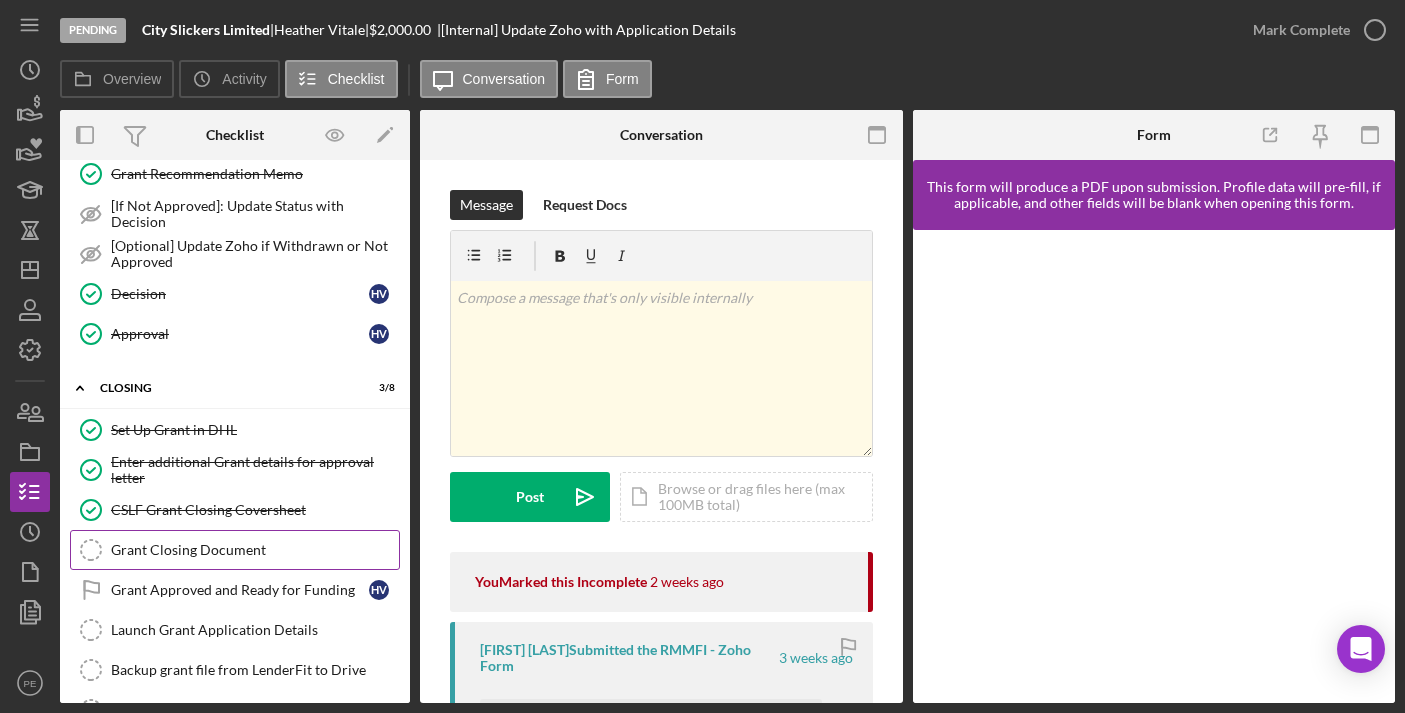 click on "Grant Closing Document" at bounding box center (255, 550) 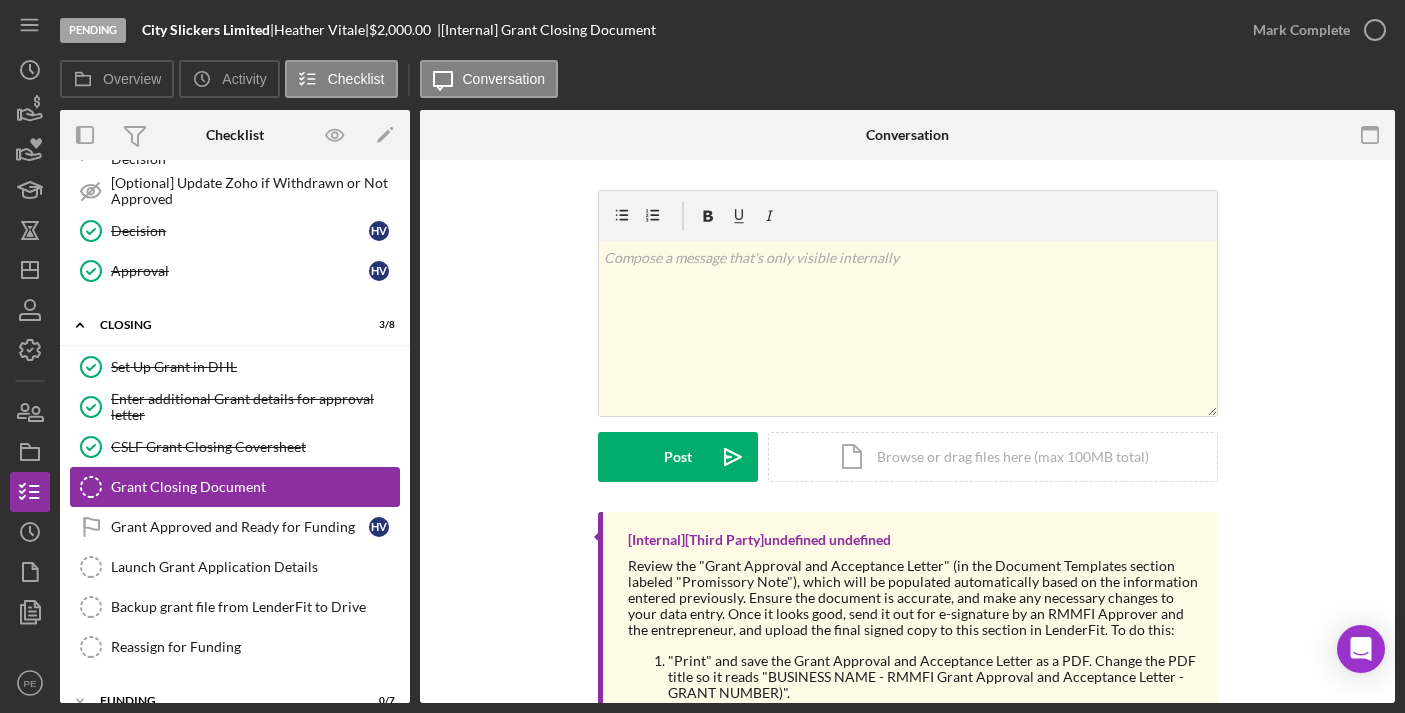 scroll, scrollTop: 1035, scrollLeft: 0, axis: vertical 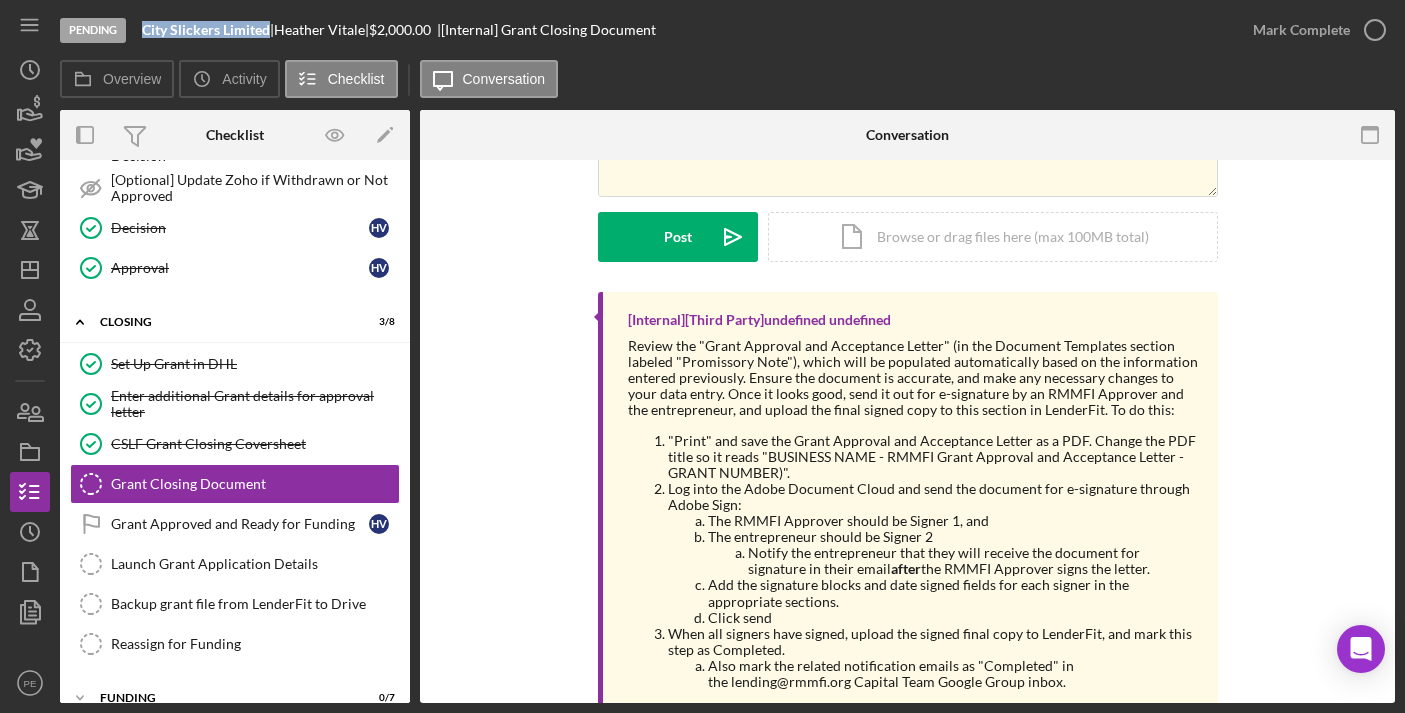drag, startPoint x: 271, startPoint y: 29, endPoint x: 145, endPoint y: 32, distance: 126.035706 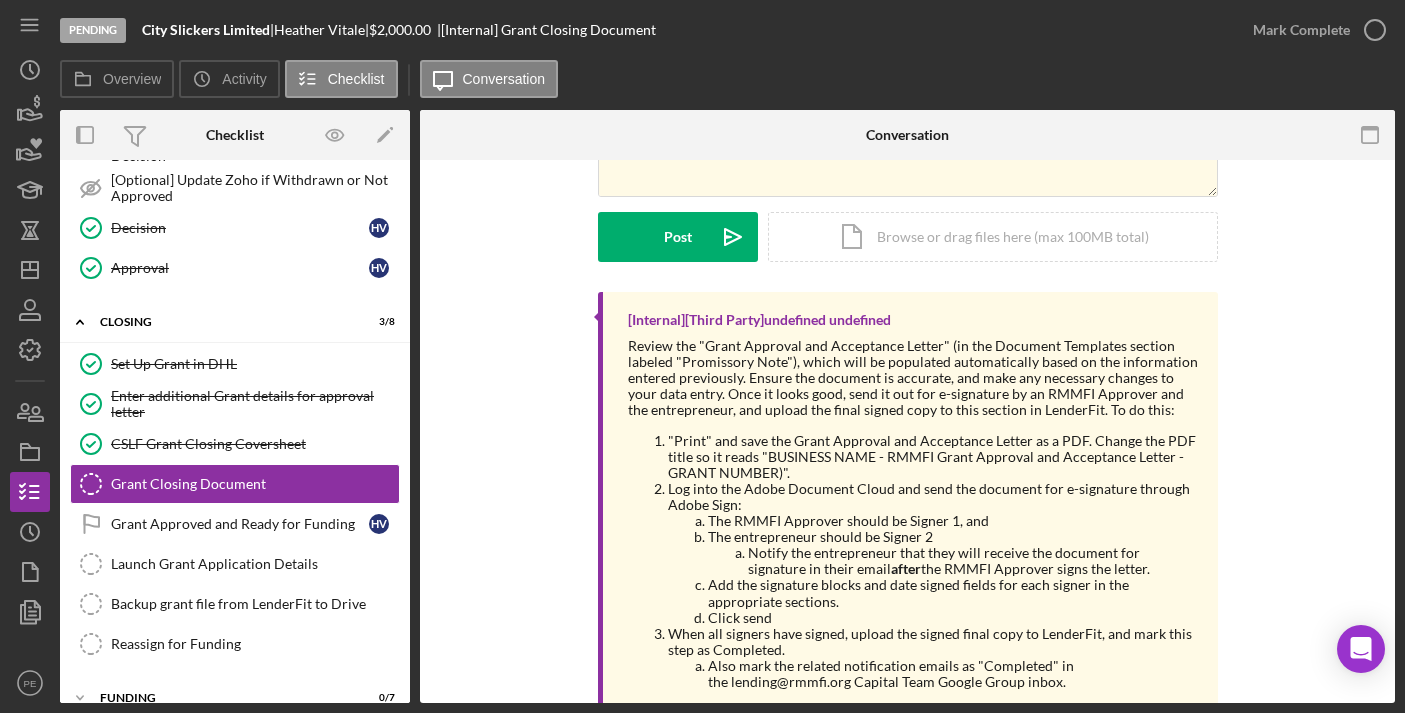 click on ""Print" and save the Grant Approval and Acceptance Letter as a PDF. Change the PDF title so it reads "BUSINESS NAME - RMMFI Grant Approval and Acceptance Letter - GRANT NUMBER)"." at bounding box center [933, 457] 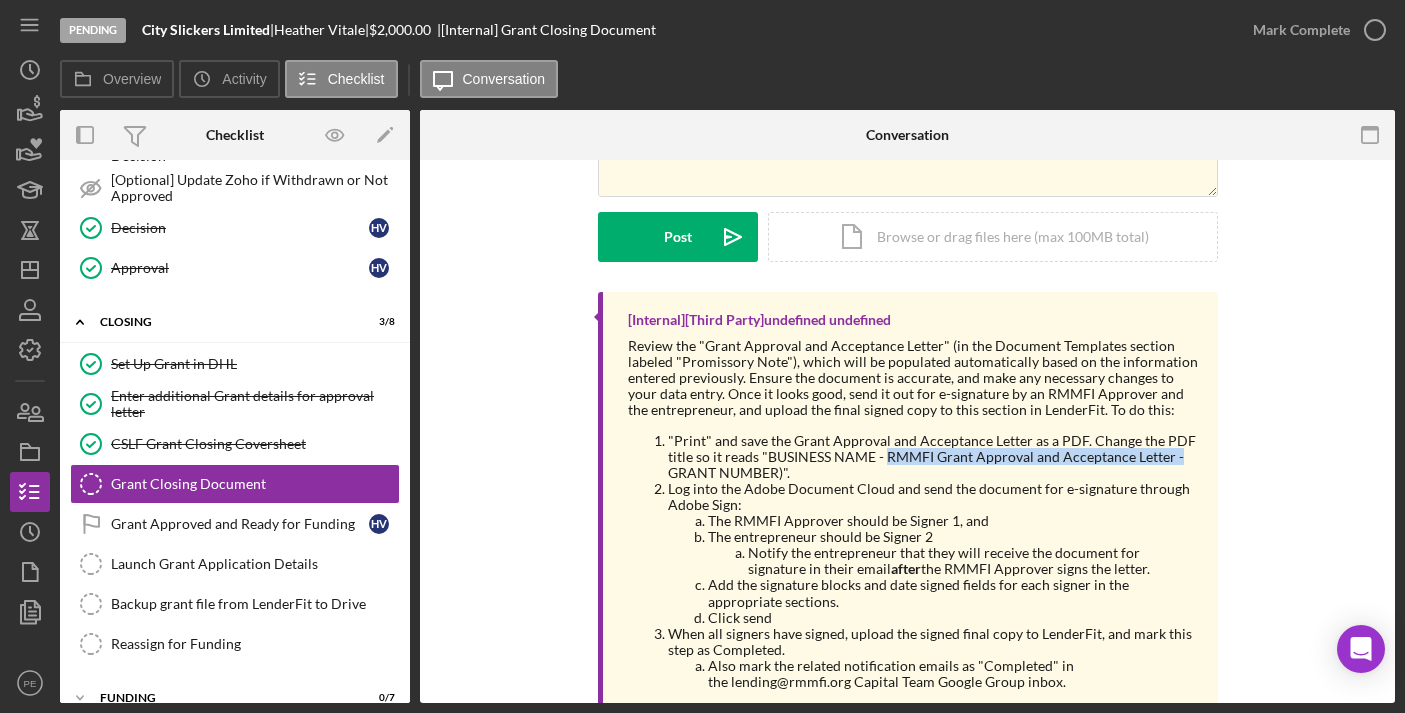 drag, startPoint x: 881, startPoint y: 457, endPoint x: 1174, endPoint y: 461, distance: 293.0273 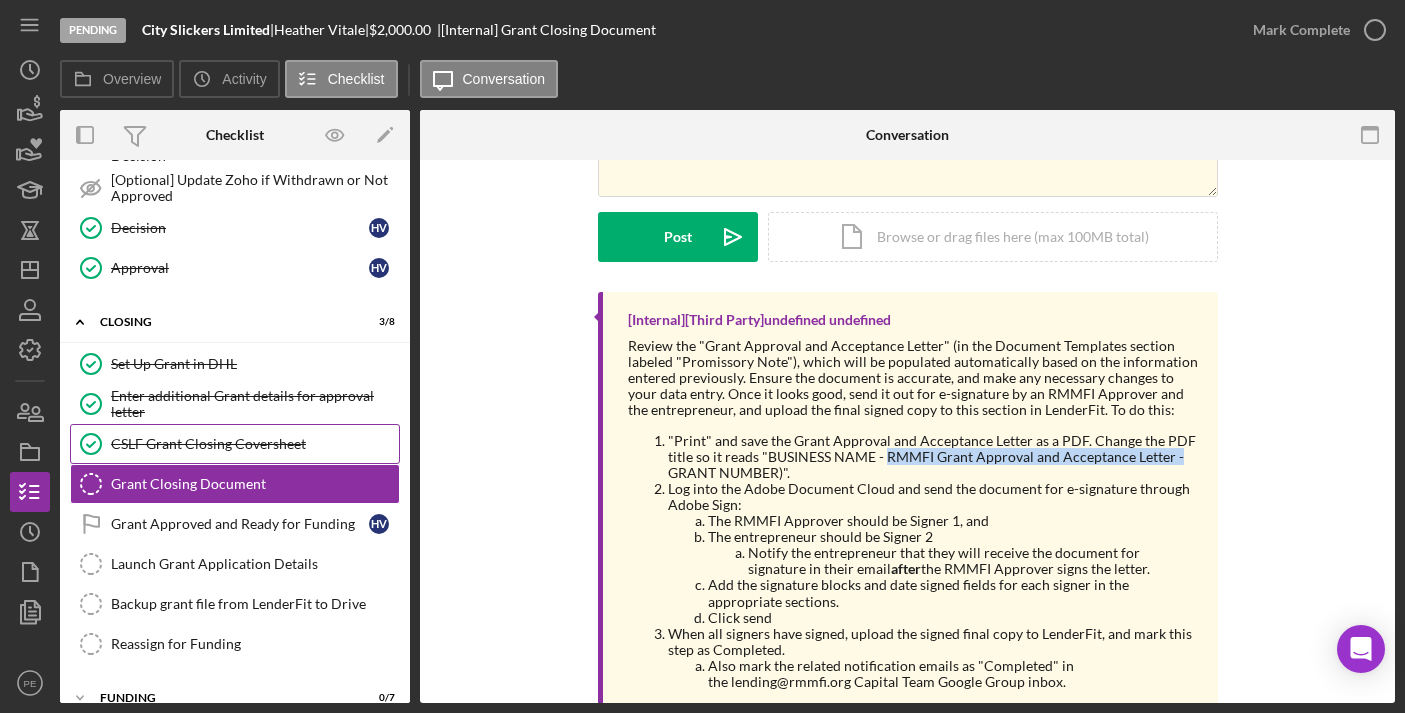 click on "CSLF Grant Closing Coversheet" at bounding box center (255, 444) 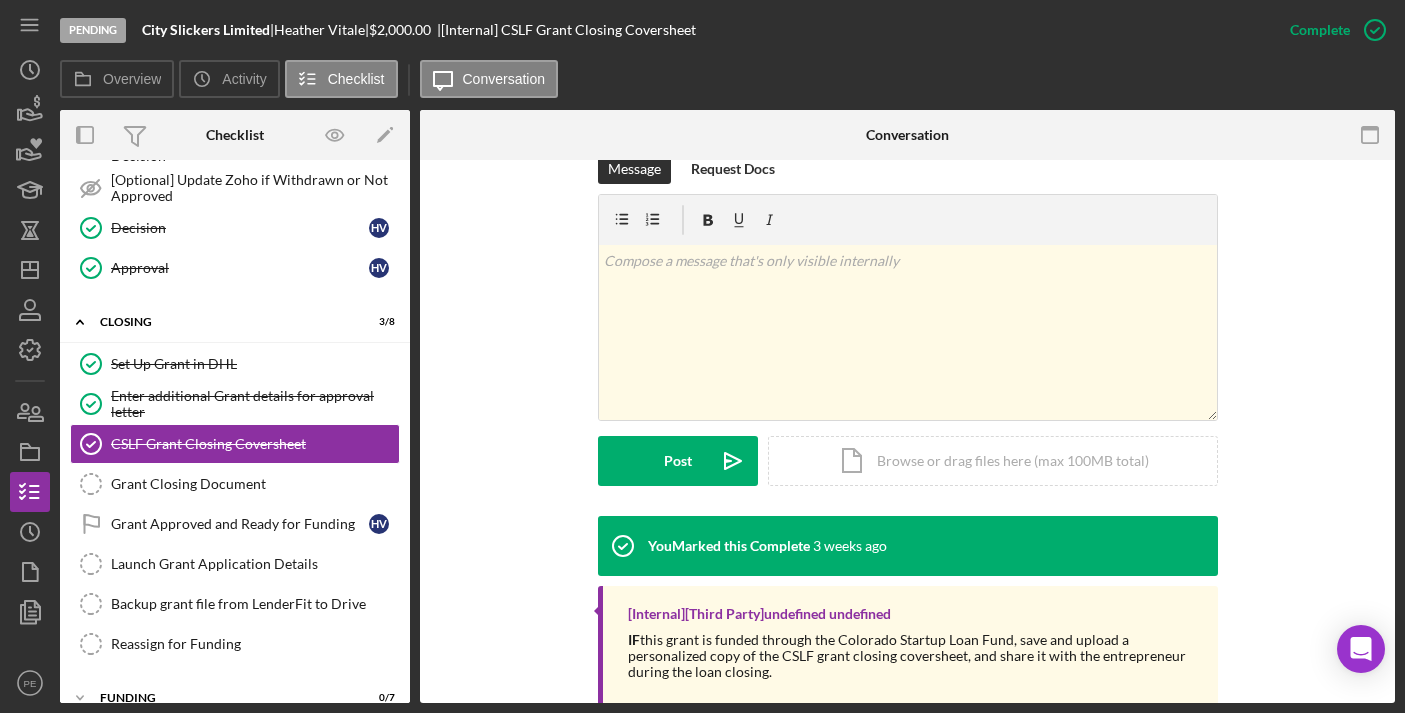 scroll, scrollTop: 390, scrollLeft: 0, axis: vertical 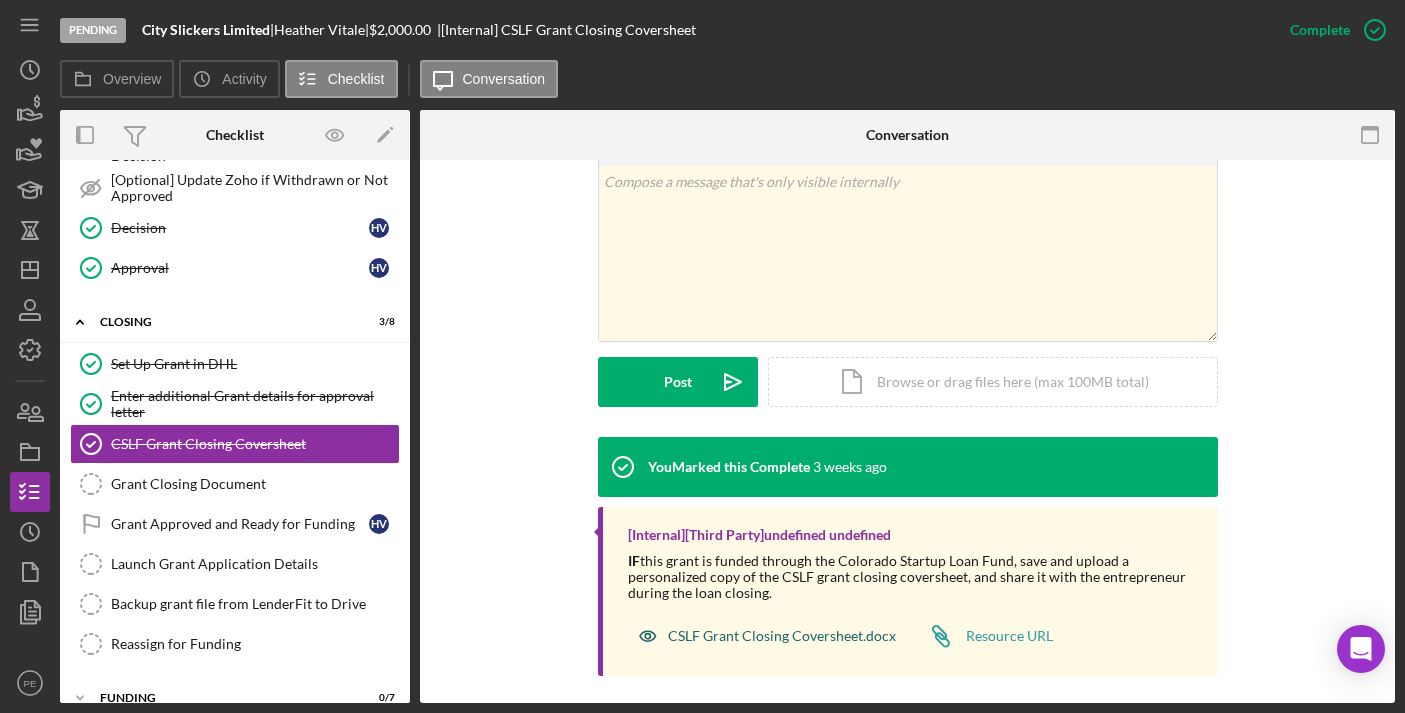 click on "CSLF Grant Closing Coversheet.docx" at bounding box center [782, 636] 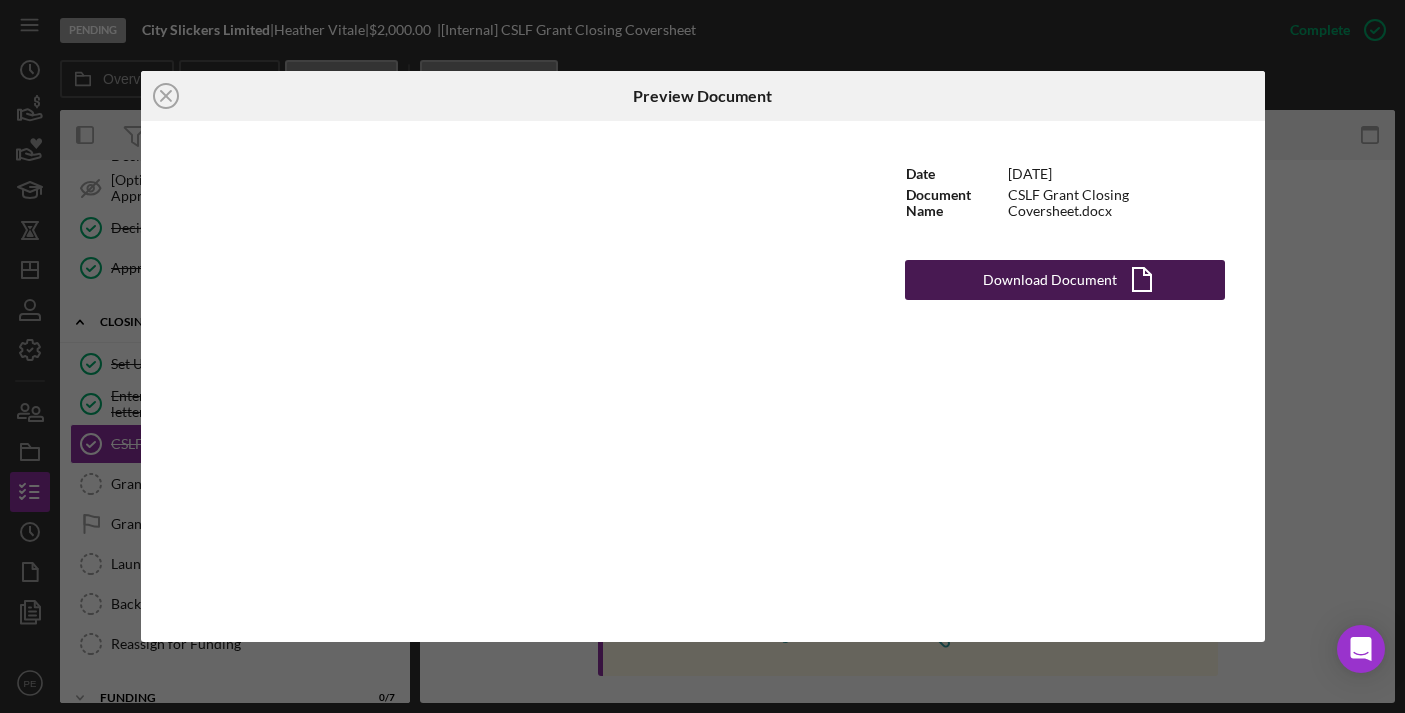 click on "Download Document" at bounding box center (1050, 280) 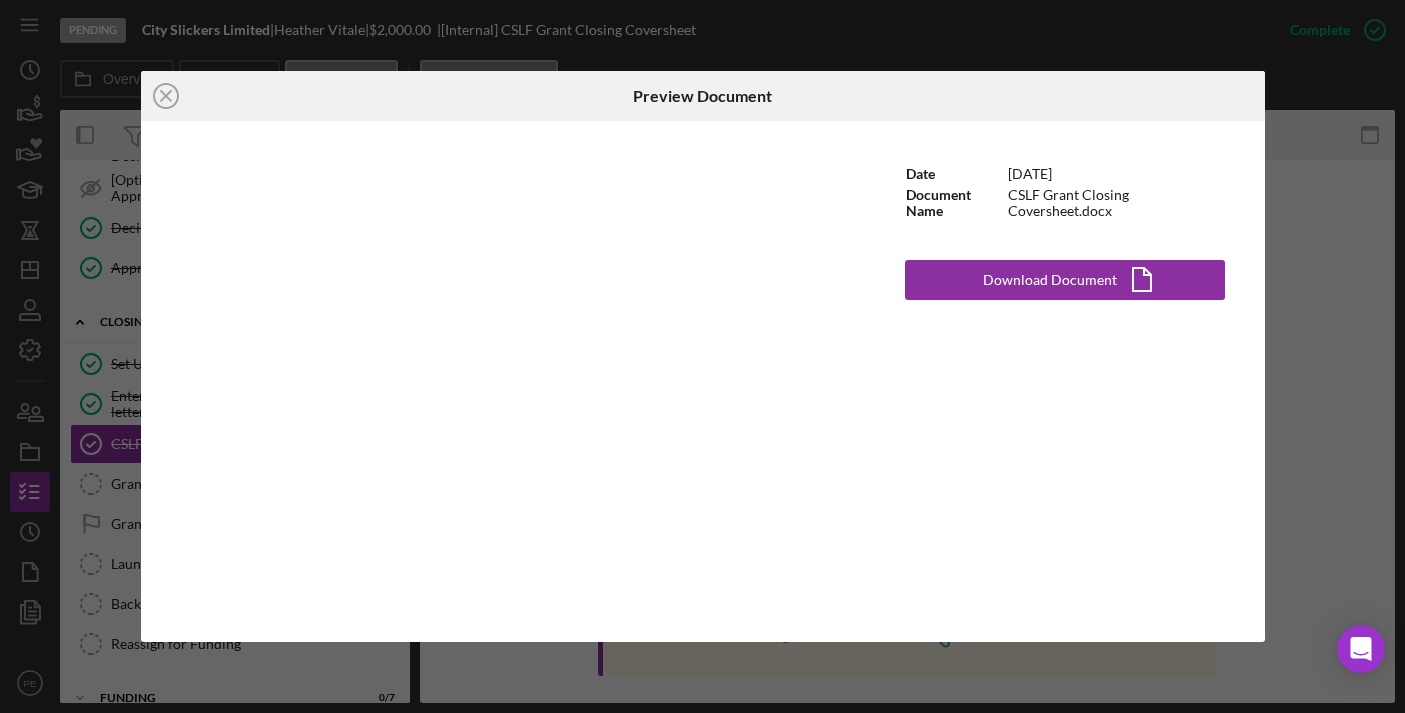 drag, startPoint x: 165, startPoint y: 94, endPoint x: 166, endPoint y: 116, distance: 22.022715 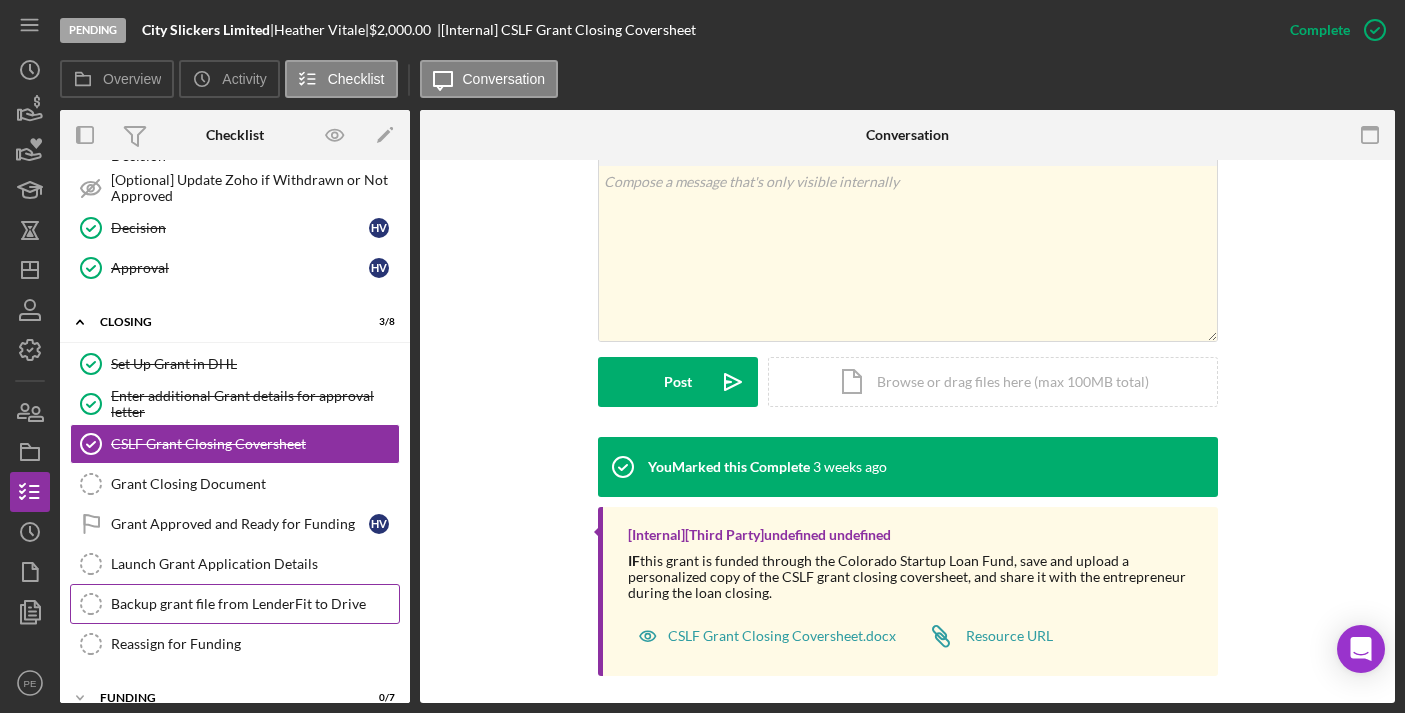 scroll, scrollTop: 1106, scrollLeft: 0, axis: vertical 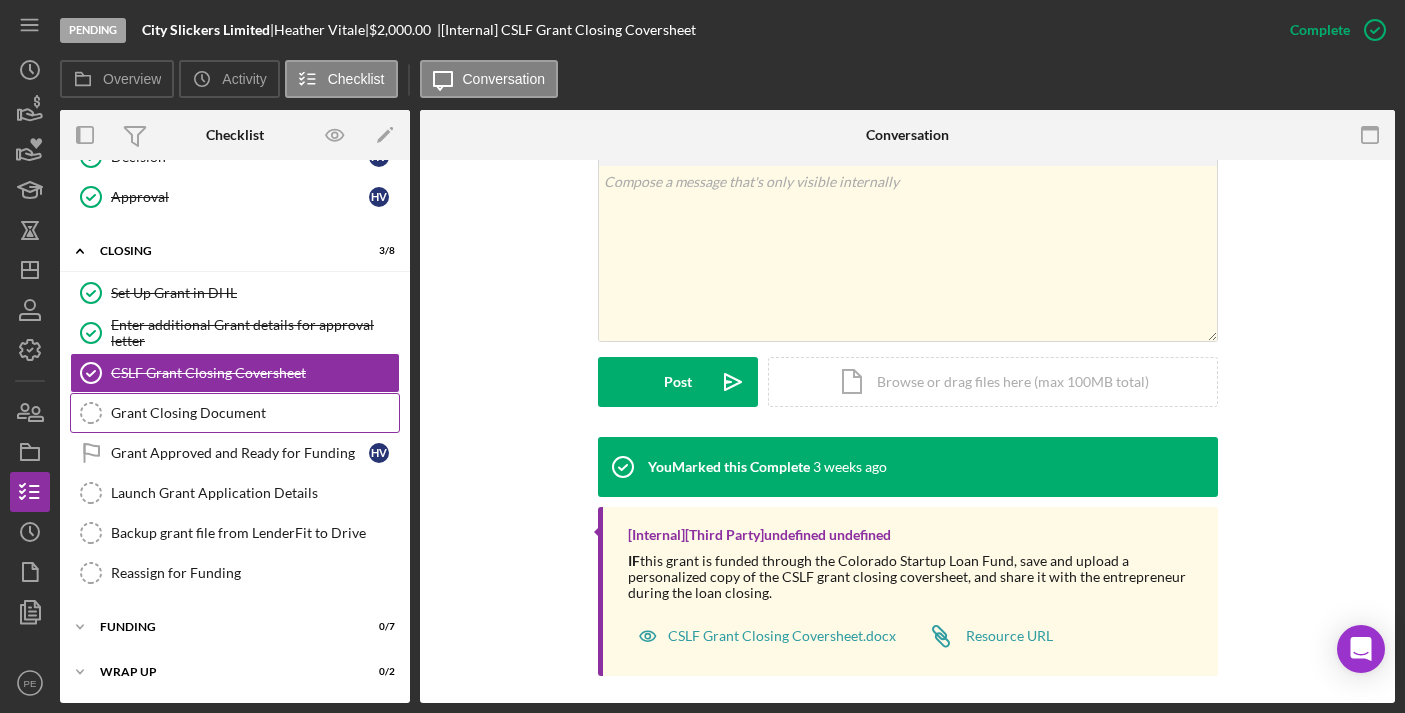 click on "Grant Closing Document" at bounding box center [255, 413] 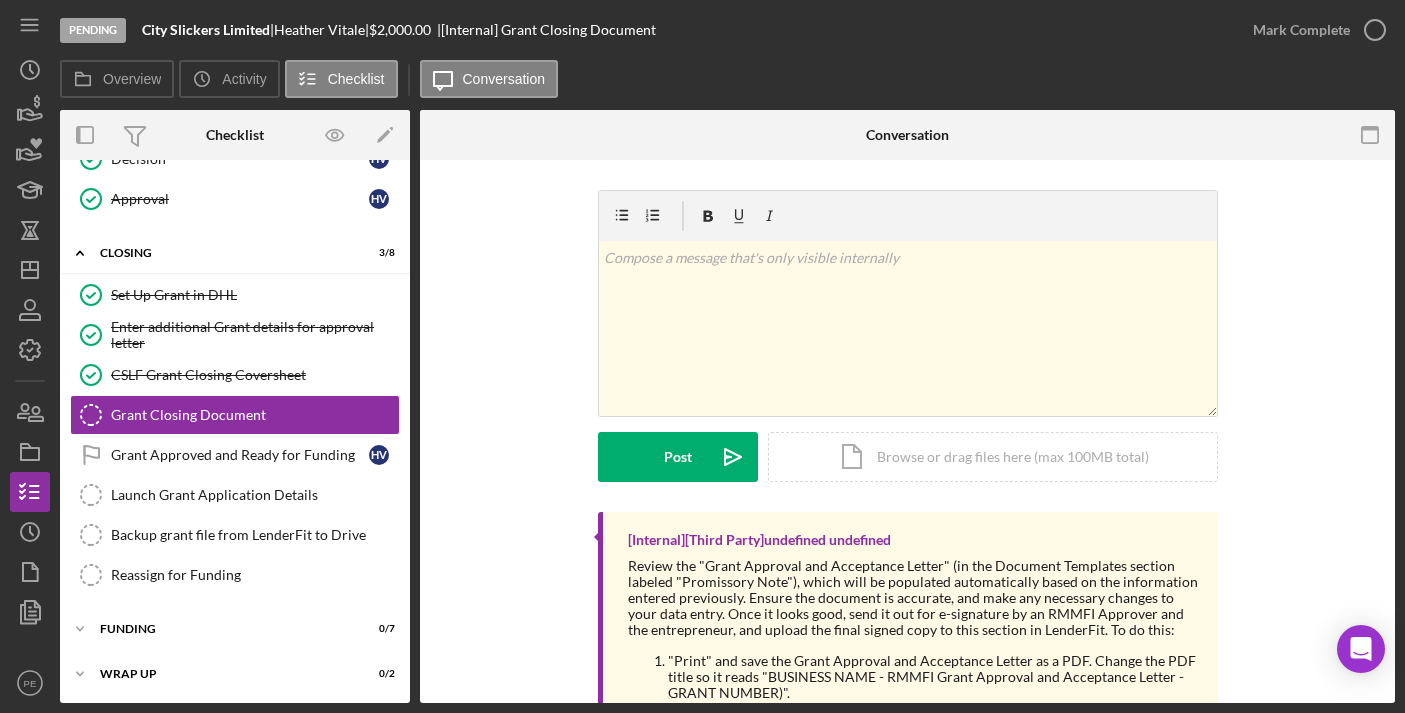 scroll, scrollTop: 1106, scrollLeft: 0, axis: vertical 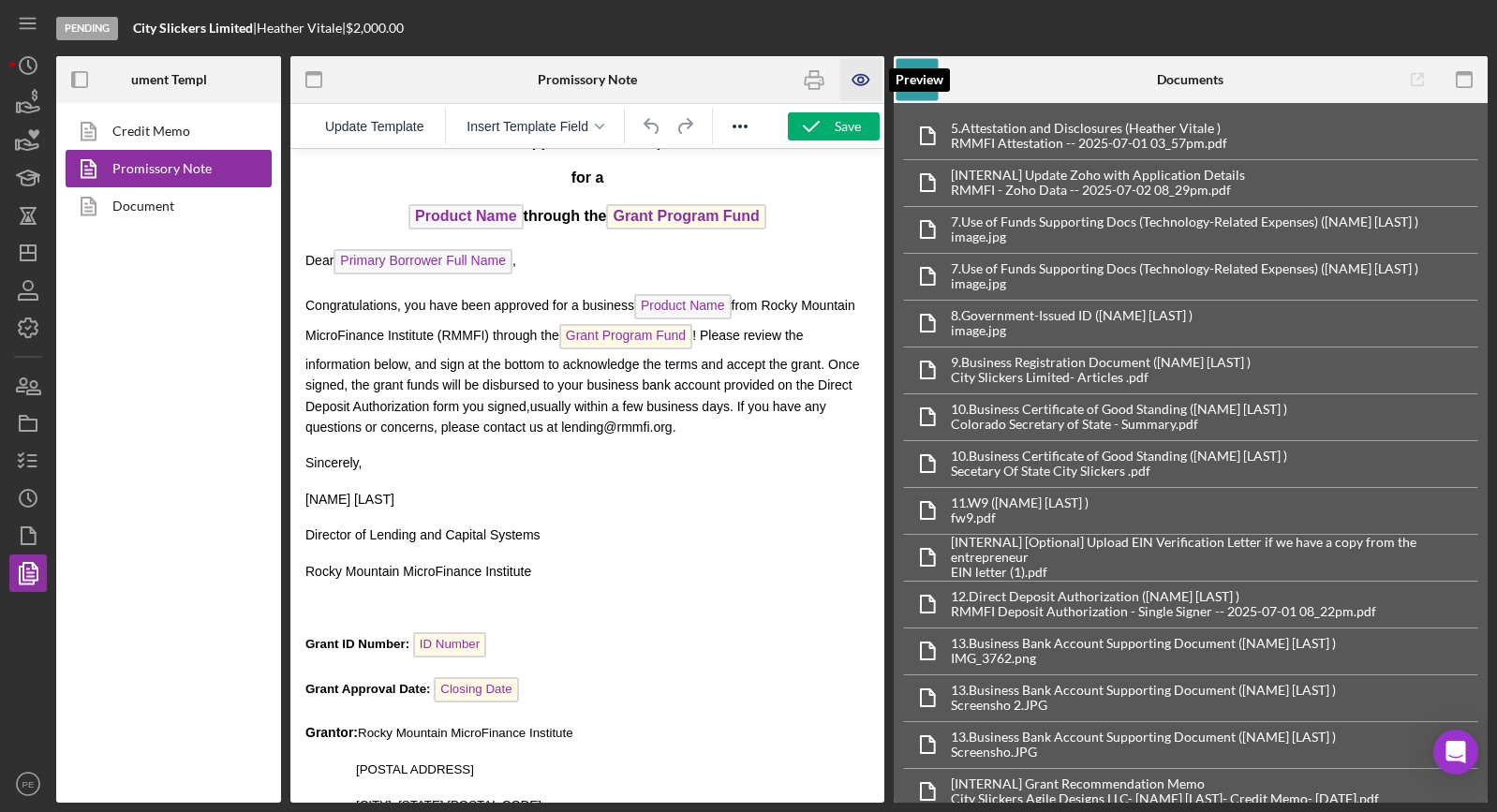 click 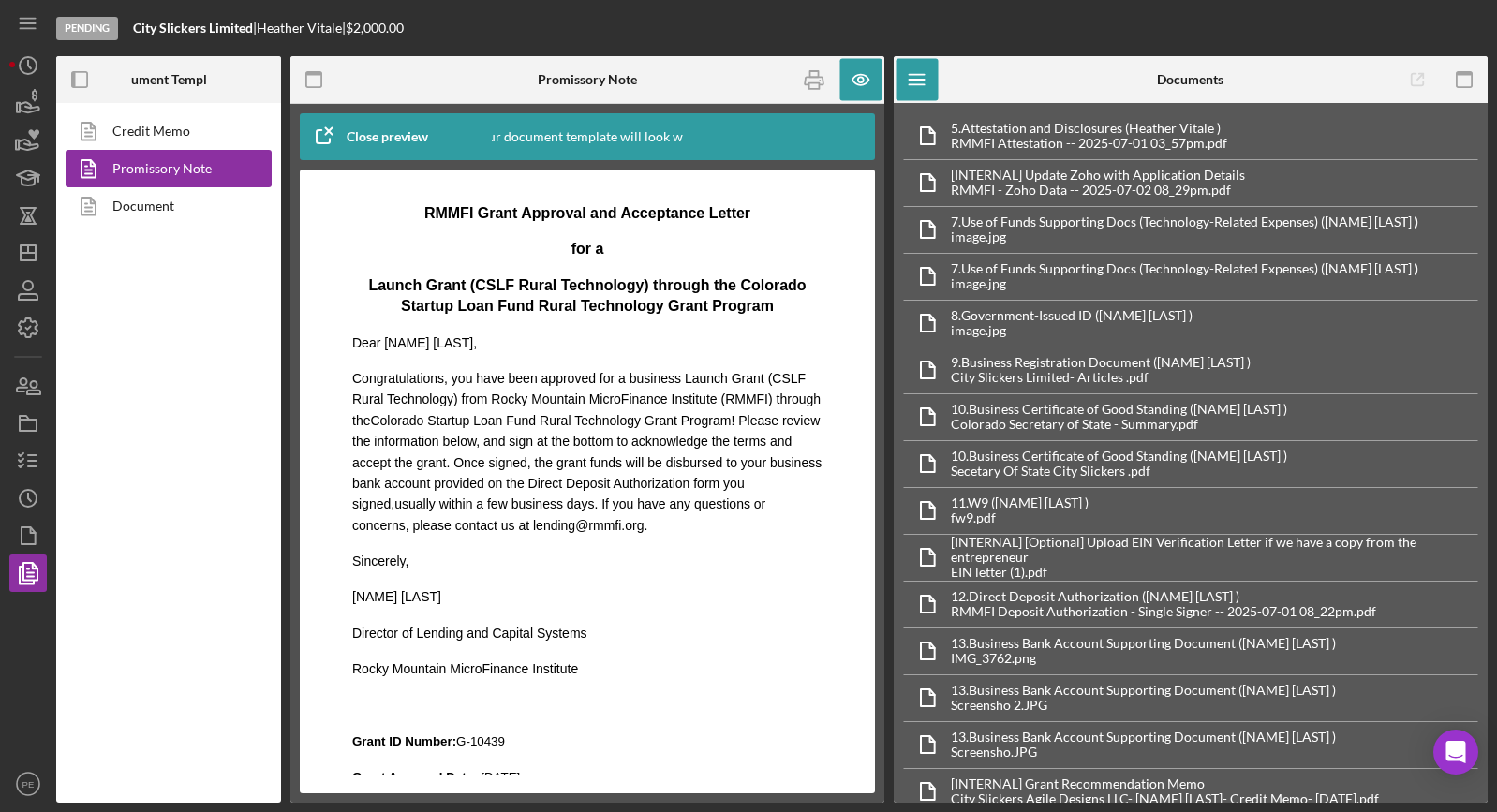 scroll, scrollTop: 40, scrollLeft: 0, axis: vertical 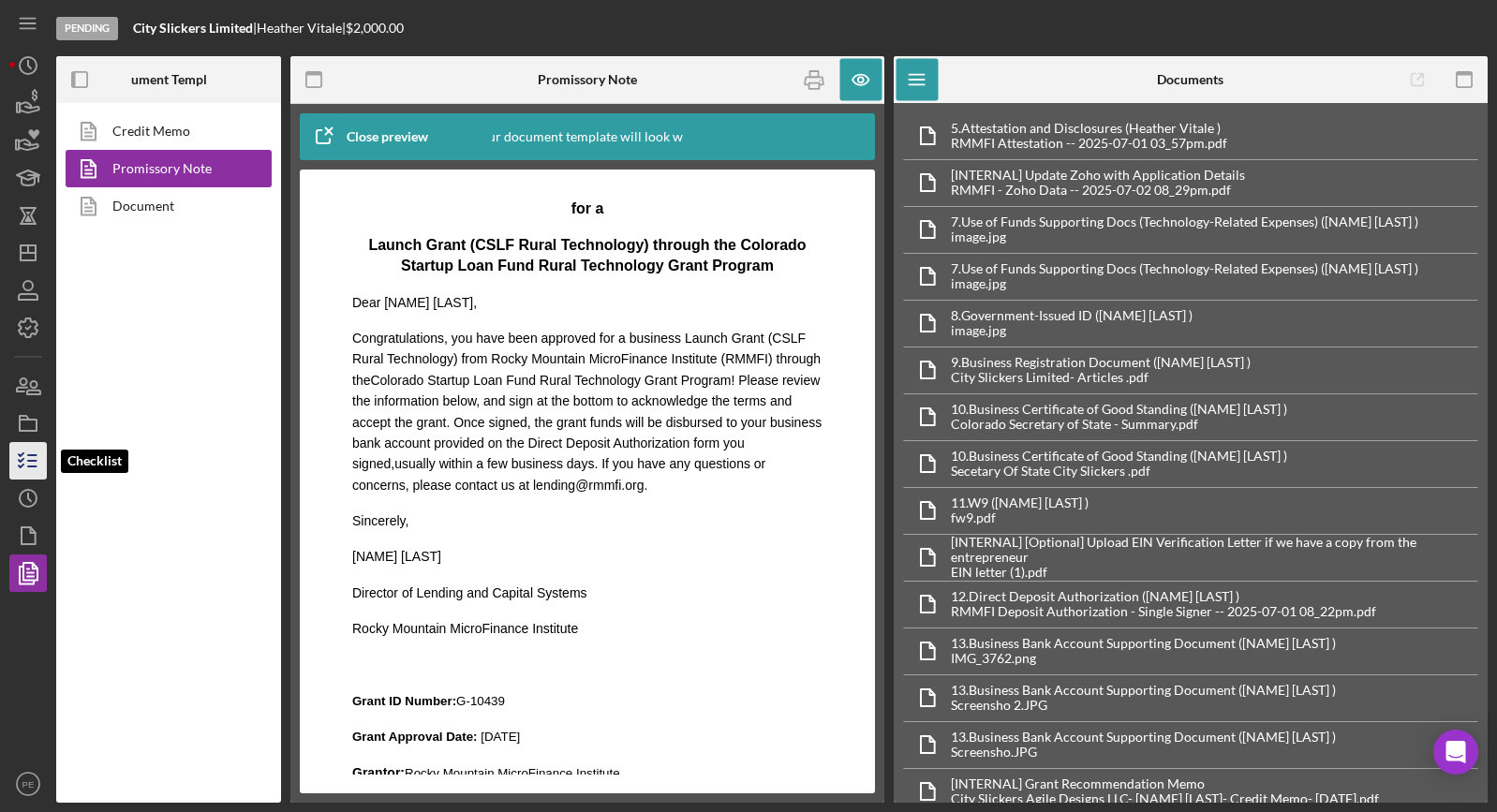 click 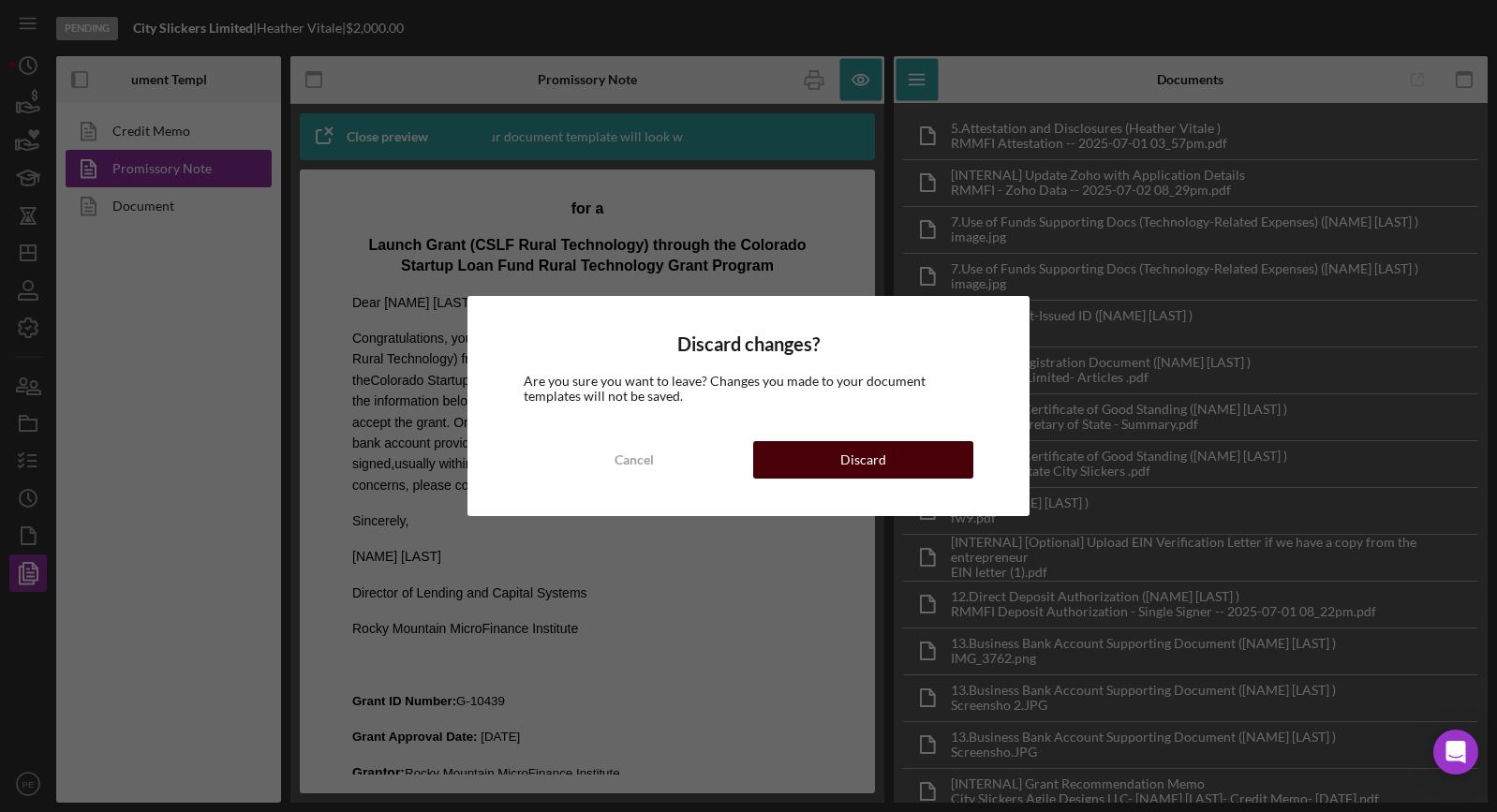 click on "Discard" at bounding box center (863, 460) 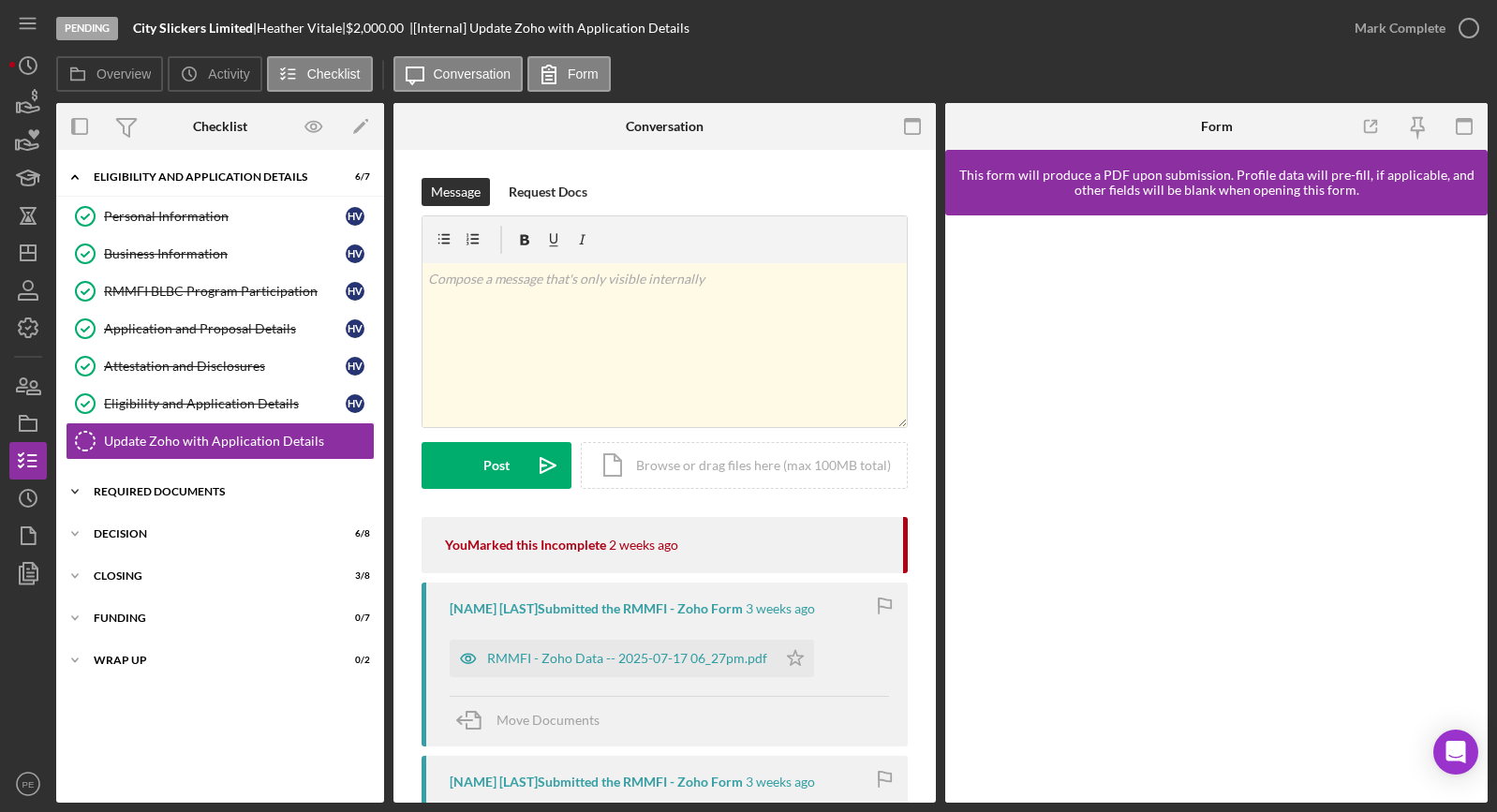 click on "Required Documents" at bounding box center [227, 492] 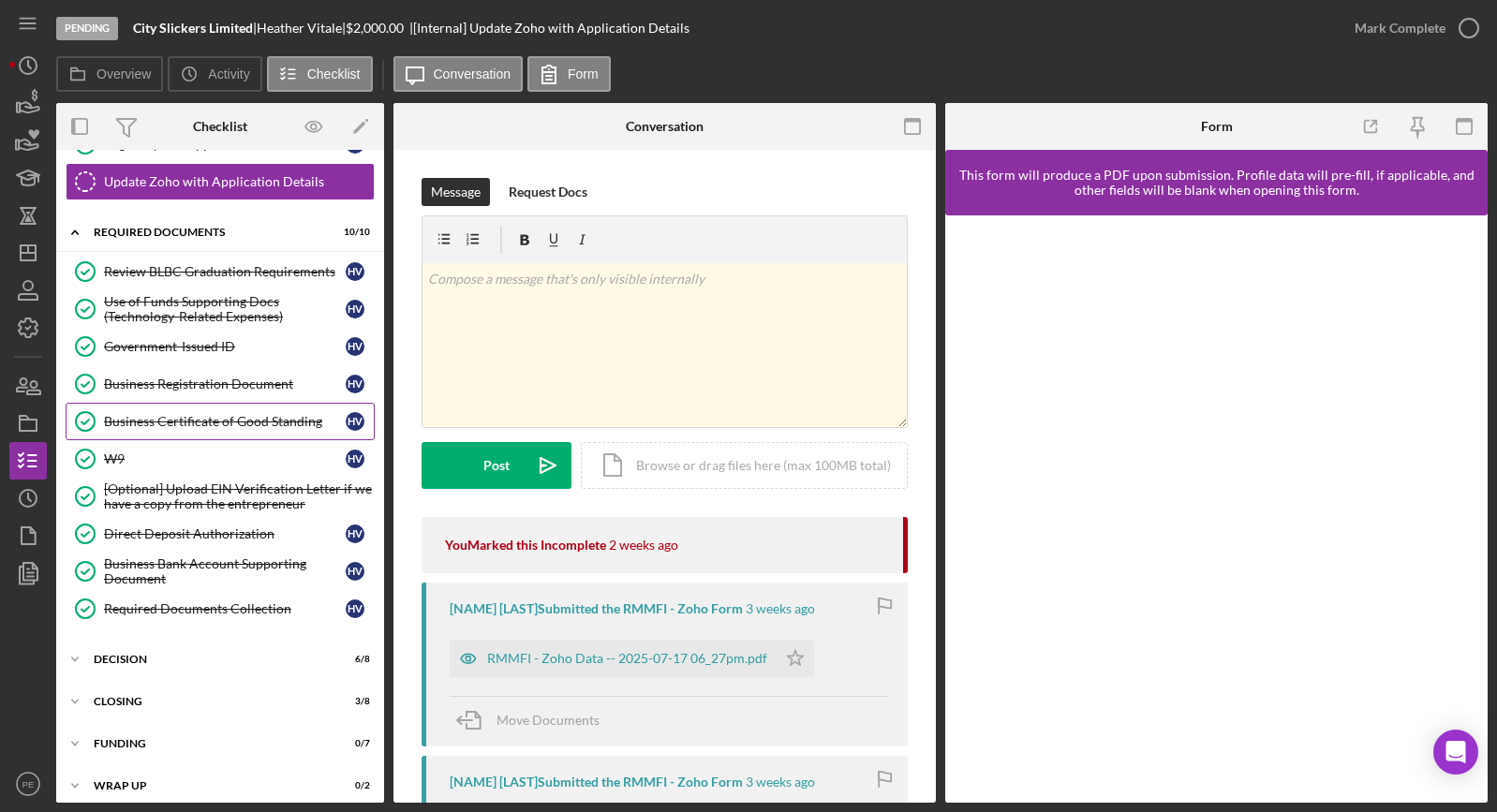 scroll, scrollTop: 272, scrollLeft: 0, axis: vertical 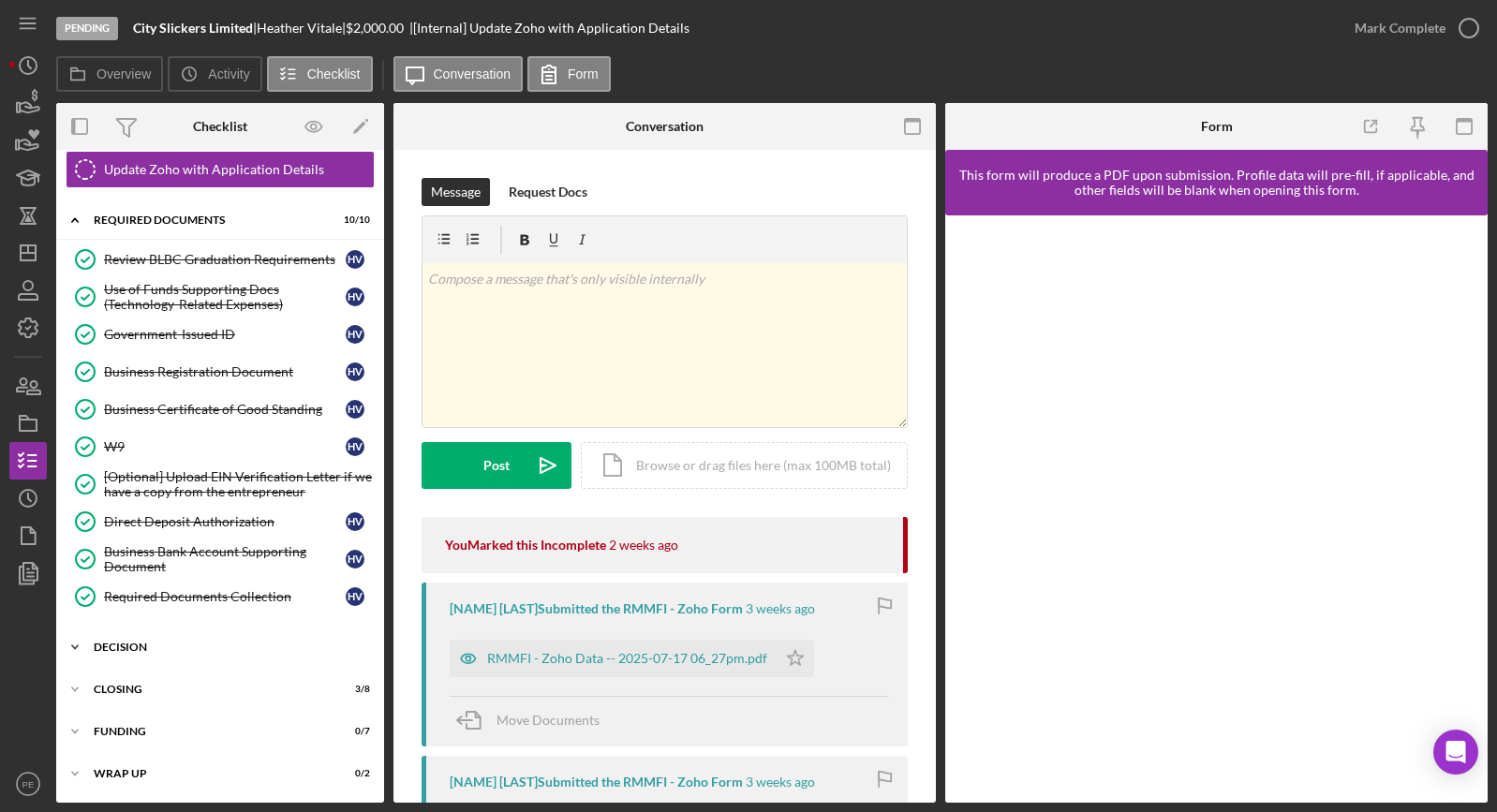click on "Decision" at bounding box center (227, 647) 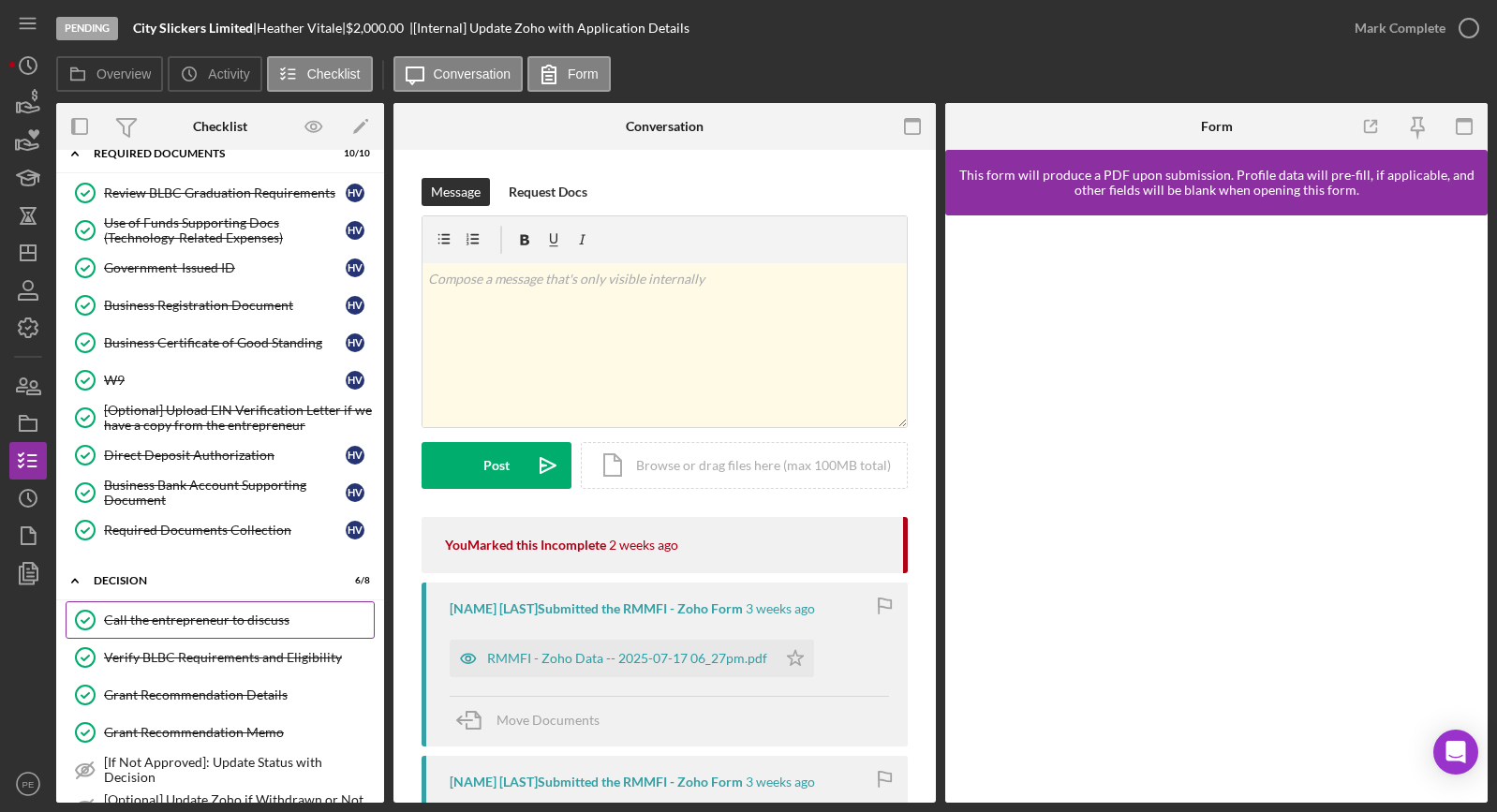 scroll, scrollTop: 349, scrollLeft: 0, axis: vertical 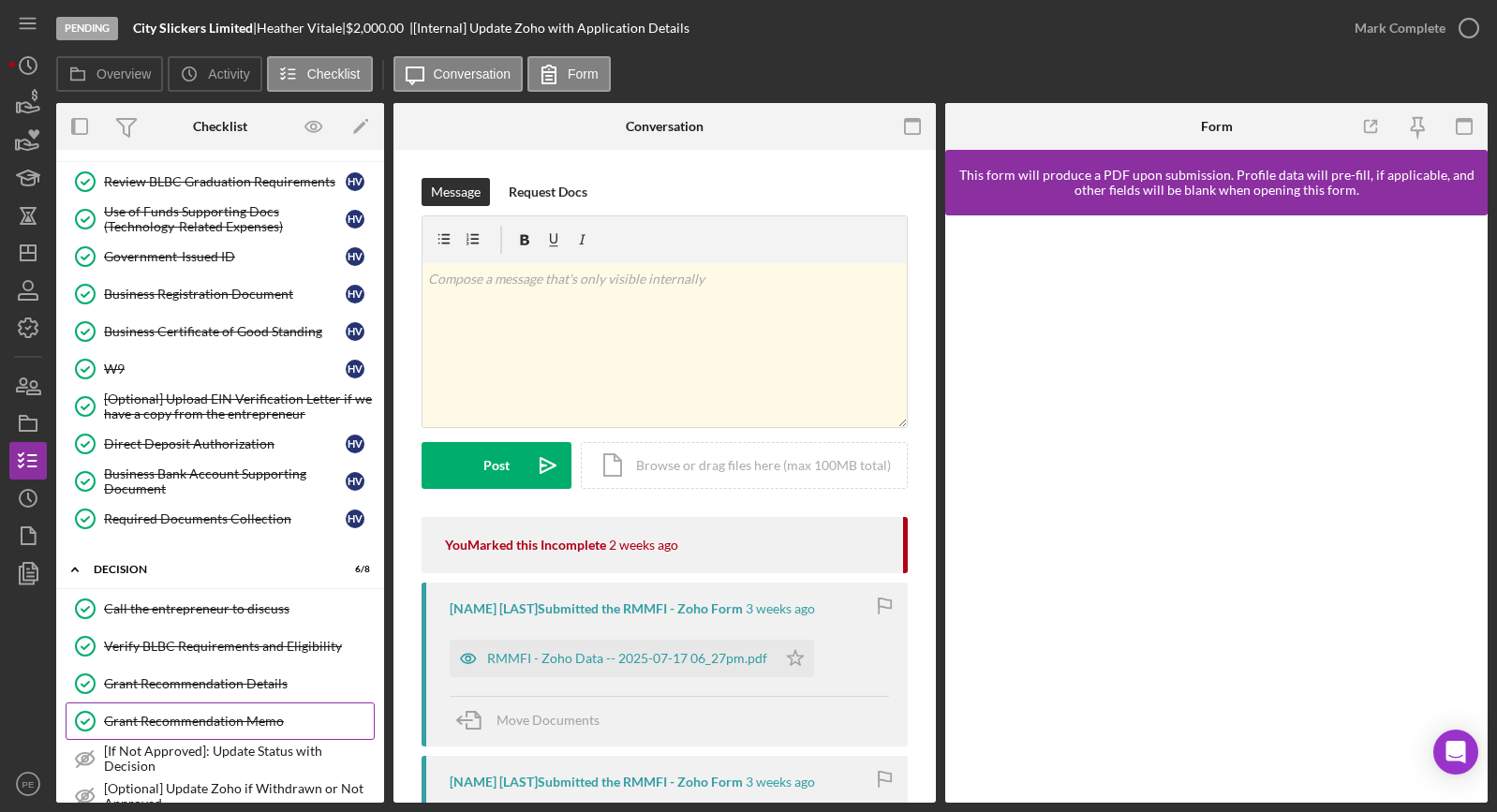 click on "Grant Recommendation Memo" at bounding box center [239, 721] 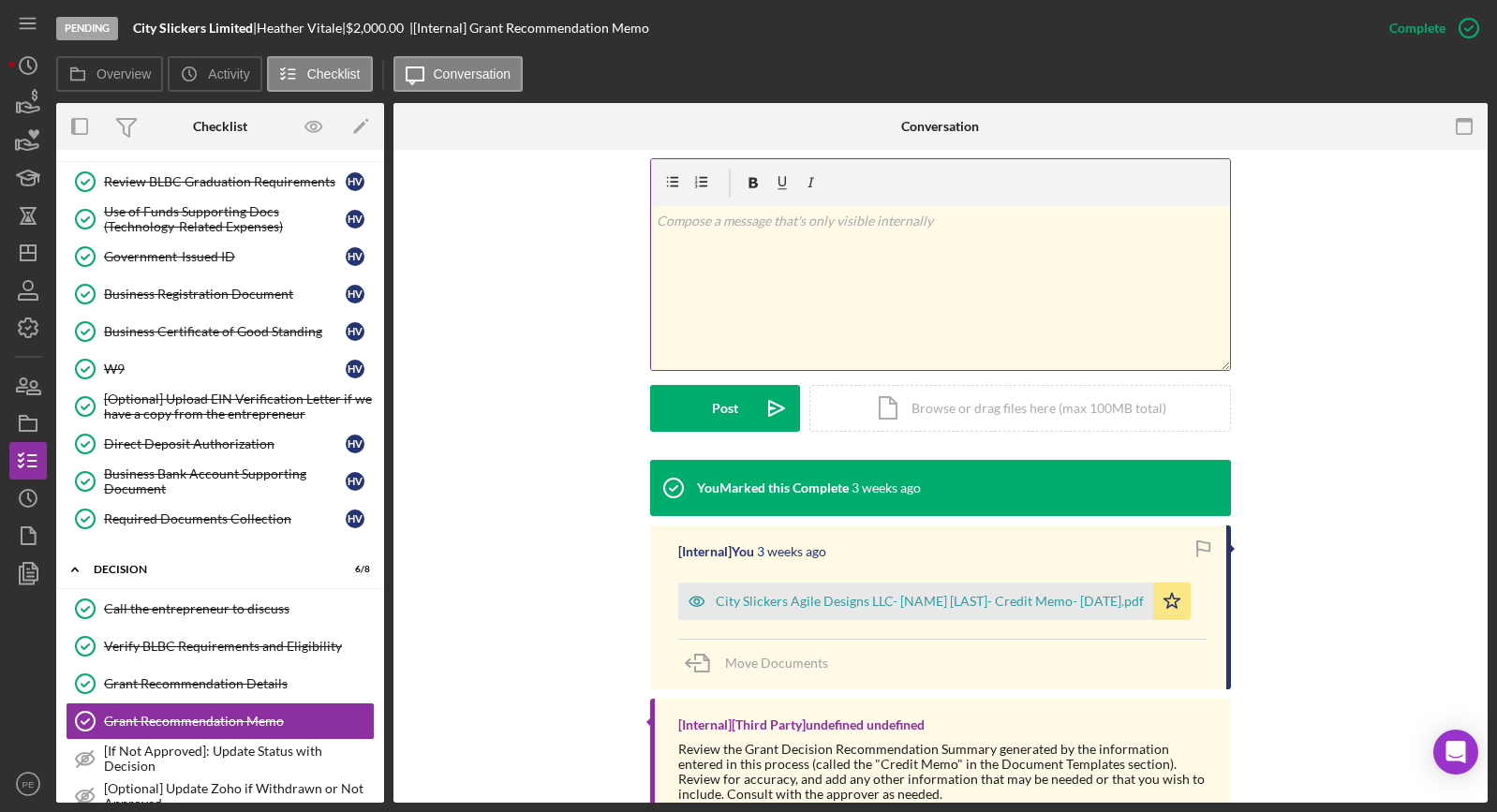 scroll, scrollTop: 416, scrollLeft: 0, axis: vertical 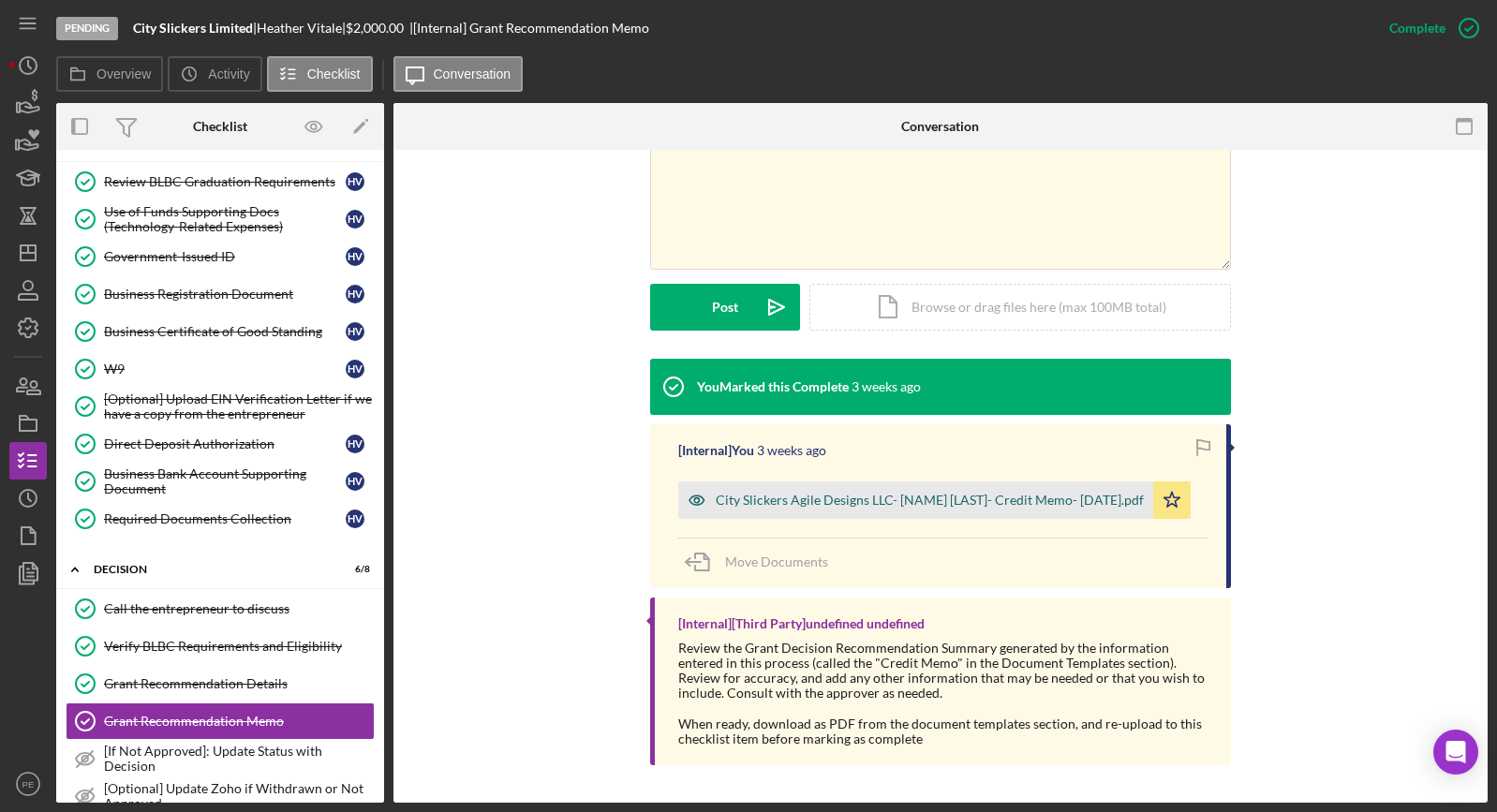 click on "City Slickers Agile Designs LLC- Heather Vitale- Credit Memo- 7:11:2025.pdf" at bounding box center [929, 500] 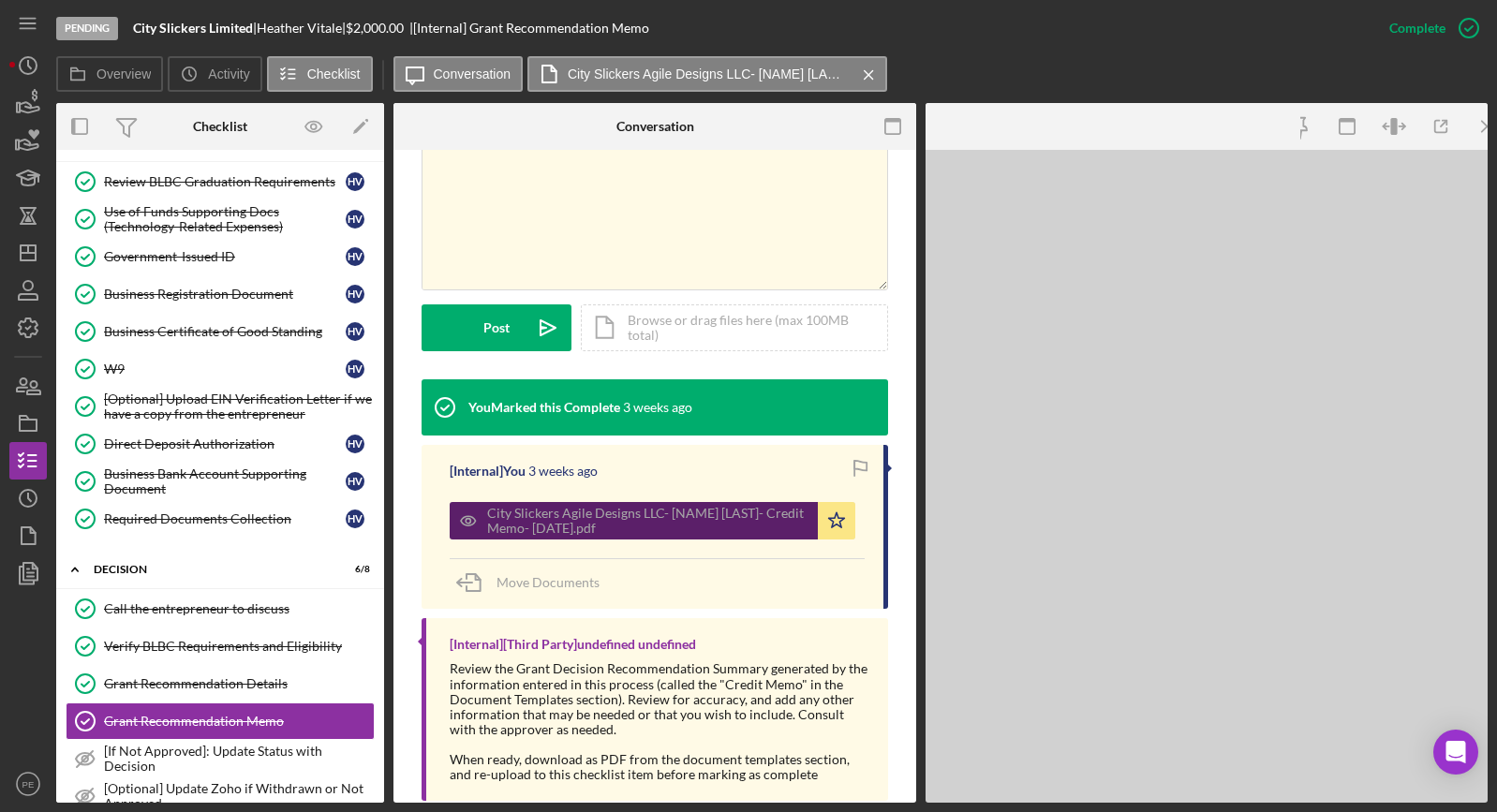 scroll, scrollTop: 436, scrollLeft: 0, axis: vertical 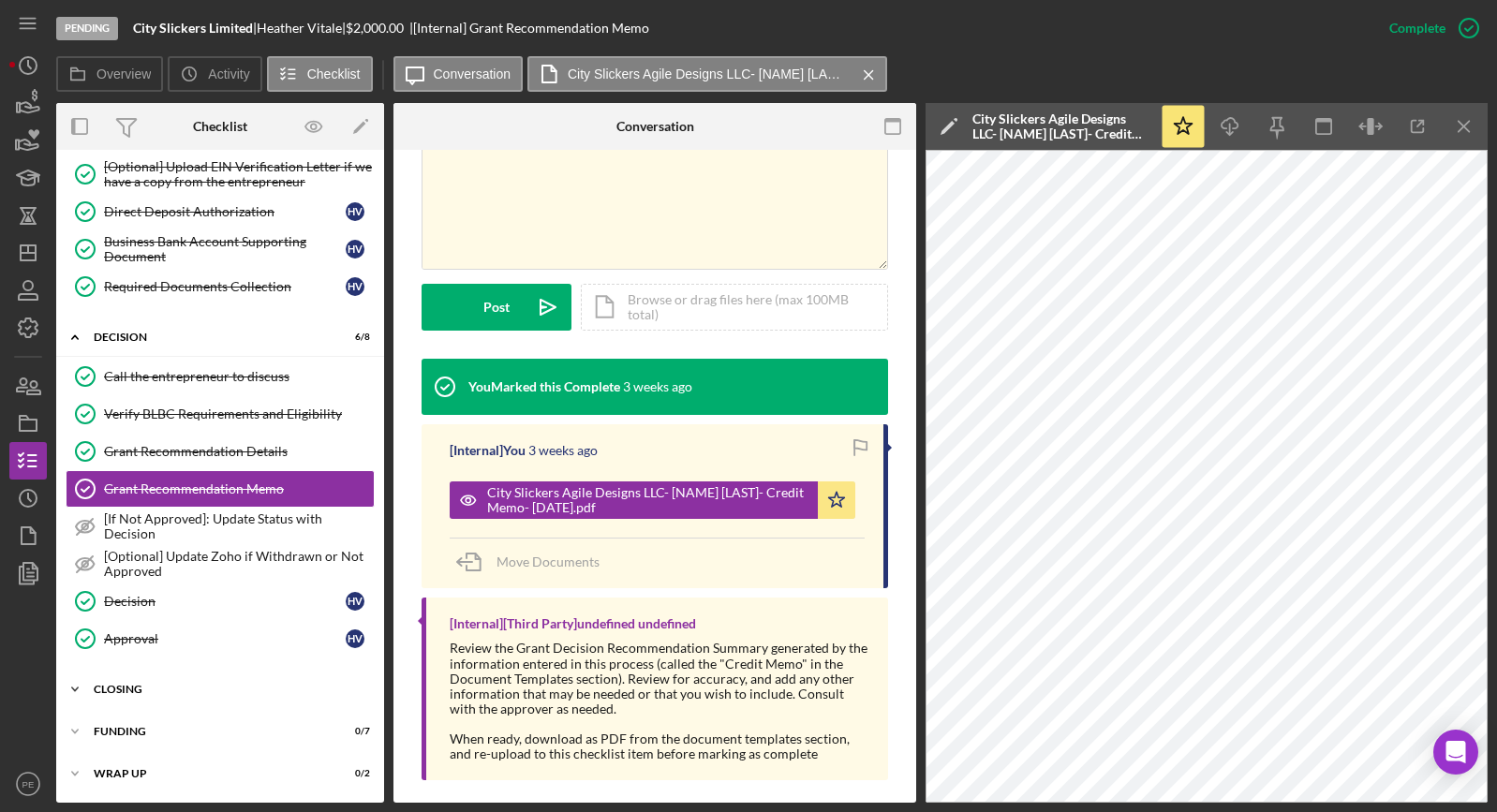 click on "Icon/Expander Closing 3 / 8" at bounding box center (220, 689) 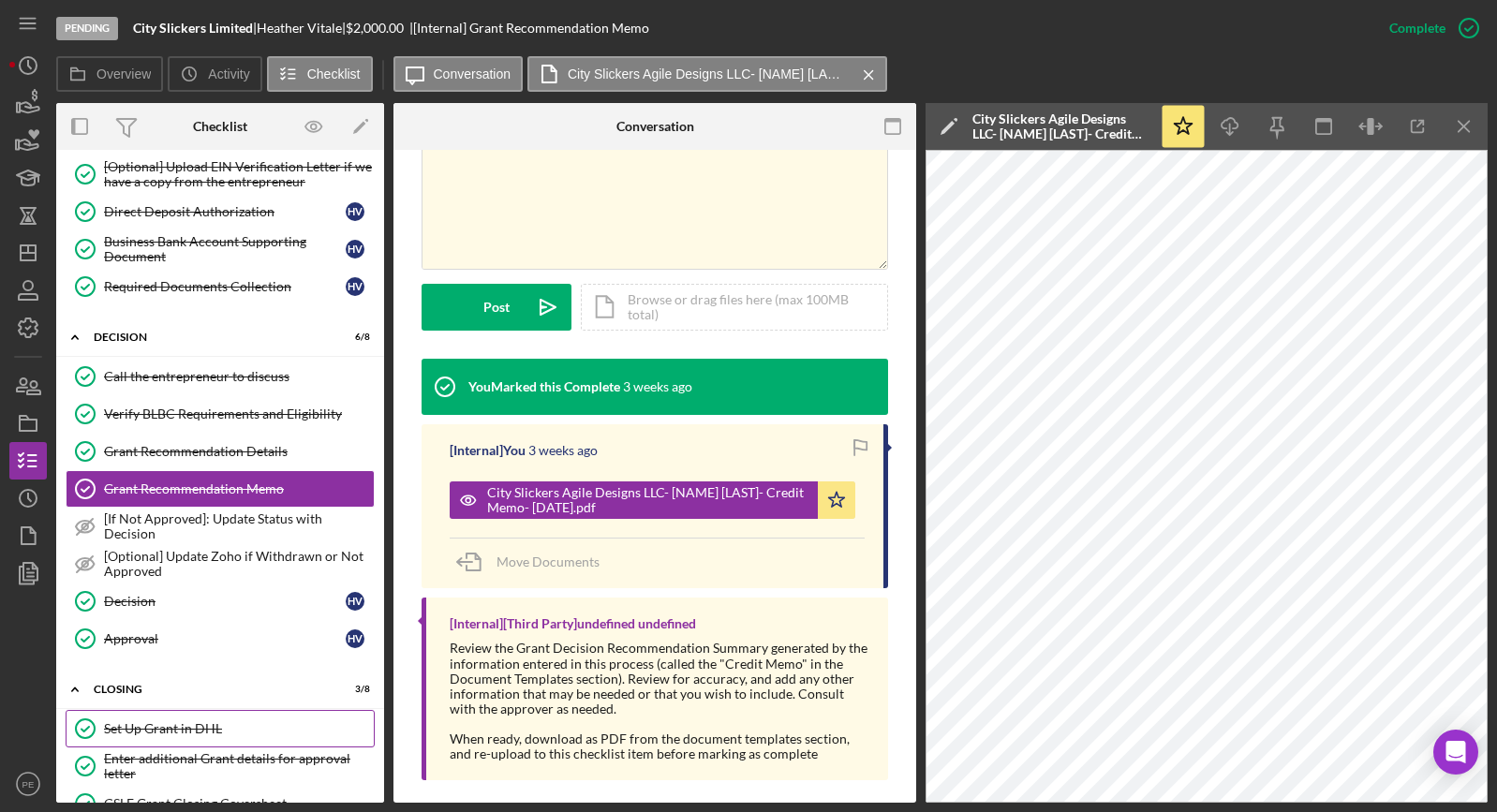 click on "Set Up Grant in DHL" at bounding box center (239, 729) 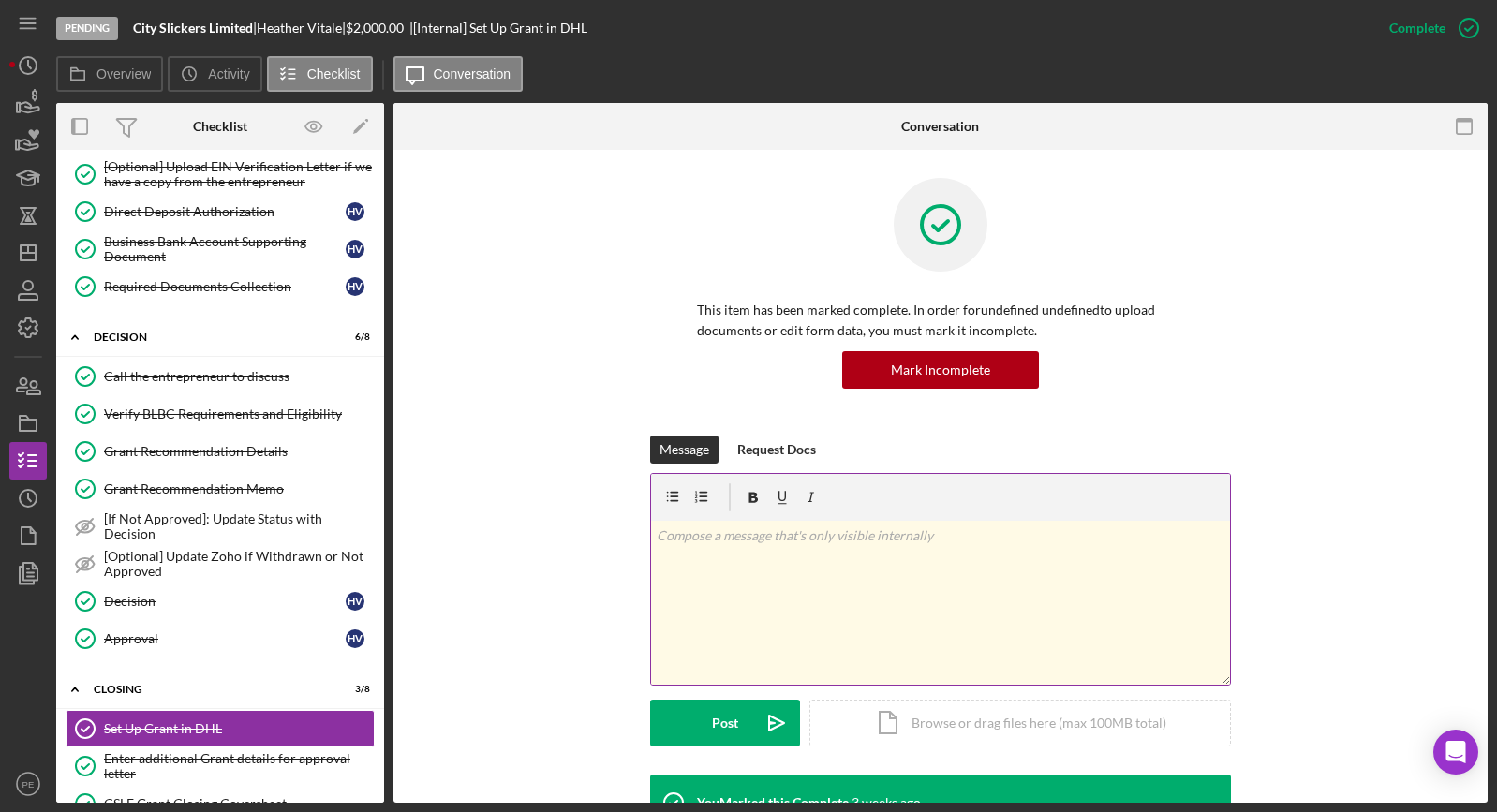 scroll, scrollTop: 197, scrollLeft: 0, axis: vertical 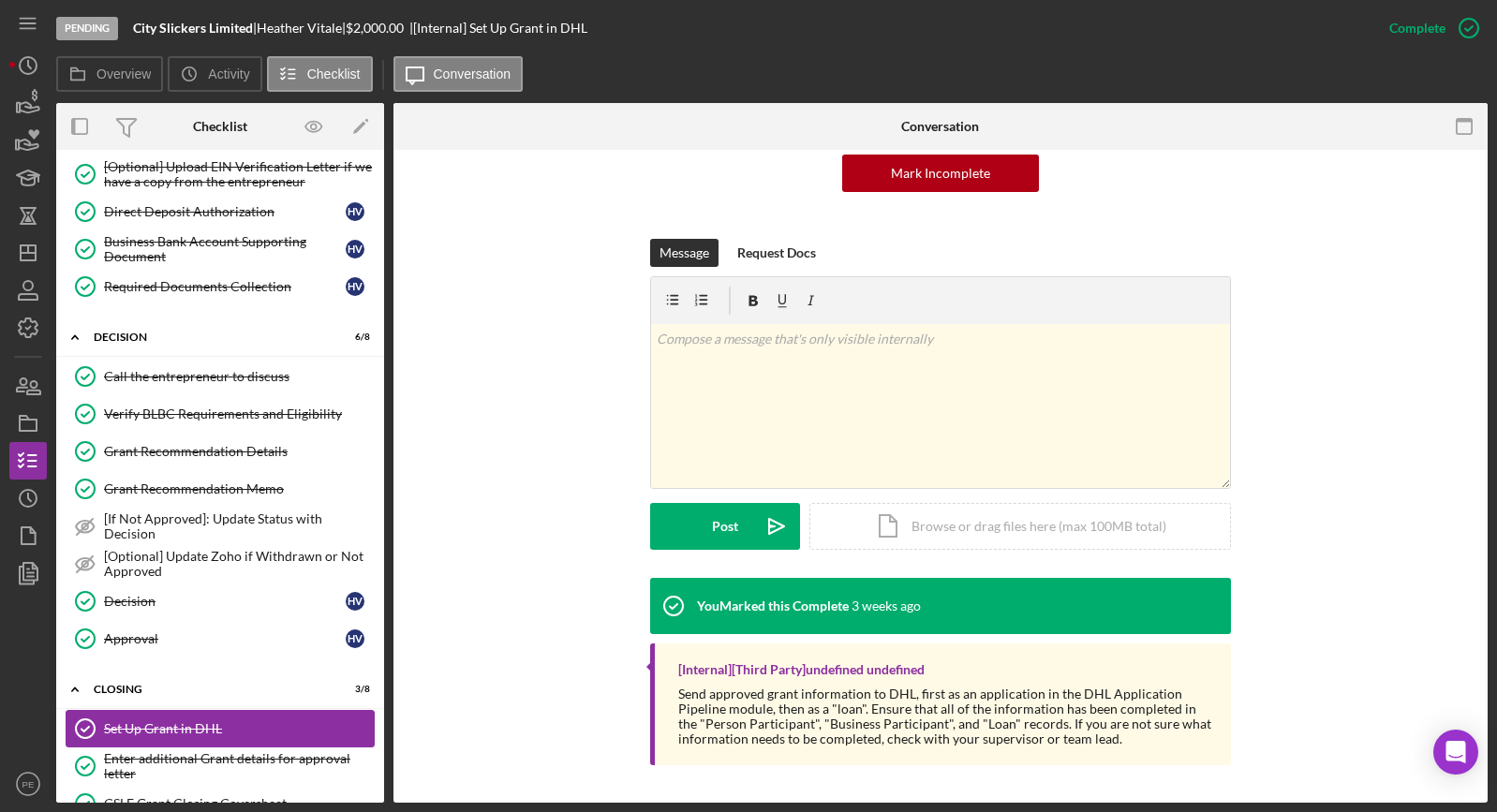 click on "Set Up Grant in DHL Set Up Grant in DHL" at bounding box center [220, 729] 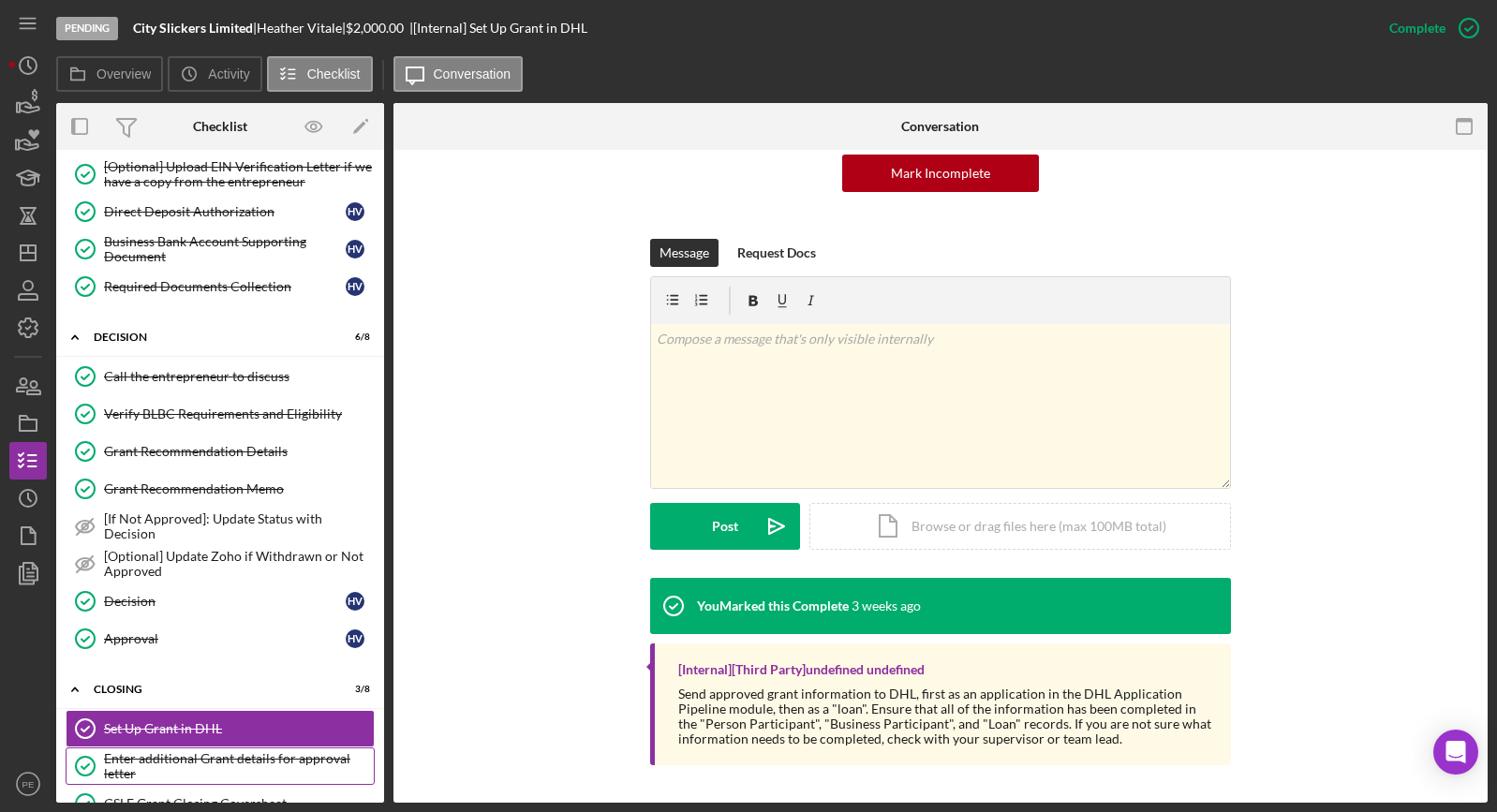 click on "Enter additional Grant details for approval letter" at bounding box center [239, 766] 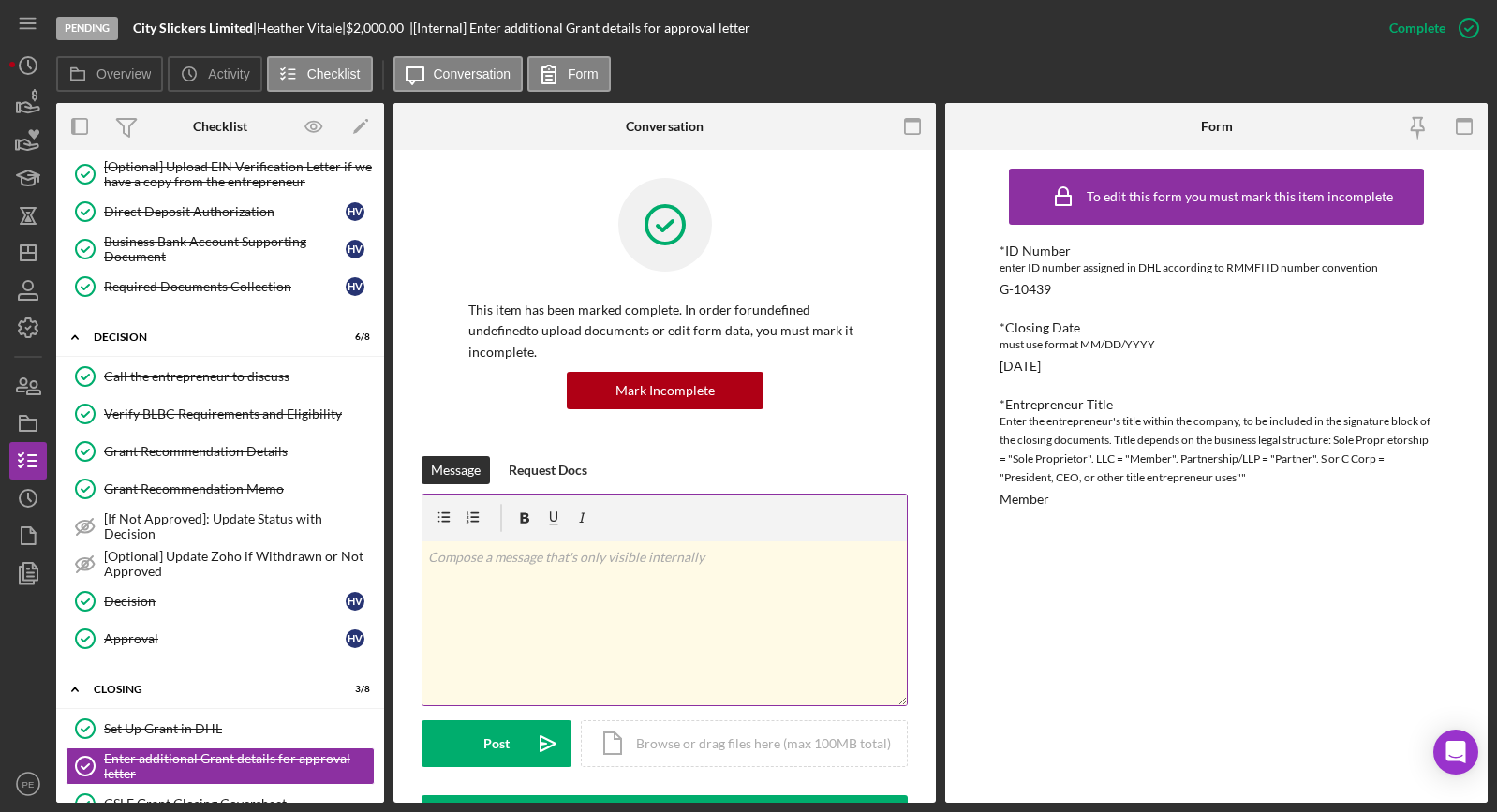 scroll, scrollTop: 259, scrollLeft: 0, axis: vertical 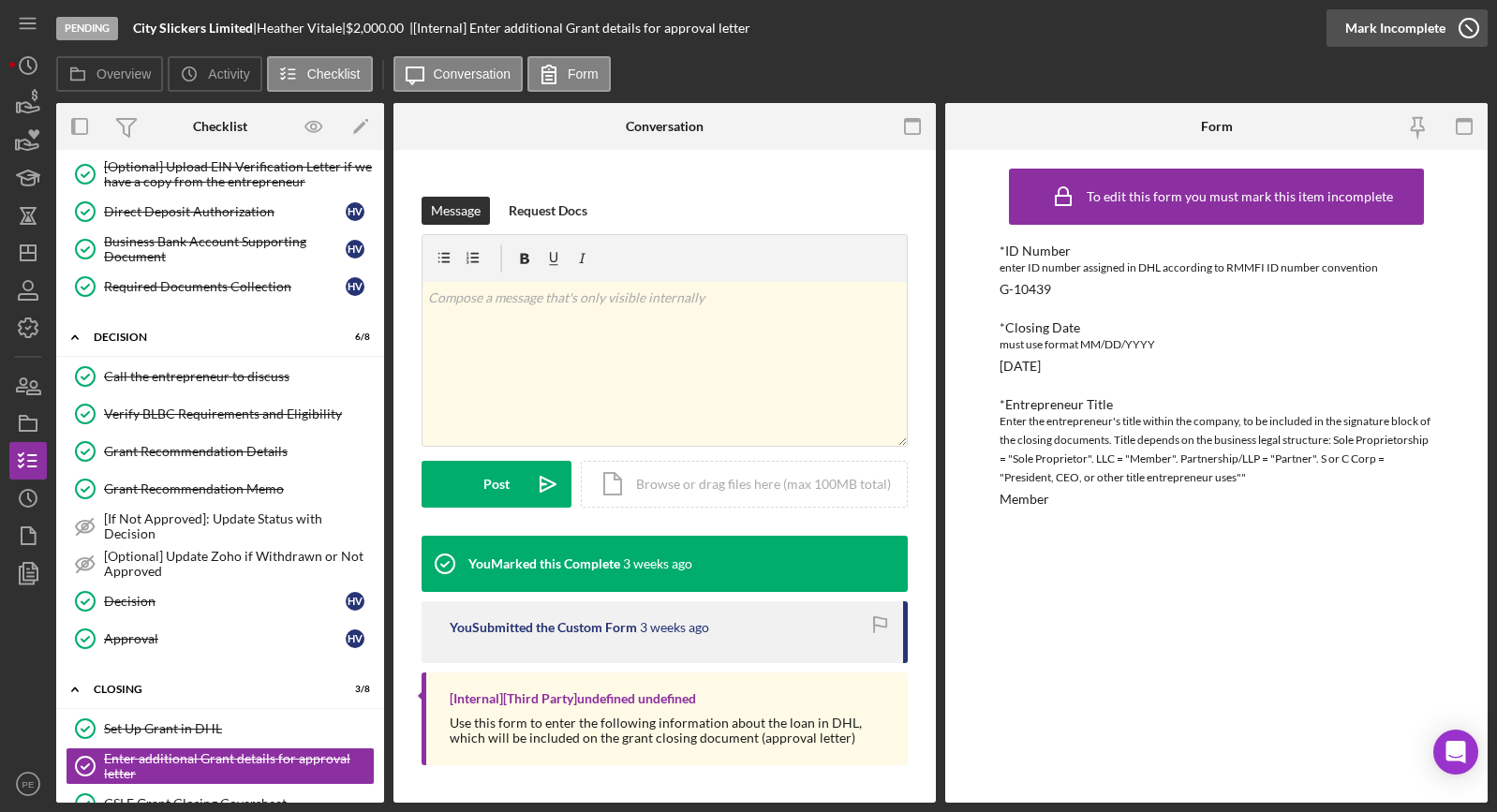 click on "Mark Incomplete" at bounding box center (1395, 28) 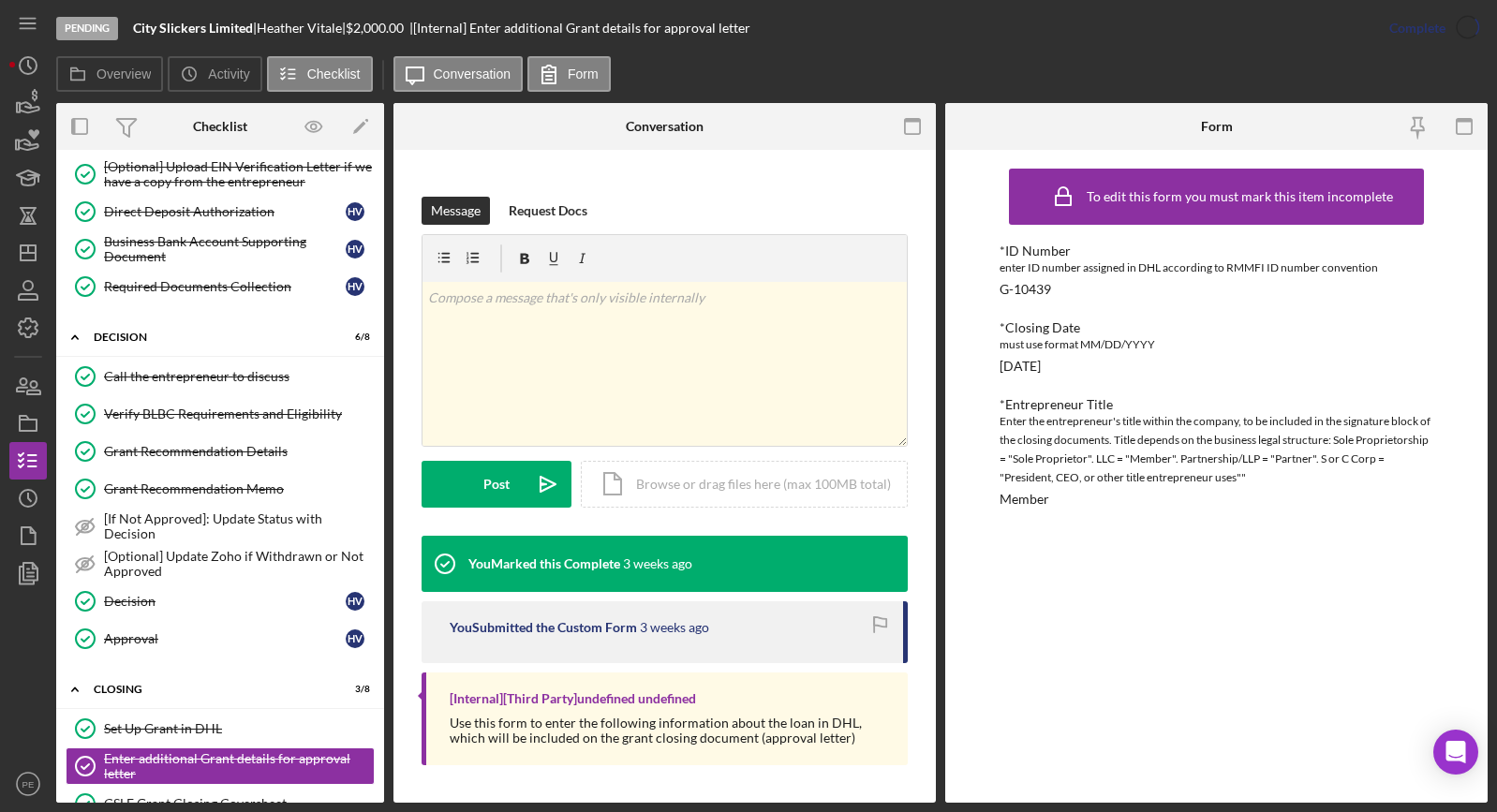 scroll, scrollTop: 0, scrollLeft: 0, axis: both 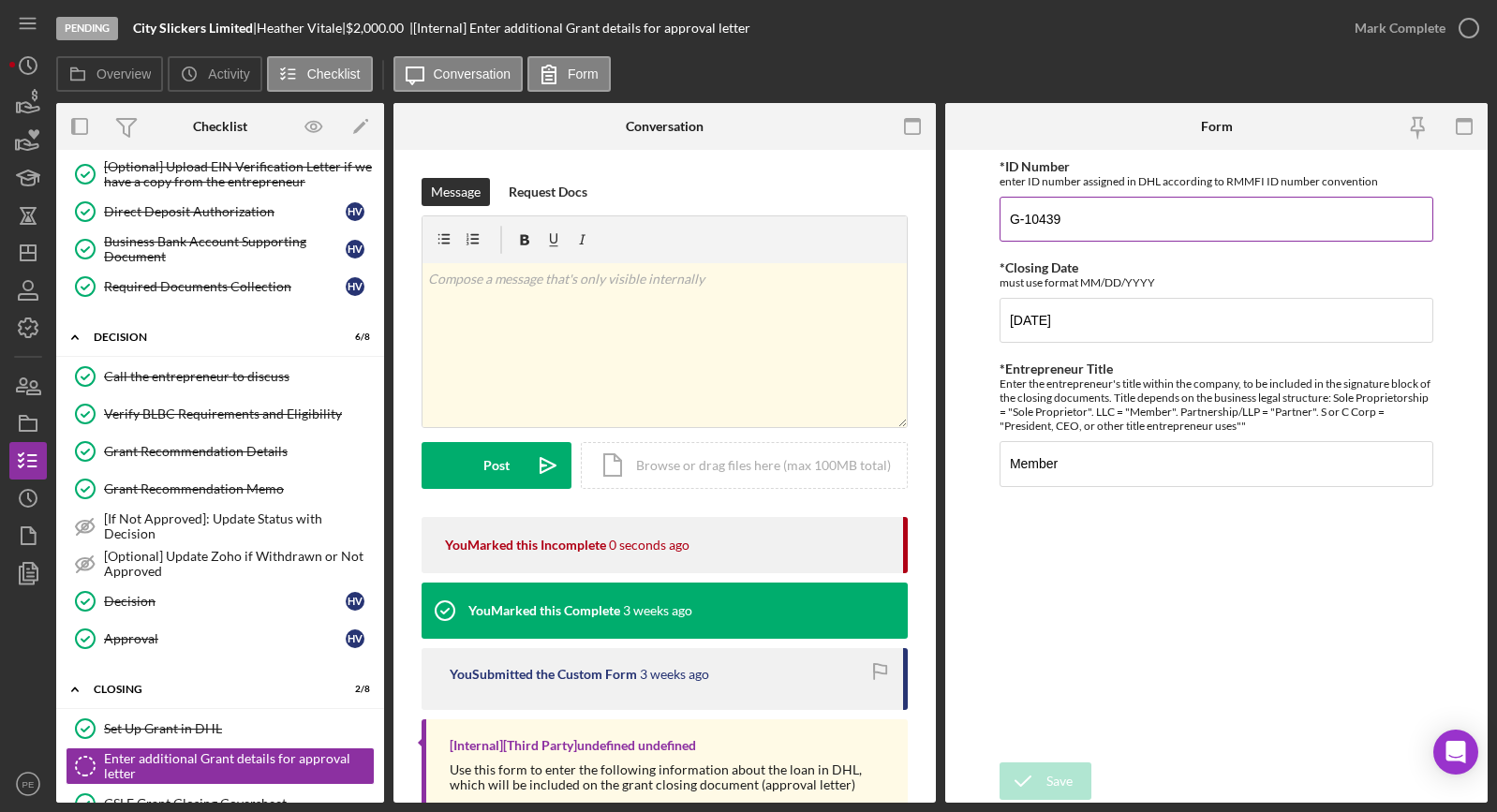 click on "G-10439" at bounding box center (1216, 219) 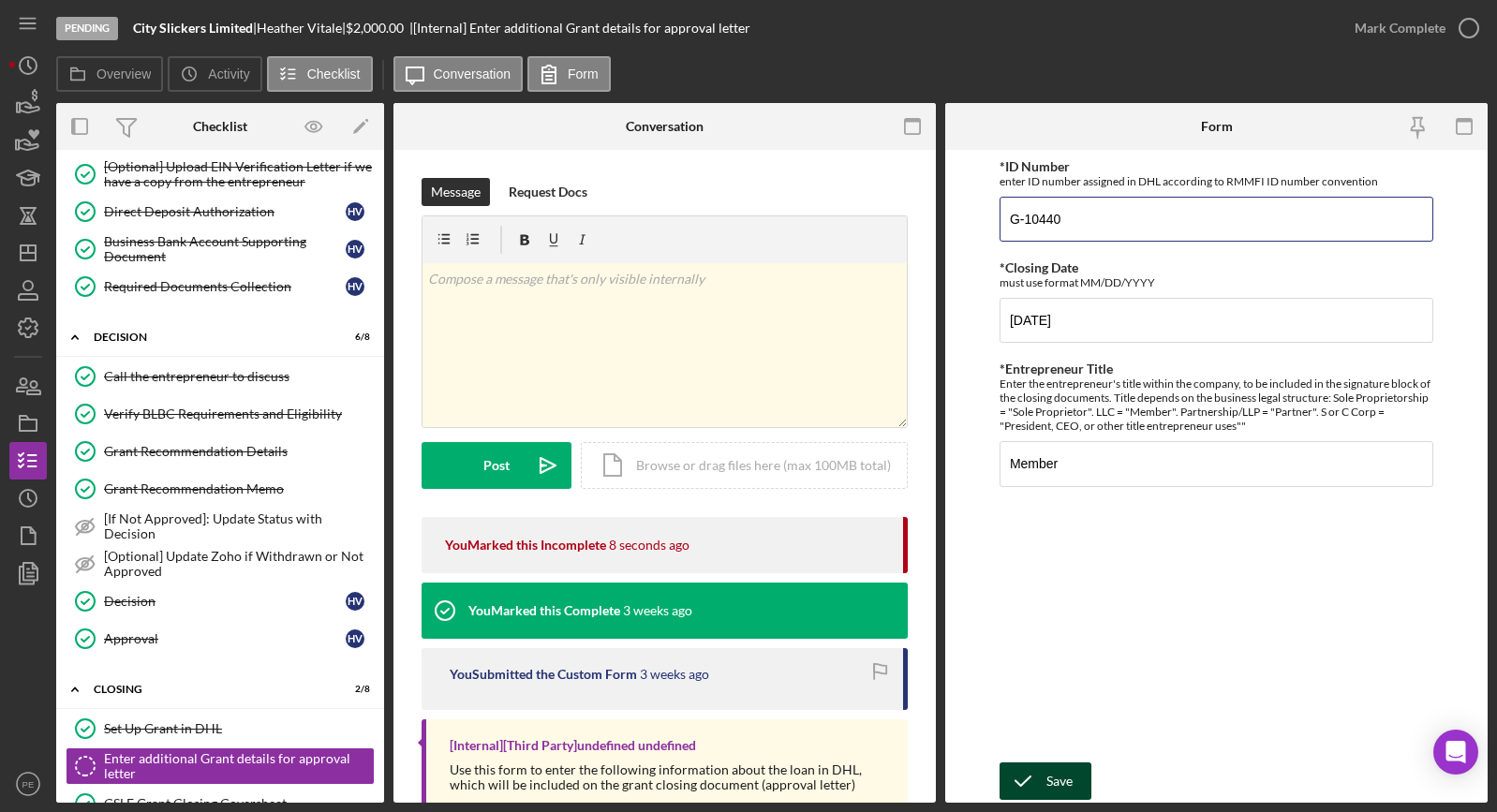 type on "G-10440" 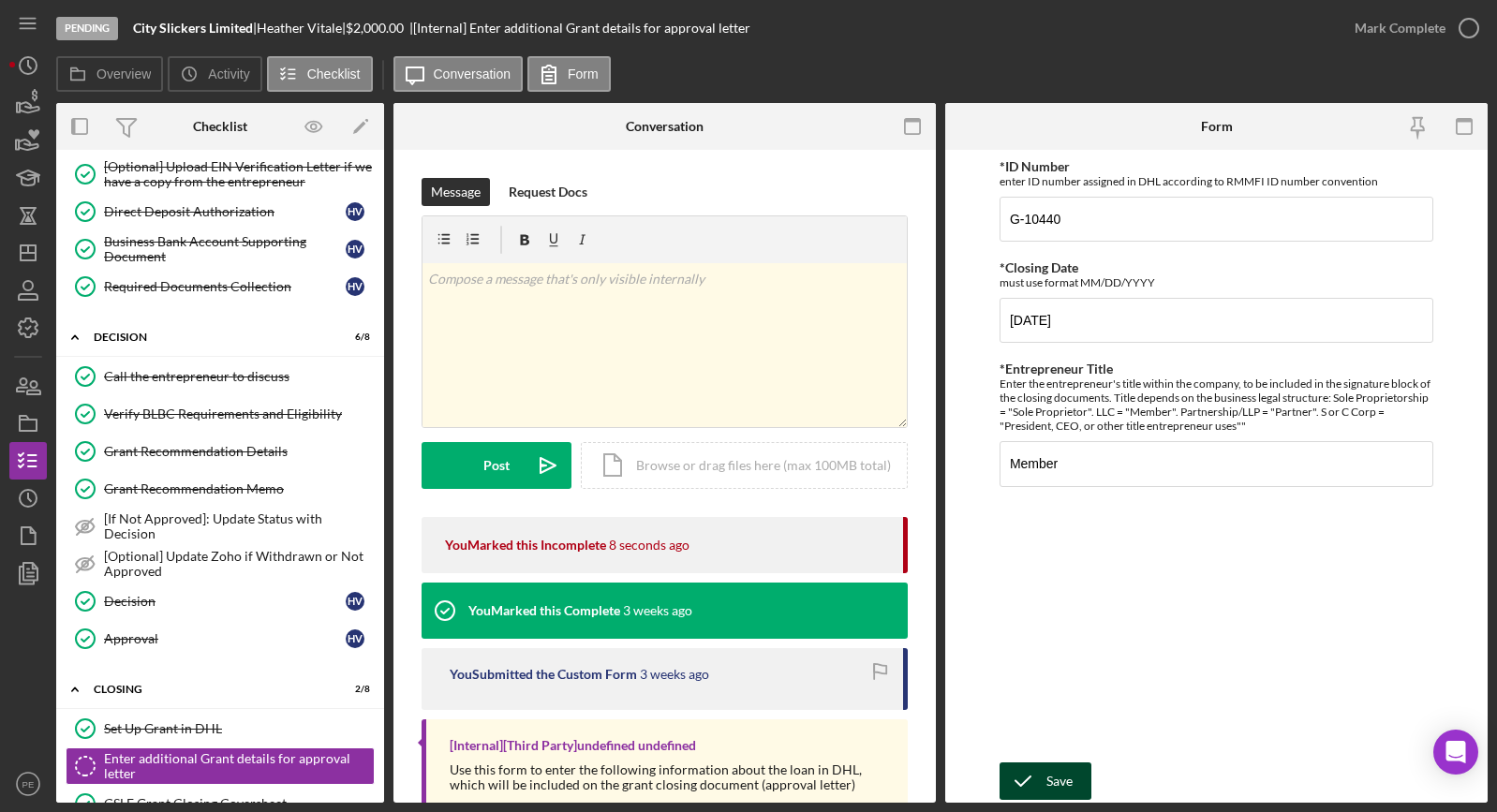 click 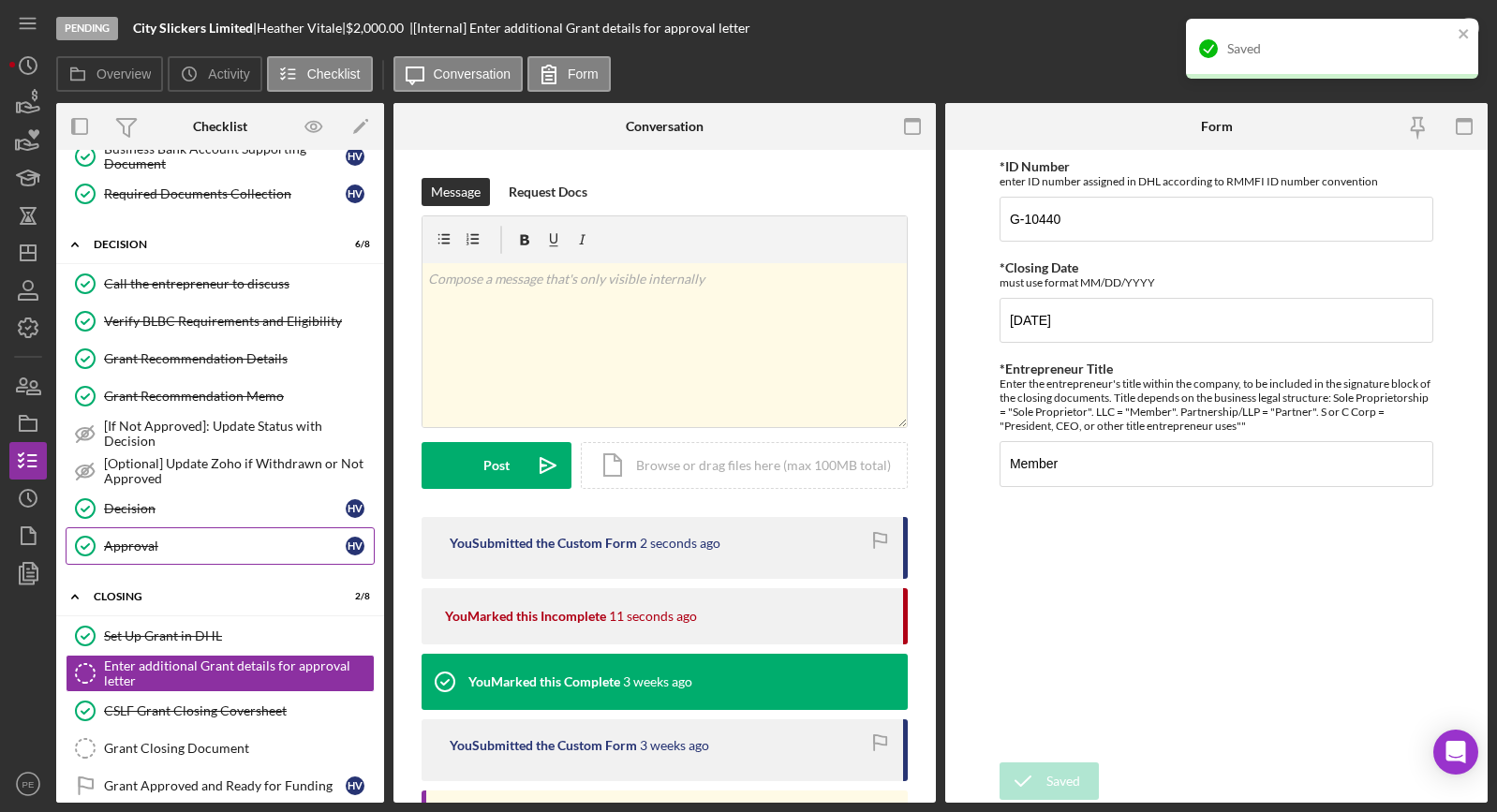 scroll, scrollTop: 675, scrollLeft: 0, axis: vertical 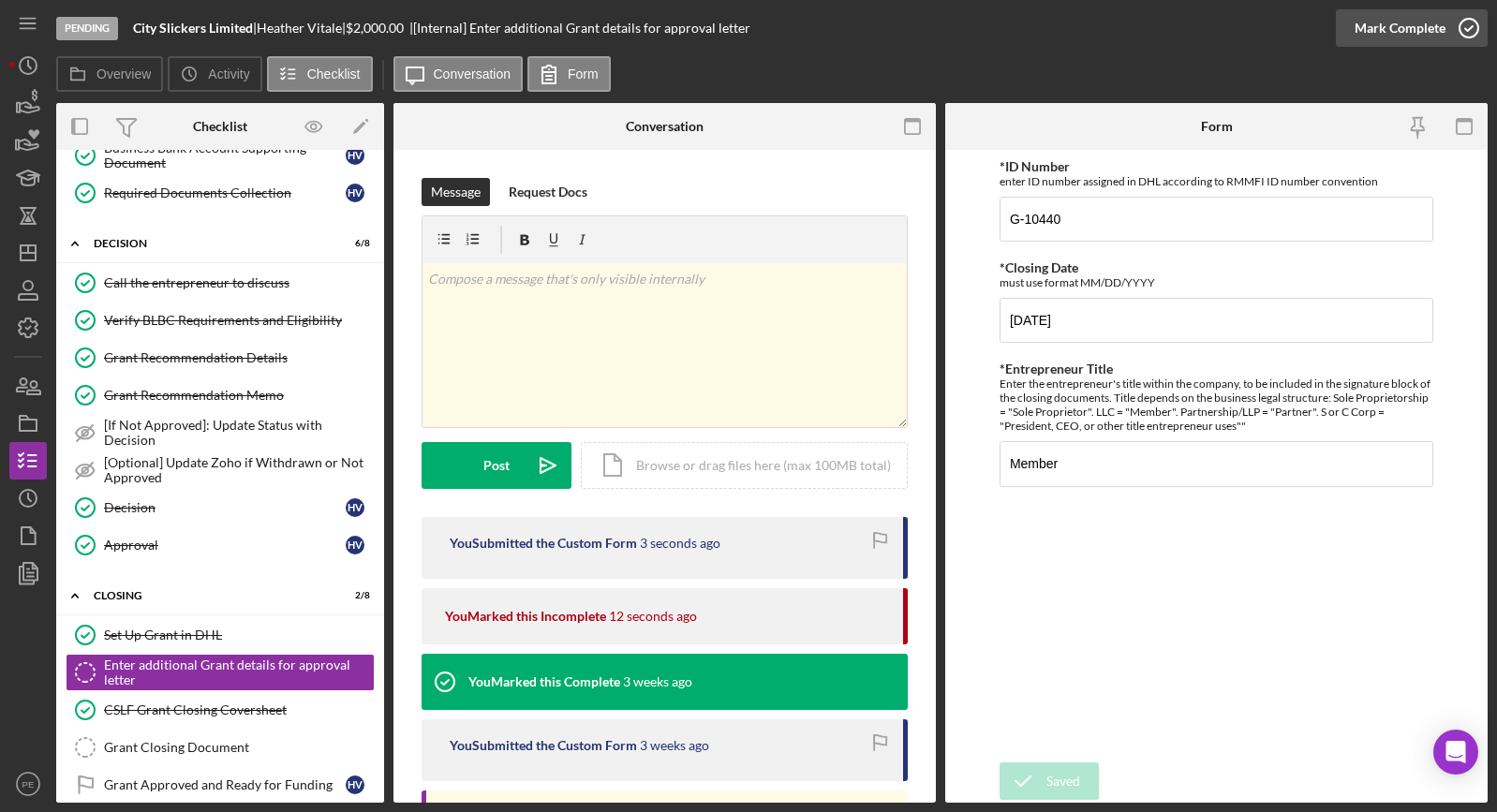 click on "Mark Complete" at bounding box center (1400, 28) 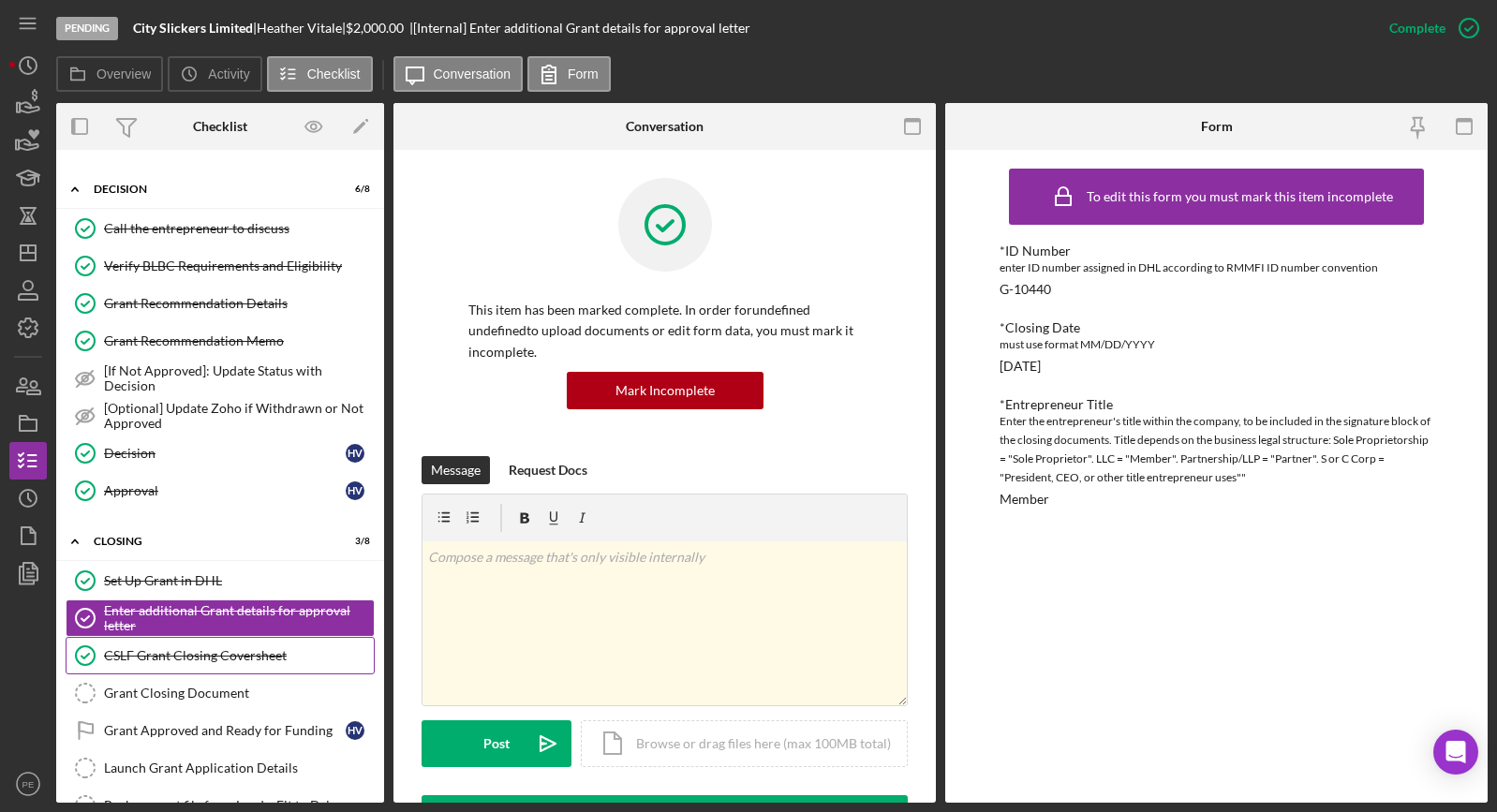 scroll, scrollTop: 734, scrollLeft: 0, axis: vertical 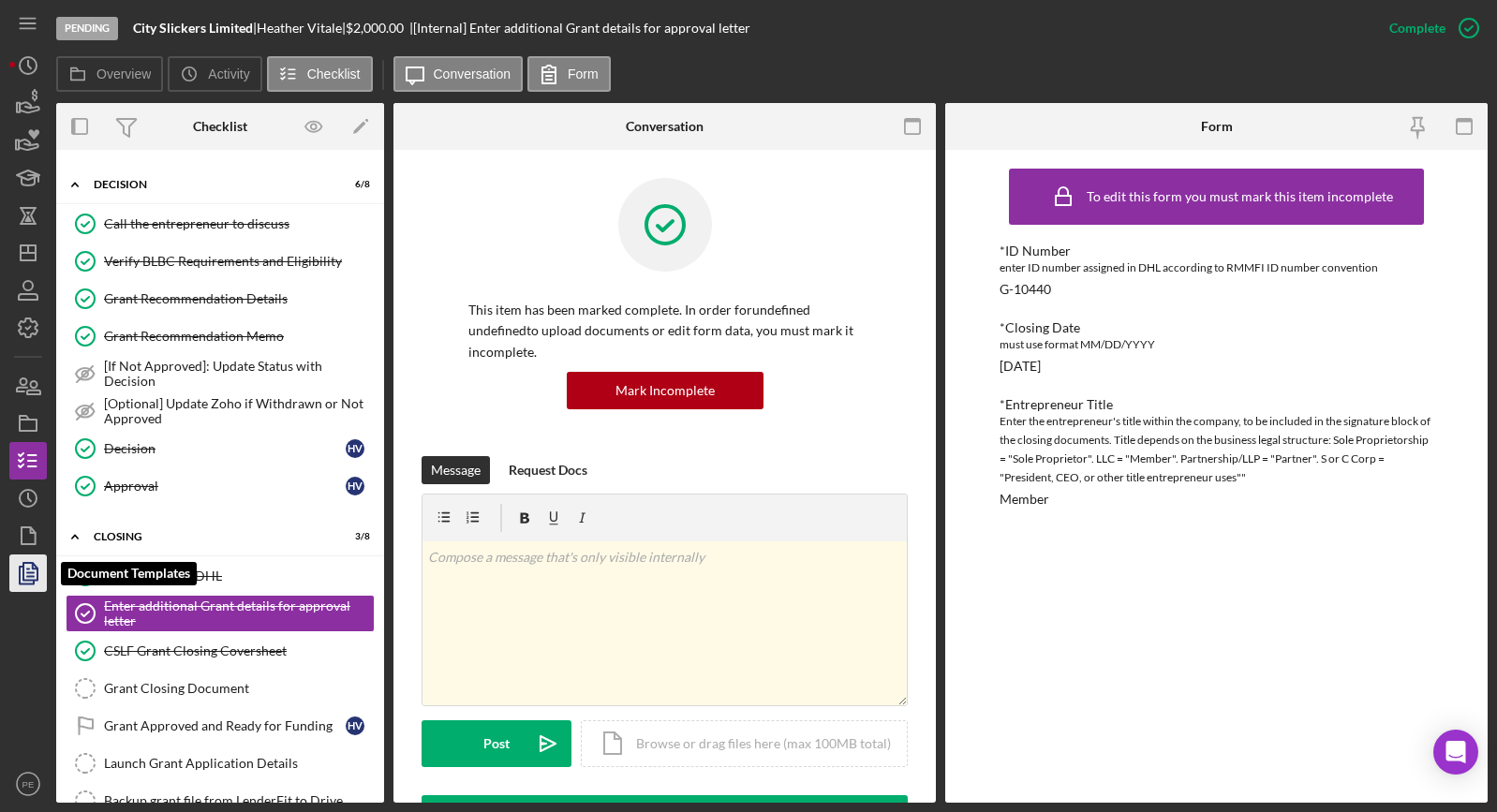 click 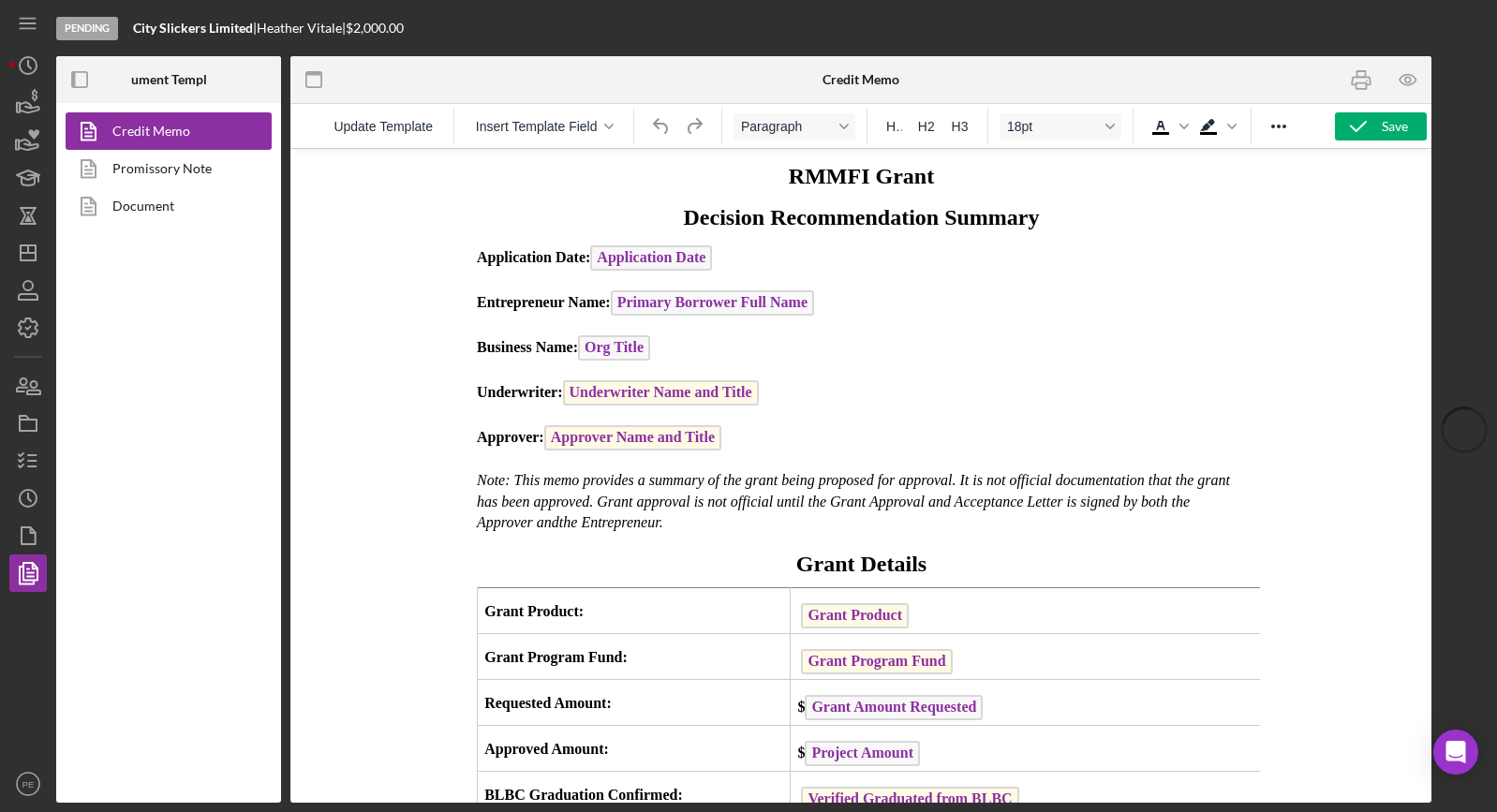 scroll, scrollTop: 0, scrollLeft: 0, axis: both 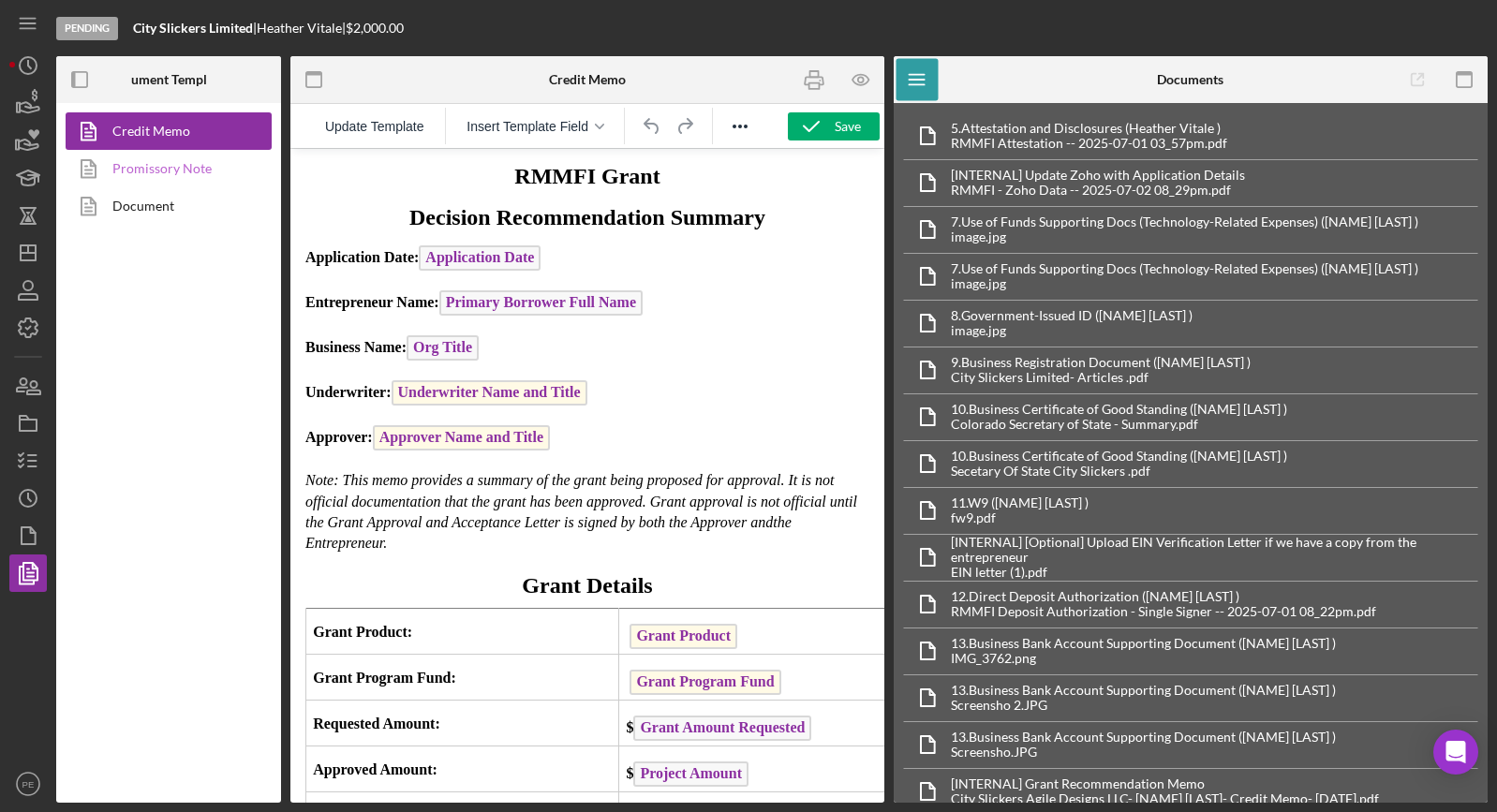 click on "Promissory Note" at bounding box center [164, 169] 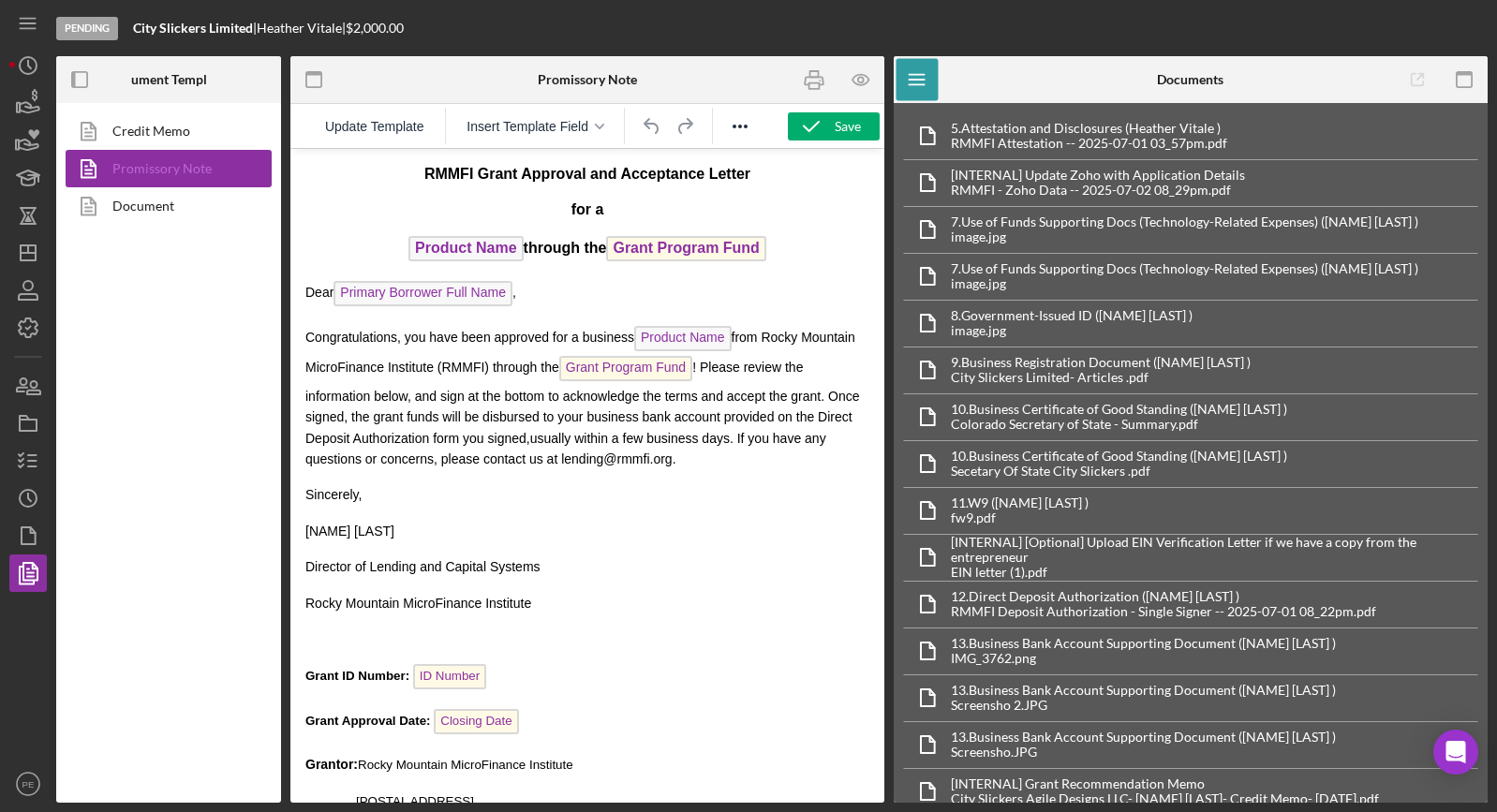 scroll, scrollTop: 0, scrollLeft: 0, axis: both 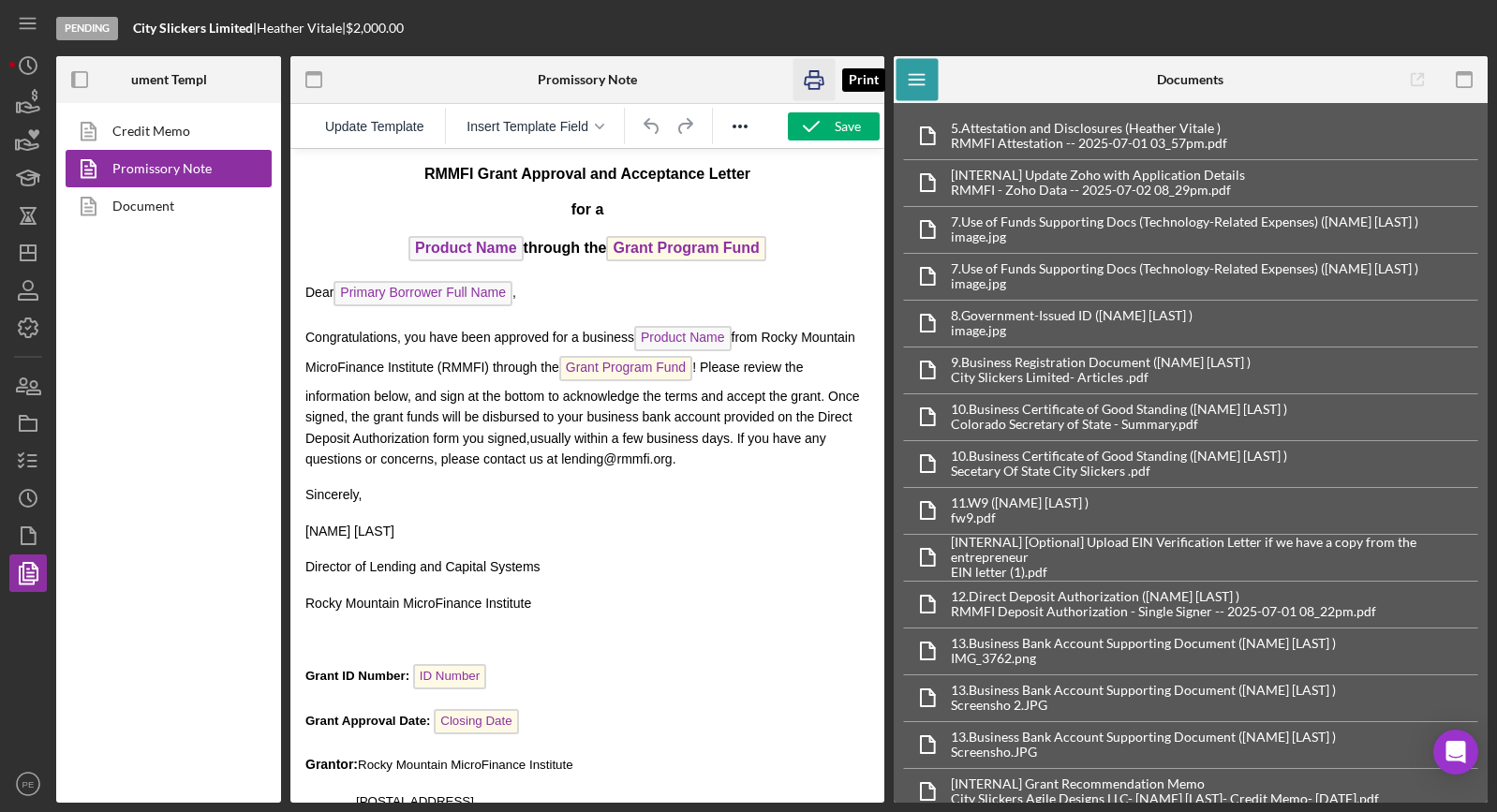 click 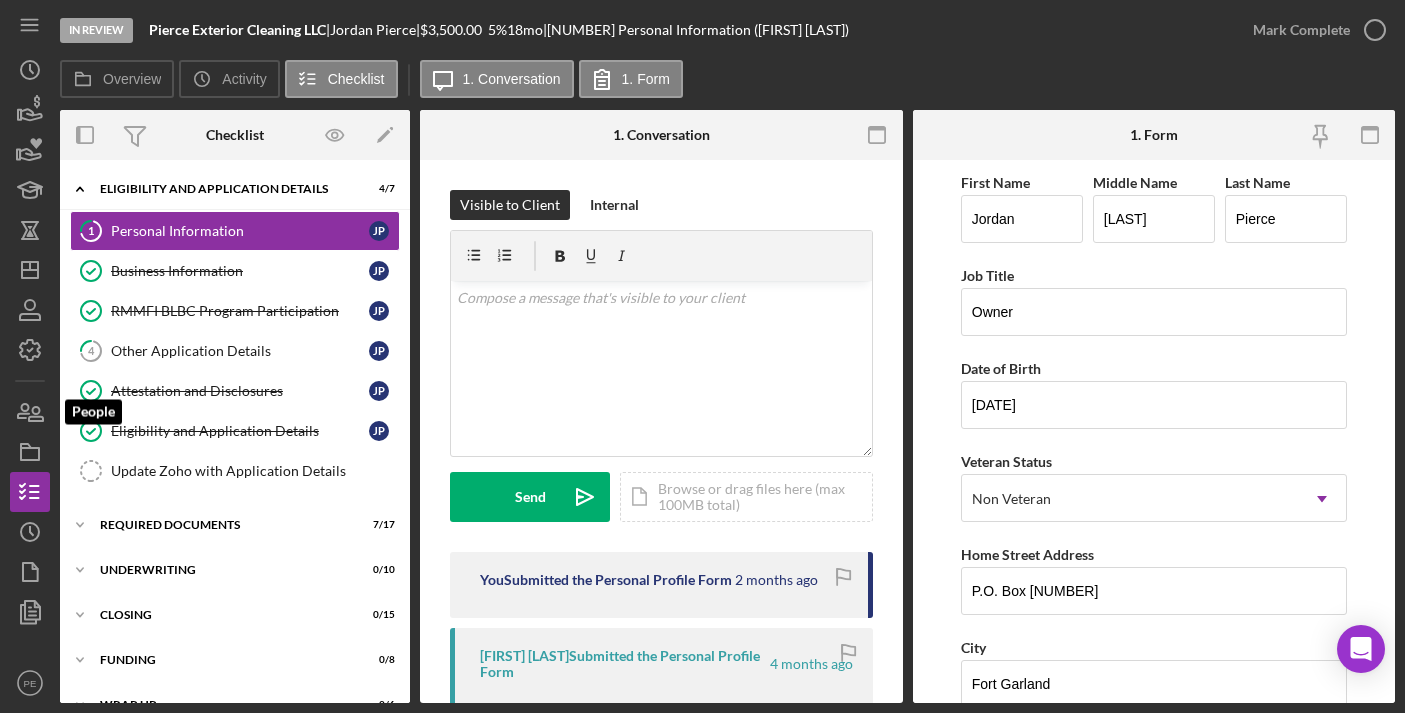 scroll, scrollTop: 0, scrollLeft: 0, axis: both 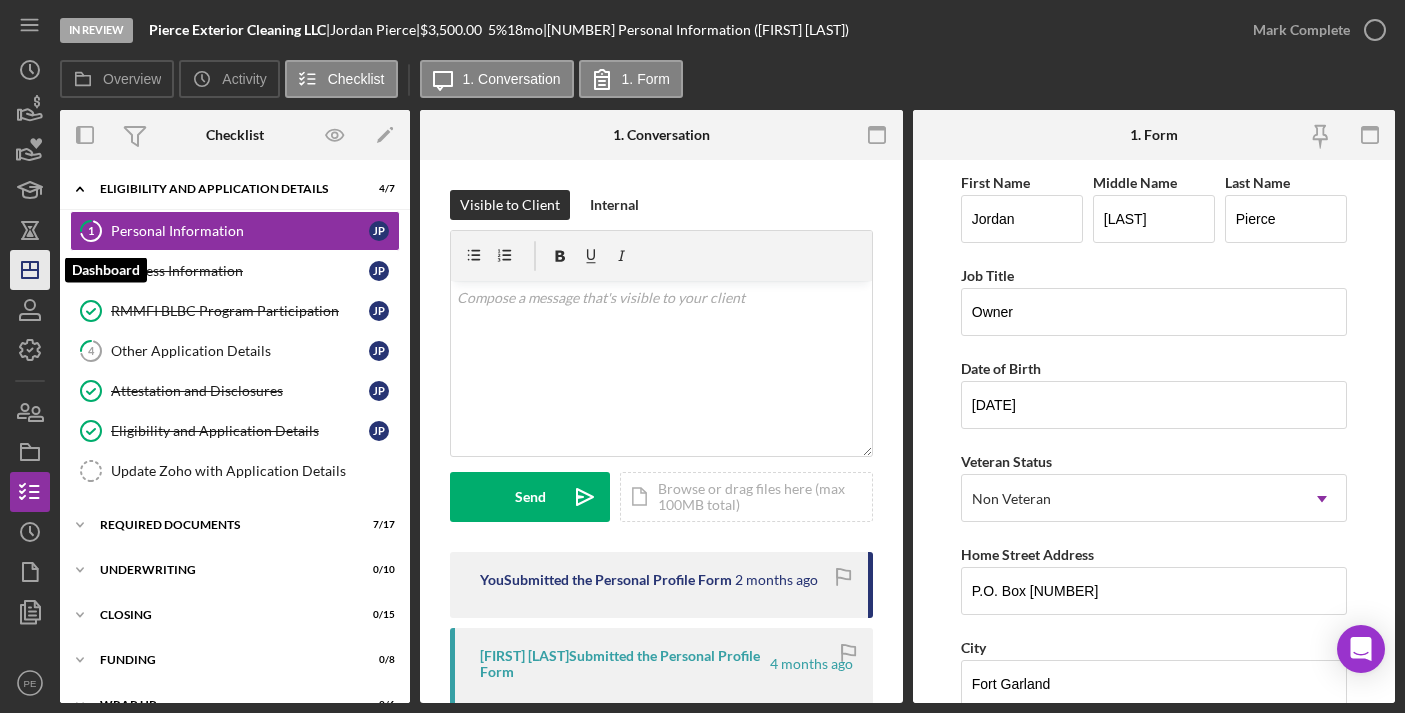 click on "Icon/Dashboard" 